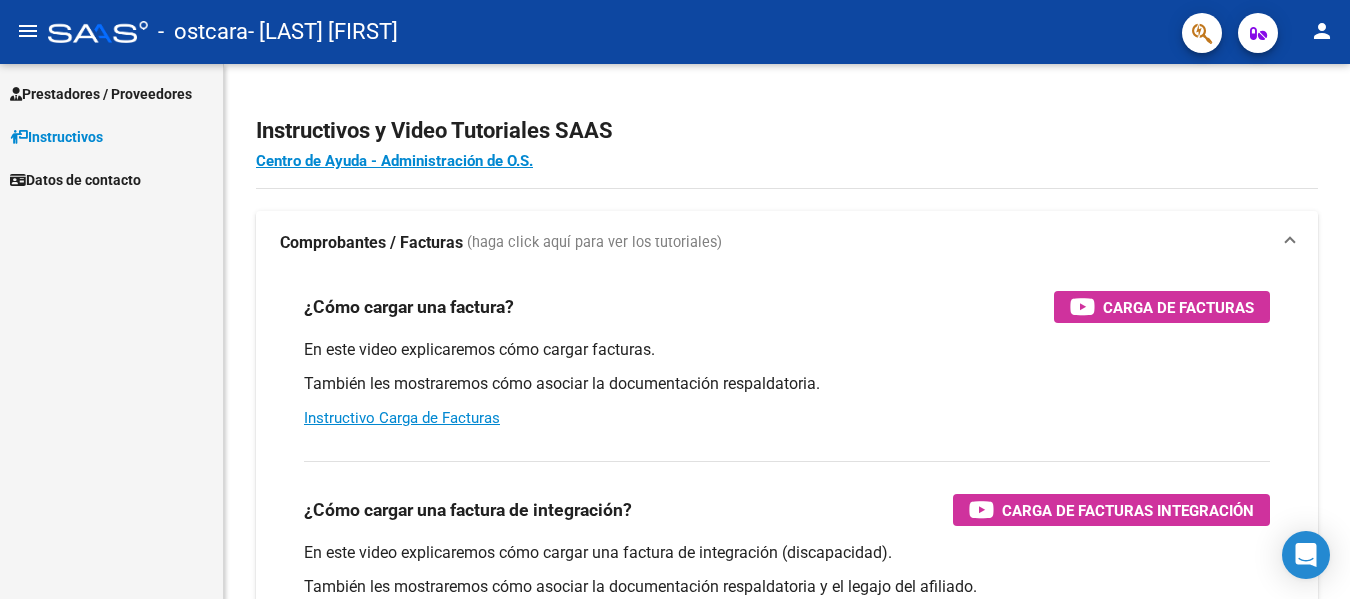 scroll, scrollTop: 0, scrollLeft: 0, axis: both 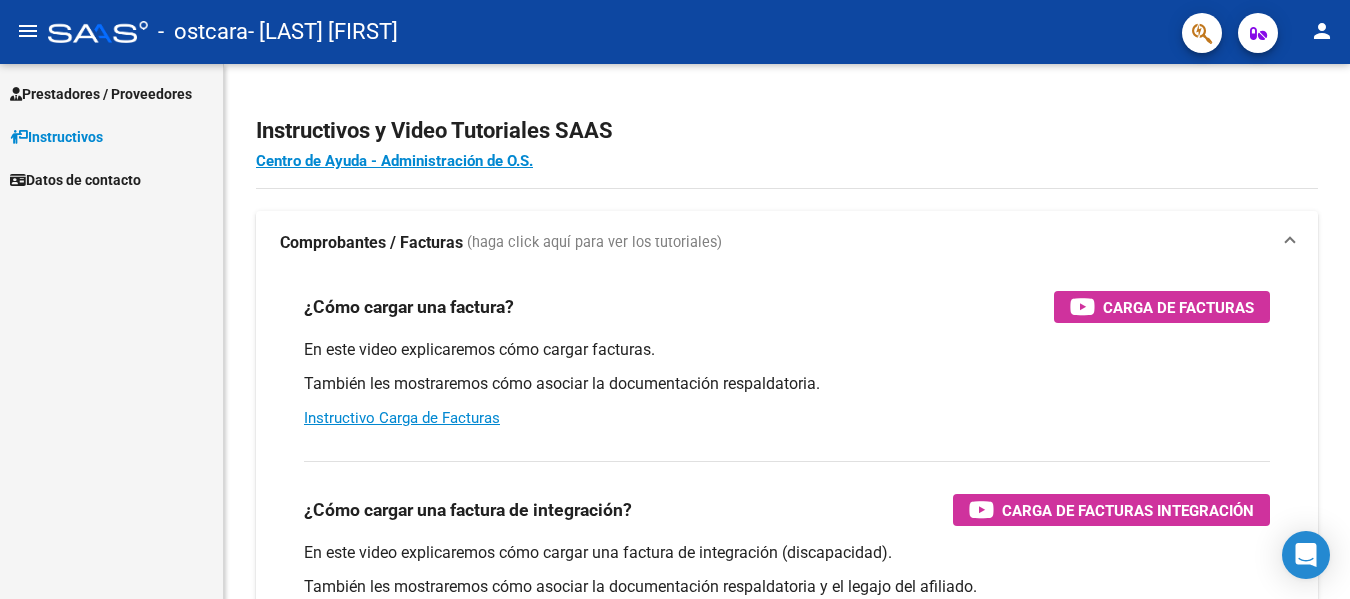 click on "Prestadores / Proveedores" at bounding box center [101, 94] 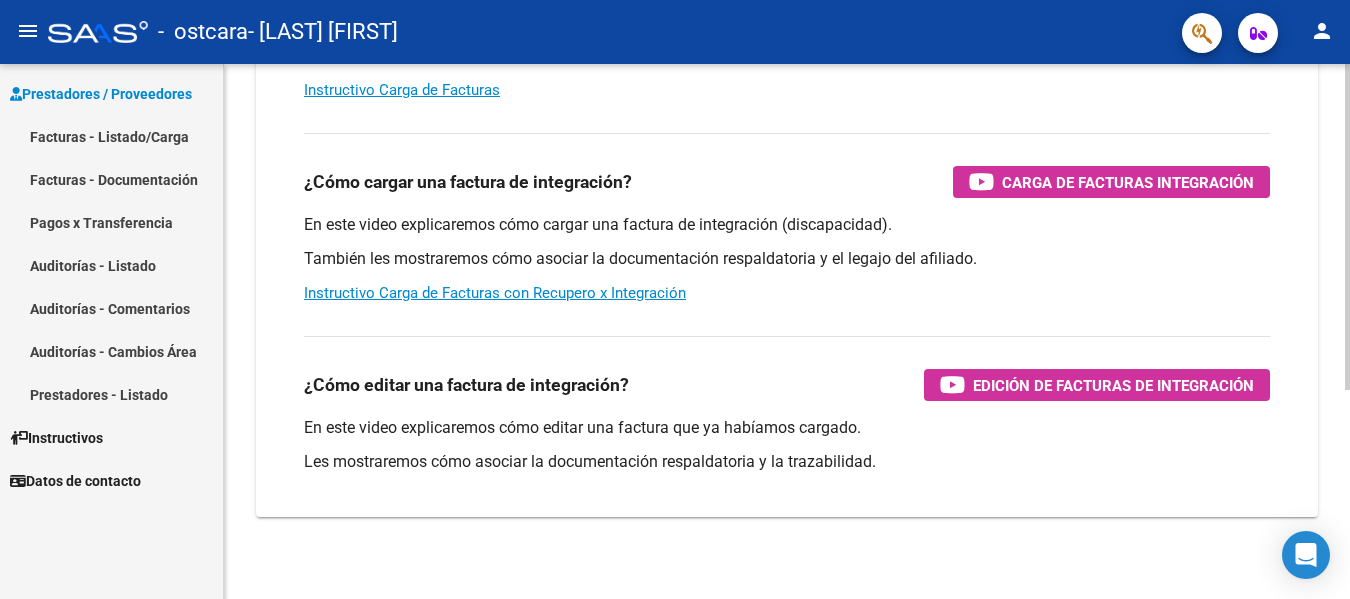 scroll, scrollTop: 342, scrollLeft: 0, axis: vertical 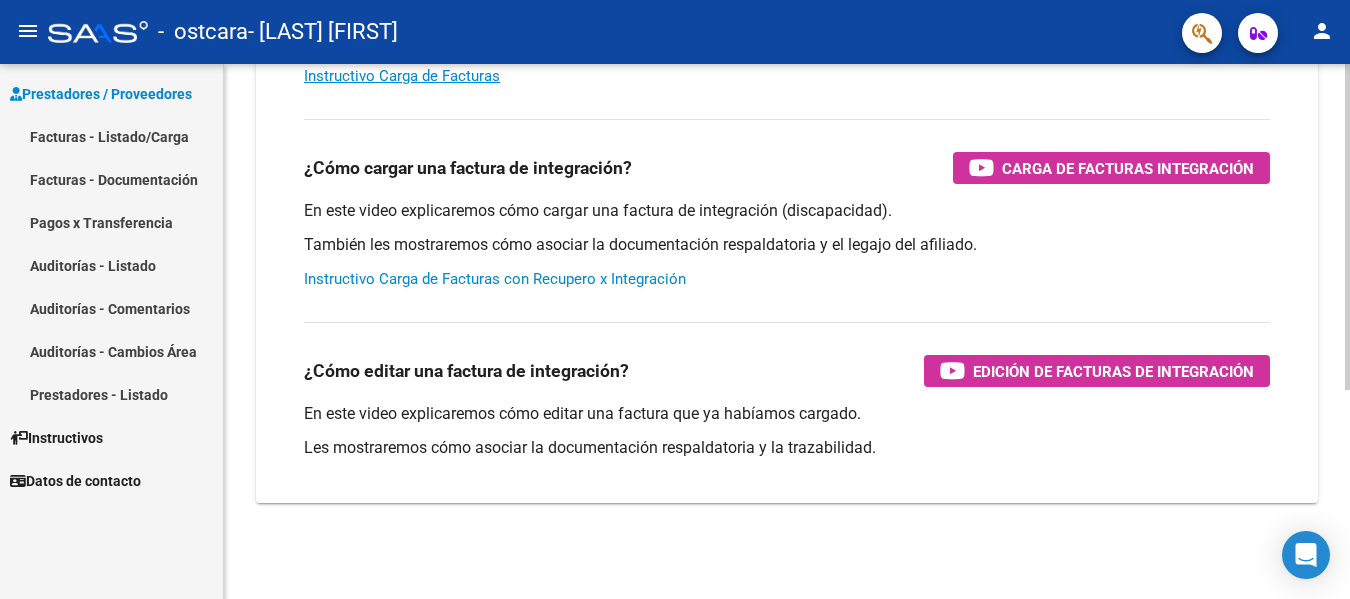 click on "Instructivo Carga de Facturas con Recupero x Integración" at bounding box center (495, 279) 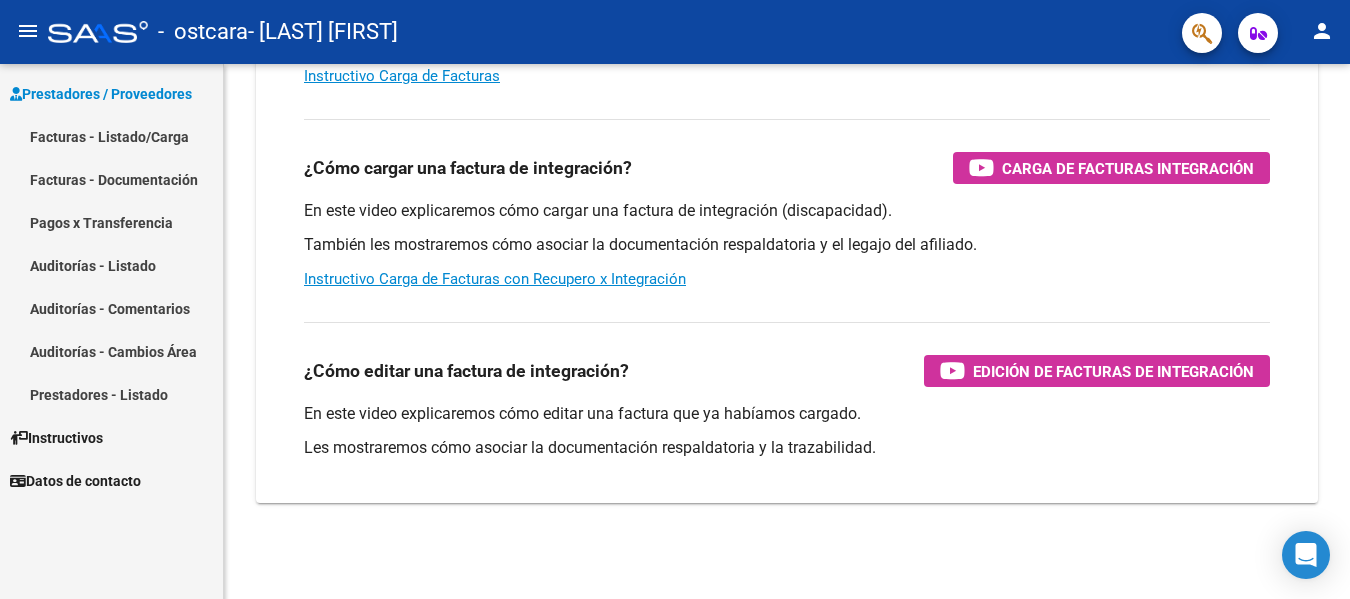 click on "Prestadores / Proveedores" at bounding box center (101, 94) 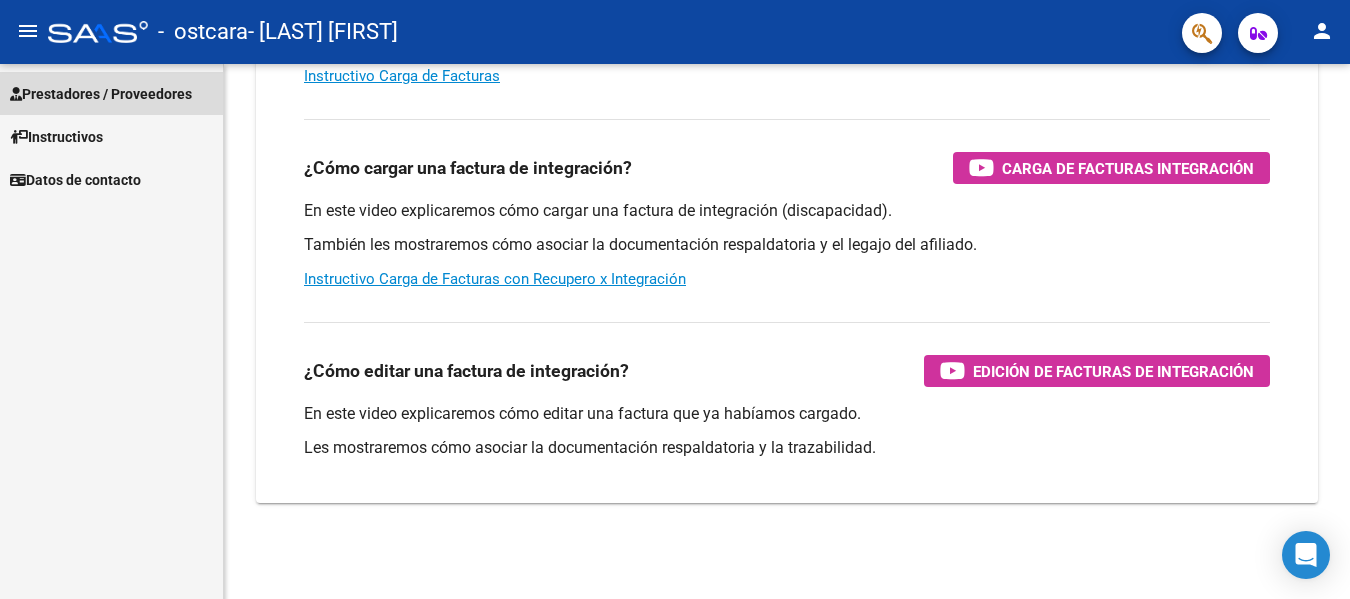 click on "Prestadores / Proveedores" at bounding box center [101, 94] 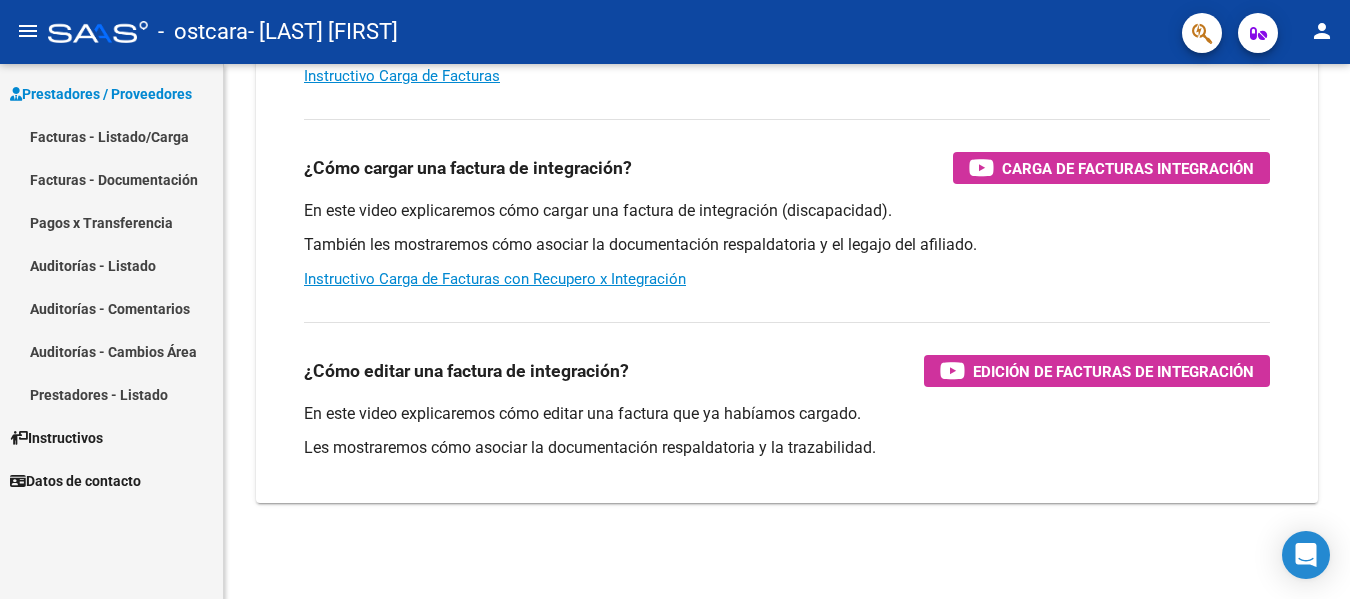 click on "Prestadores / Proveedores" at bounding box center [101, 94] 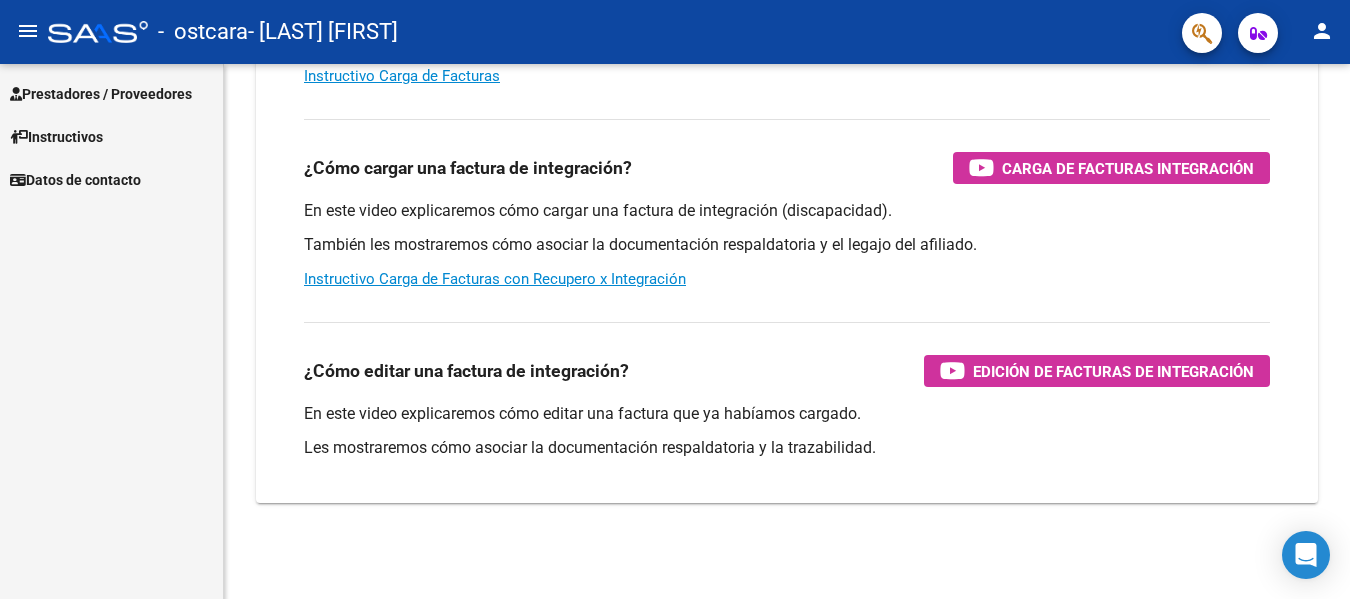 click on "Prestadores / Proveedores" at bounding box center (101, 94) 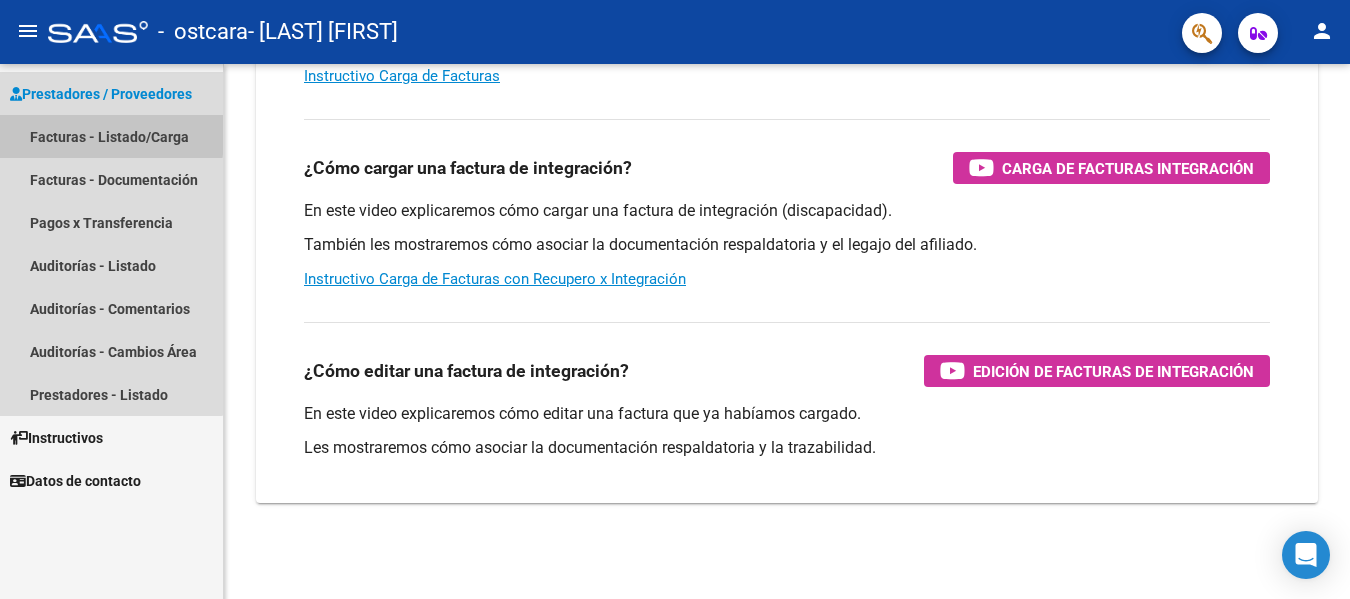 click on "Facturas - Listado/Carga" at bounding box center [111, 136] 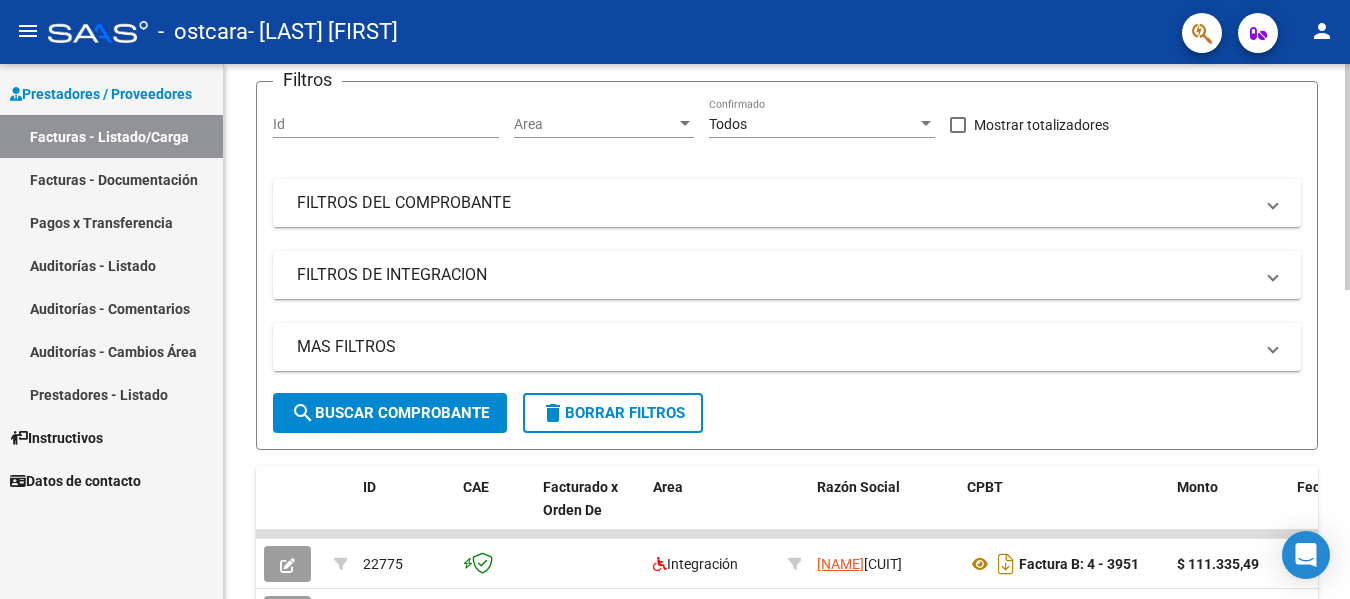 scroll, scrollTop: 200, scrollLeft: 0, axis: vertical 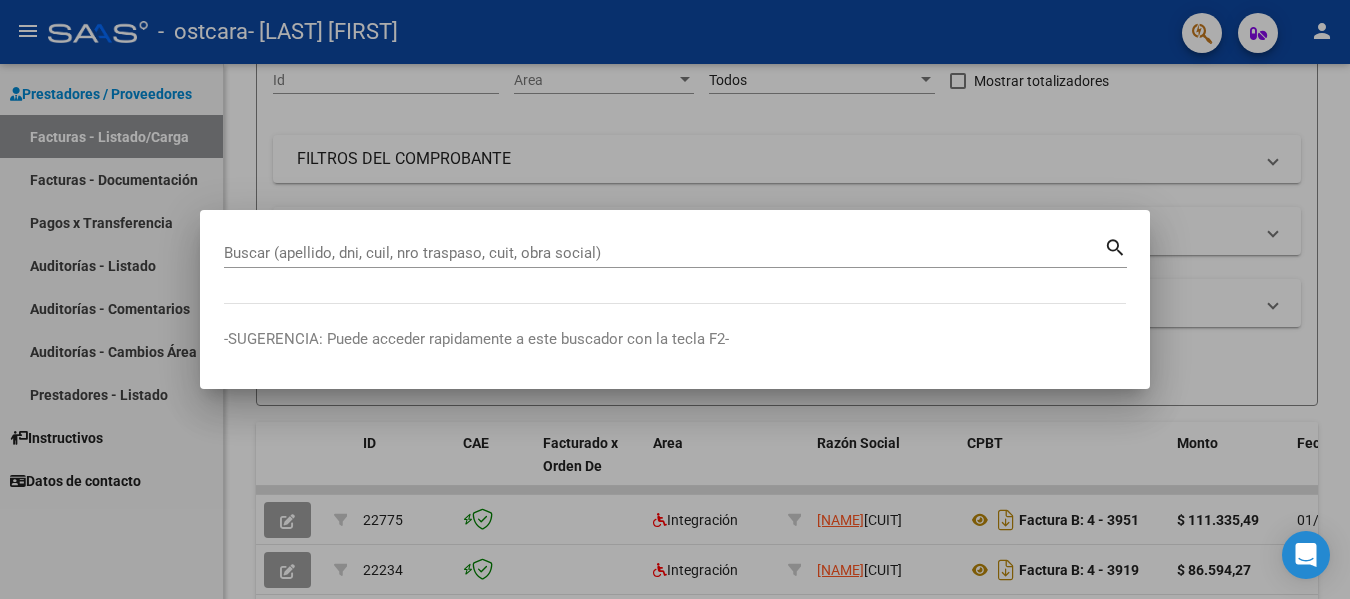 click on "Buscar (apellido, dni, cuil, nro traspaso, cuit, obra social) search" at bounding box center [675, 269] 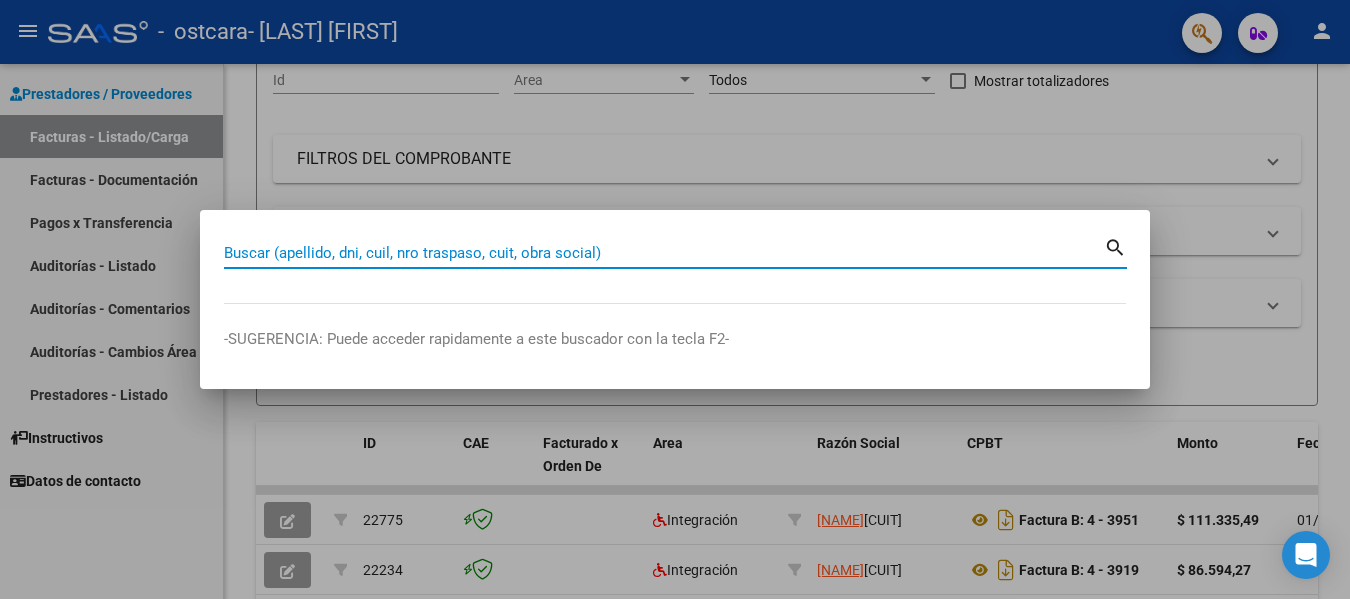 type on "n" 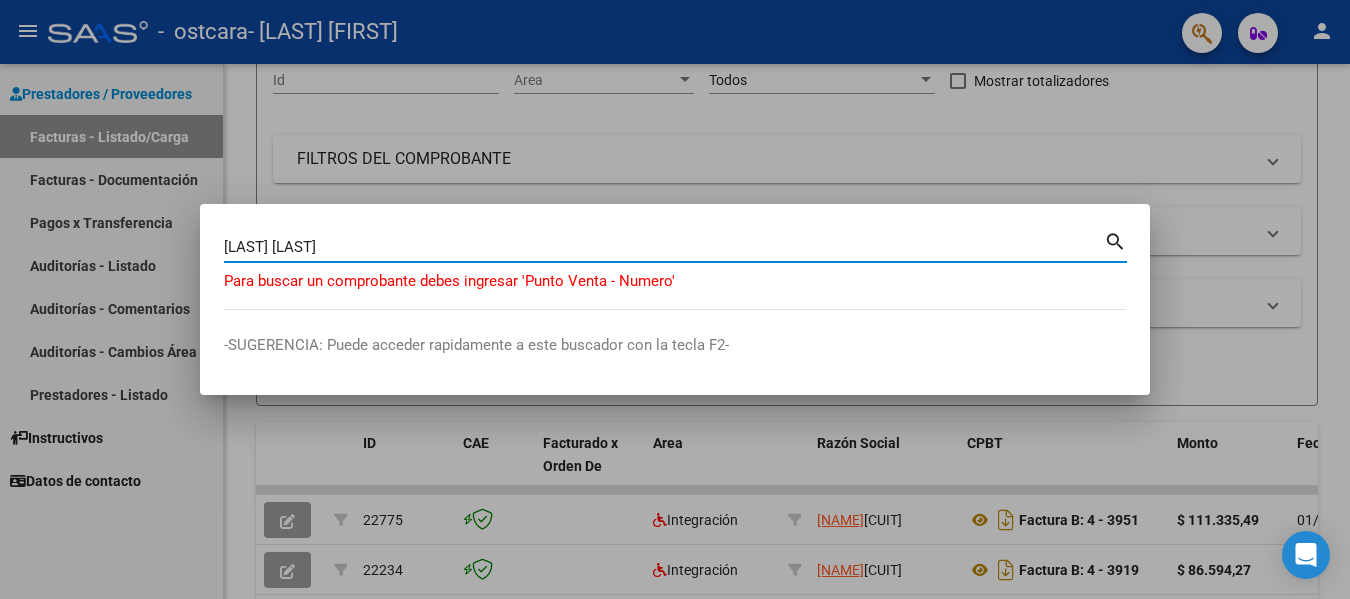drag, startPoint x: 402, startPoint y: 246, endPoint x: 245, endPoint y: 246, distance: 157 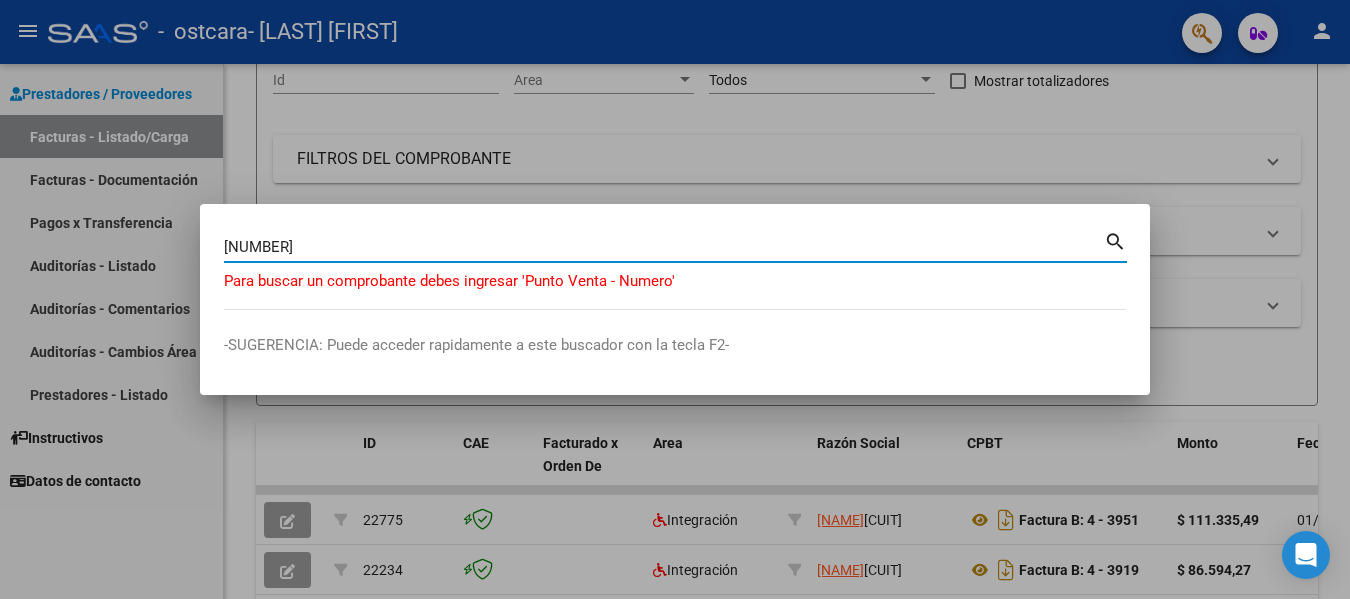 type on "[NUMBER]" 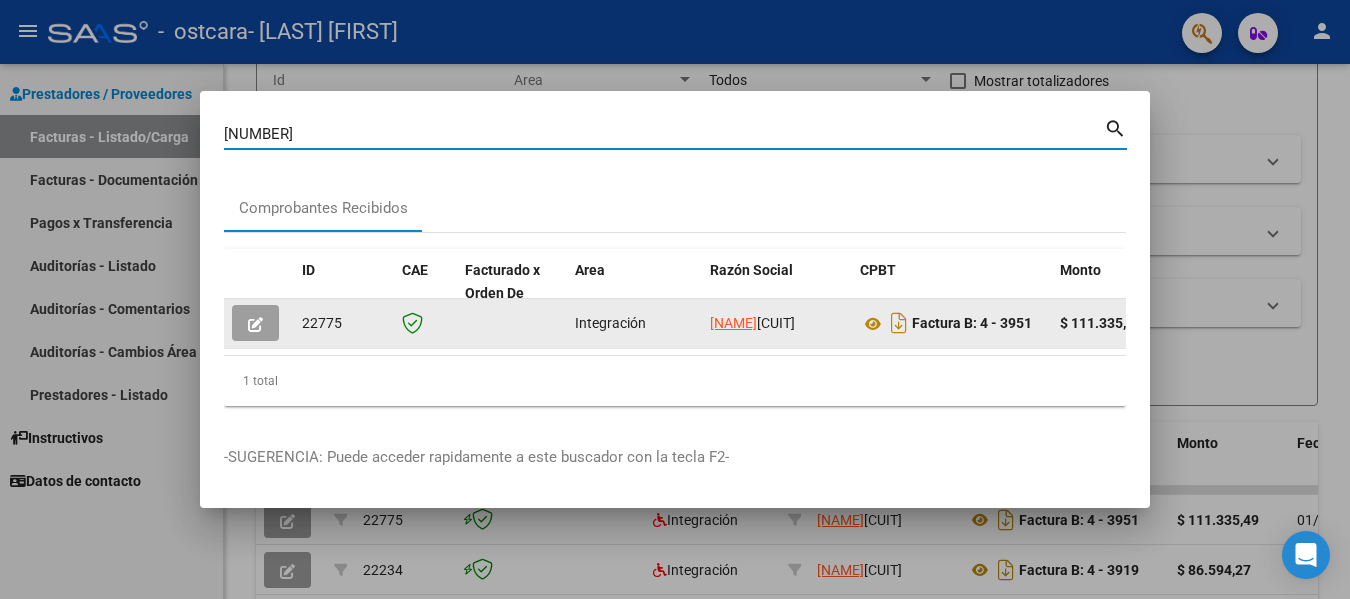 click 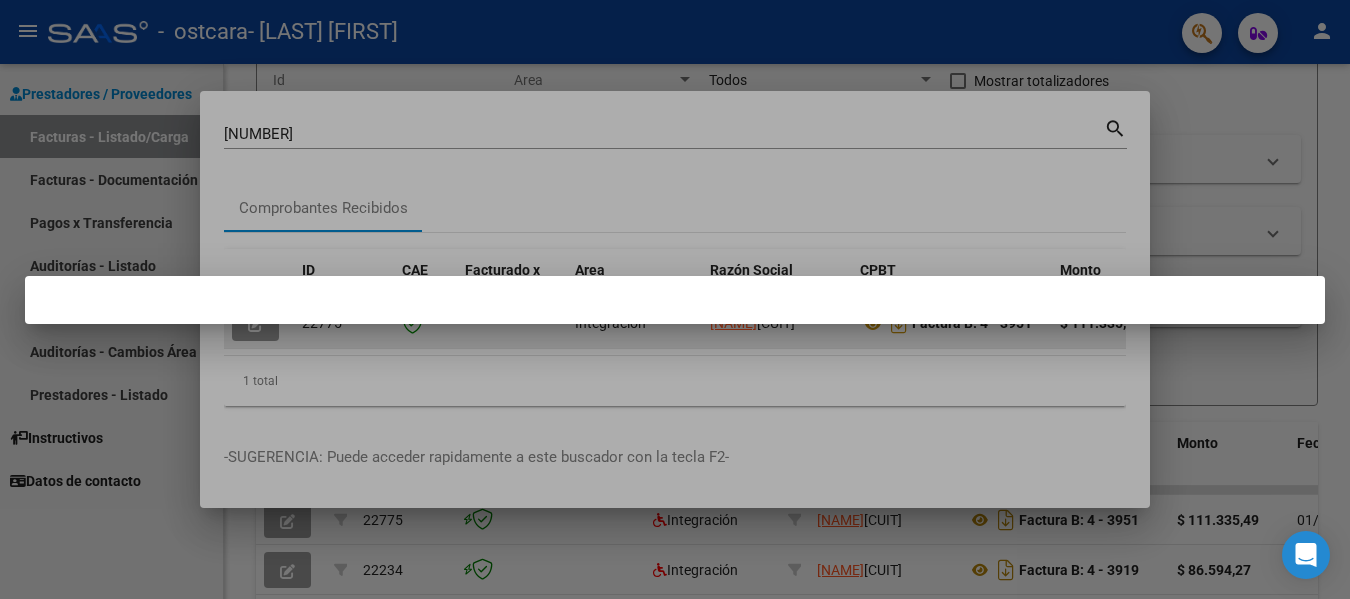 click at bounding box center [675, 300] 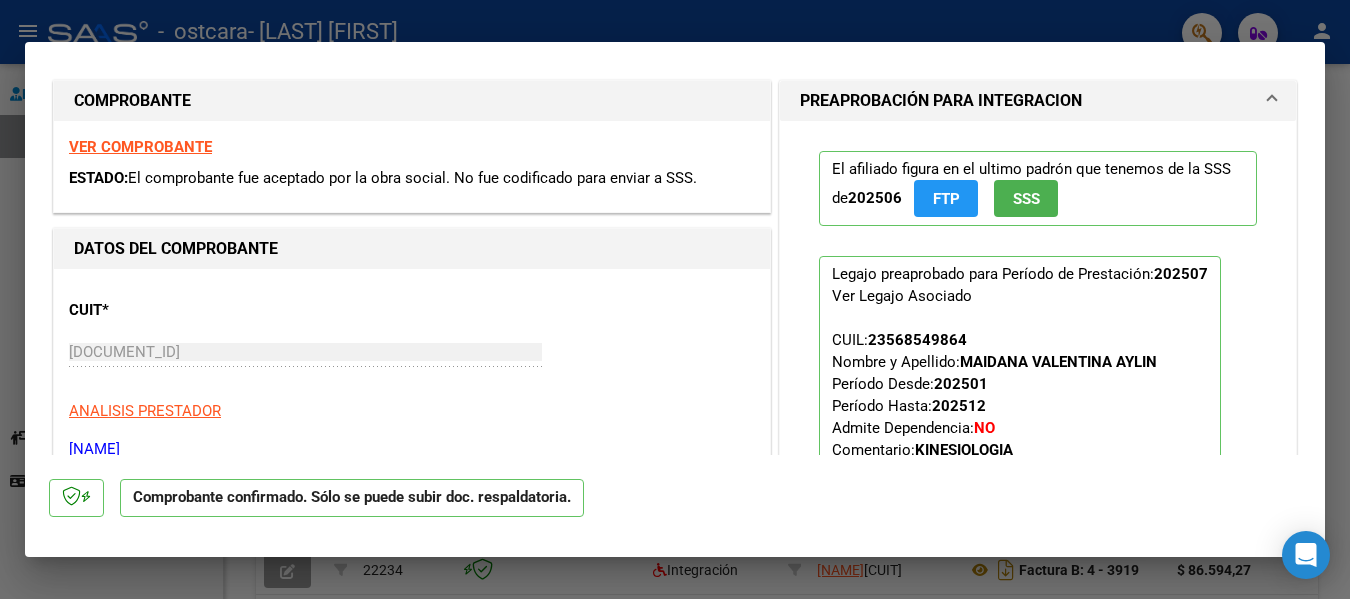 scroll, scrollTop: 0, scrollLeft: 0, axis: both 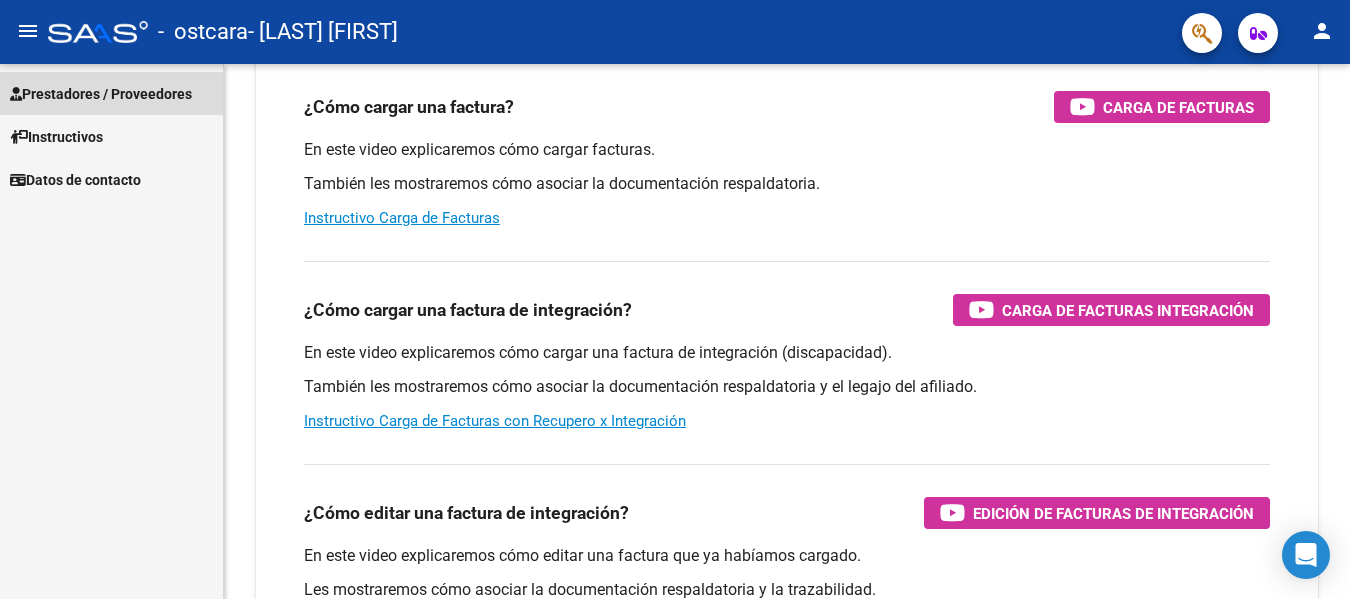 click on "Prestadores / Proveedores" at bounding box center [101, 94] 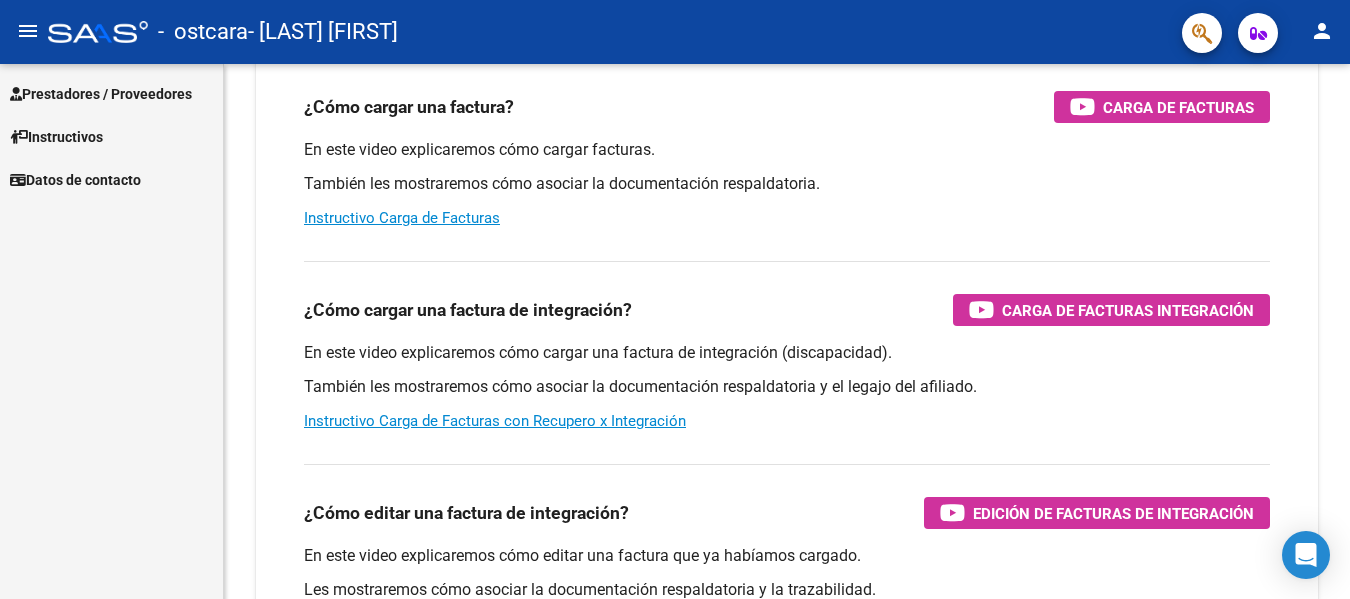 click on "Prestadores / Proveedores" at bounding box center [101, 94] 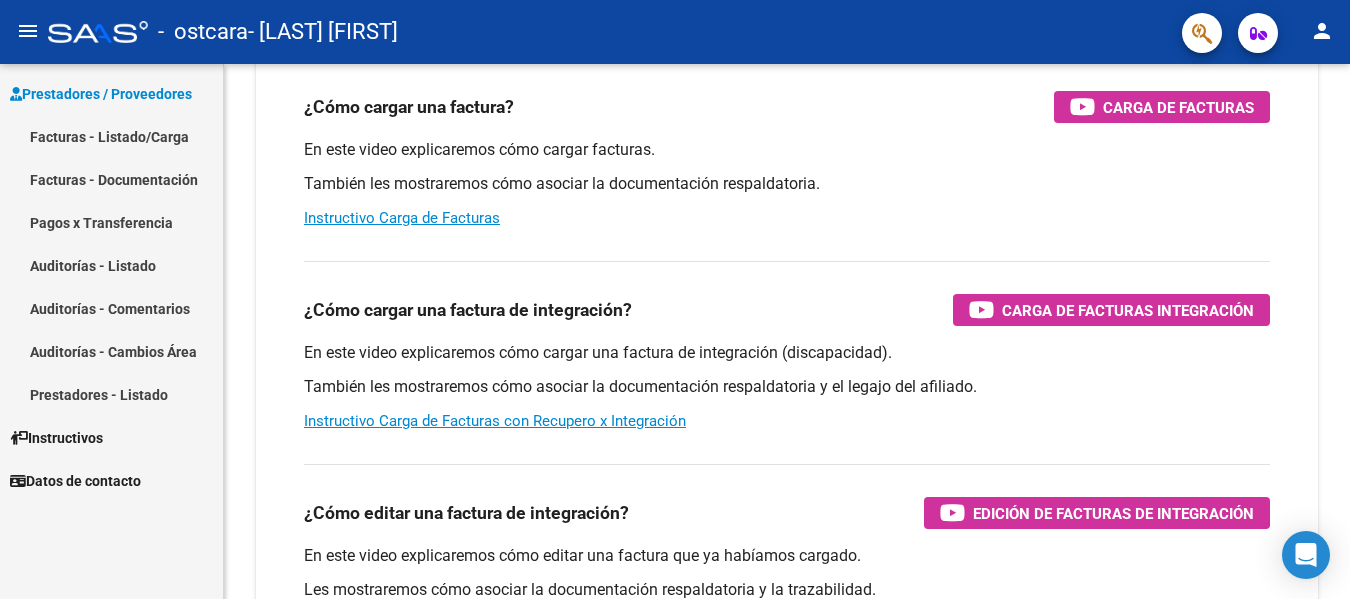 click on "Auditorías - Comentarios" at bounding box center [111, 308] 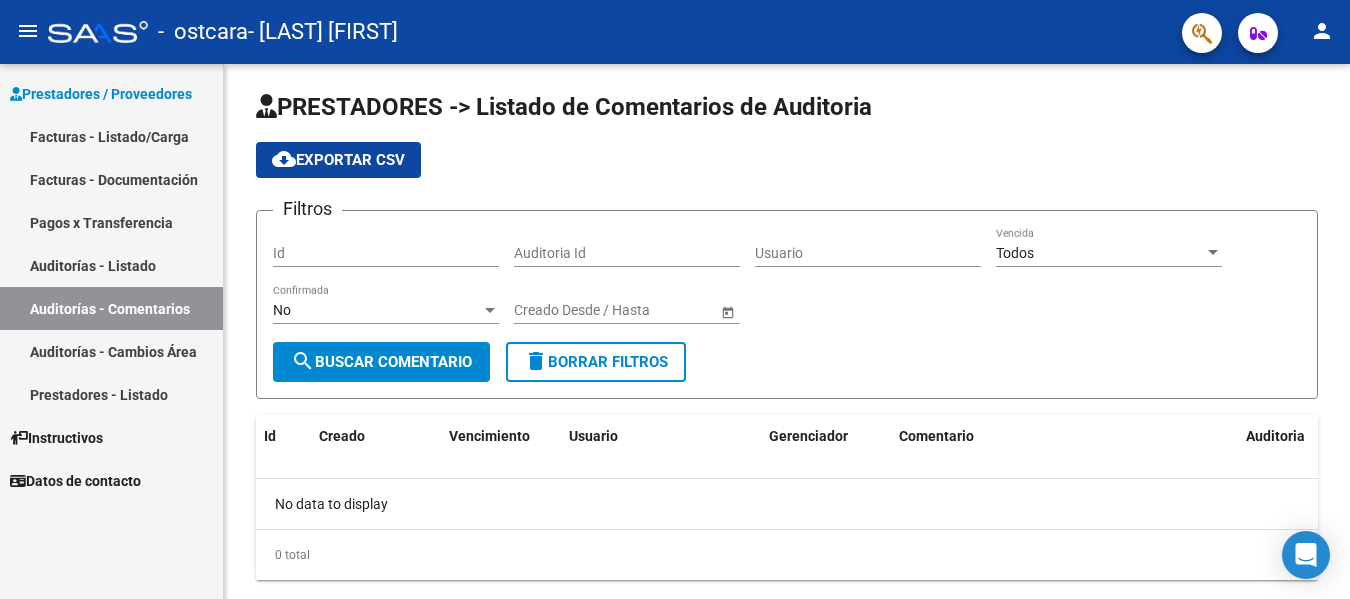 scroll, scrollTop: 50, scrollLeft: 0, axis: vertical 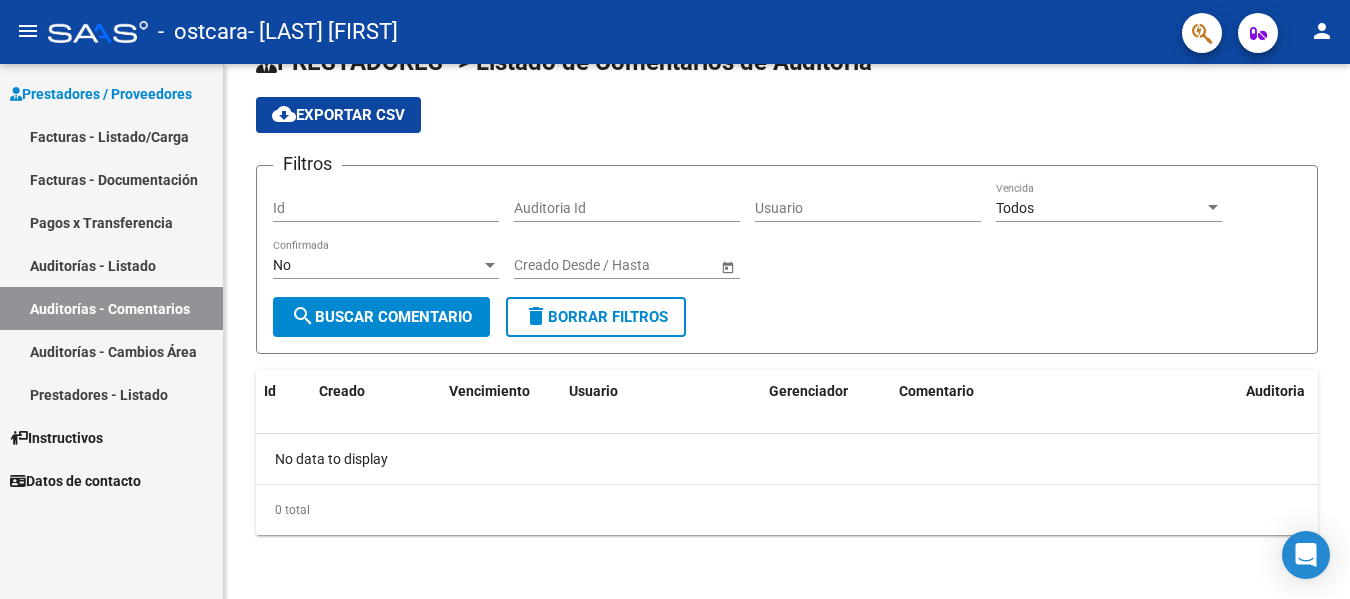click on "Auditorías - Listado" at bounding box center [111, 265] 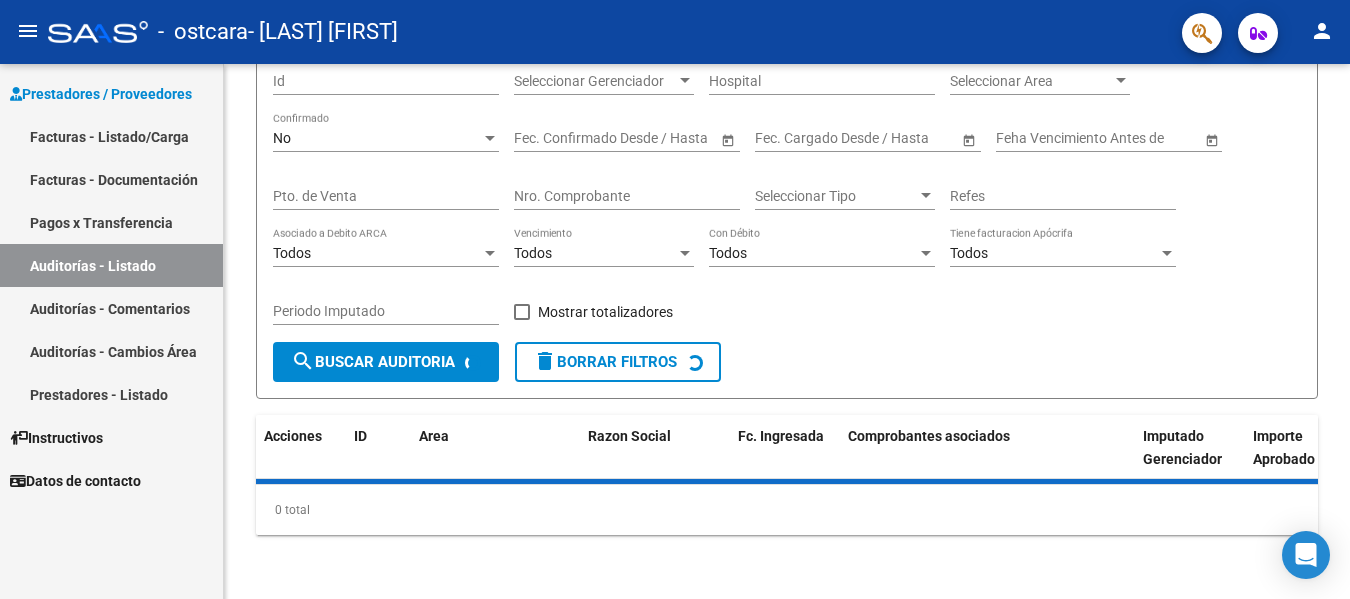 scroll, scrollTop: 200, scrollLeft: 0, axis: vertical 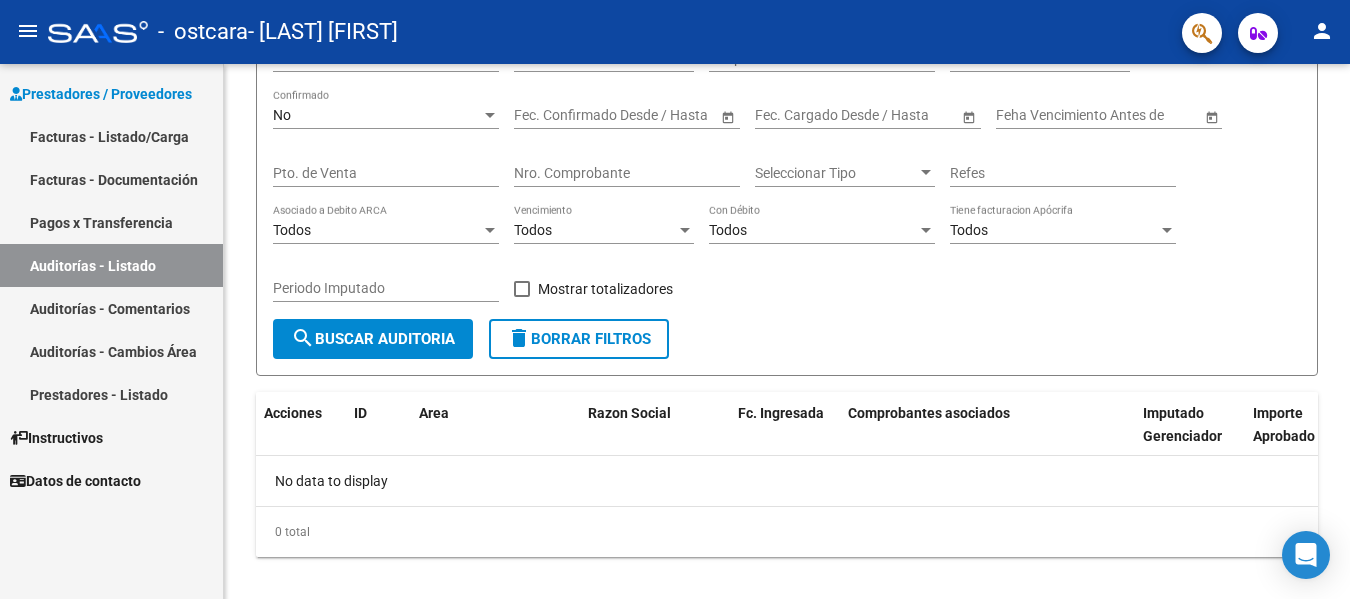 click on "Facturas - Documentación" at bounding box center (111, 179) 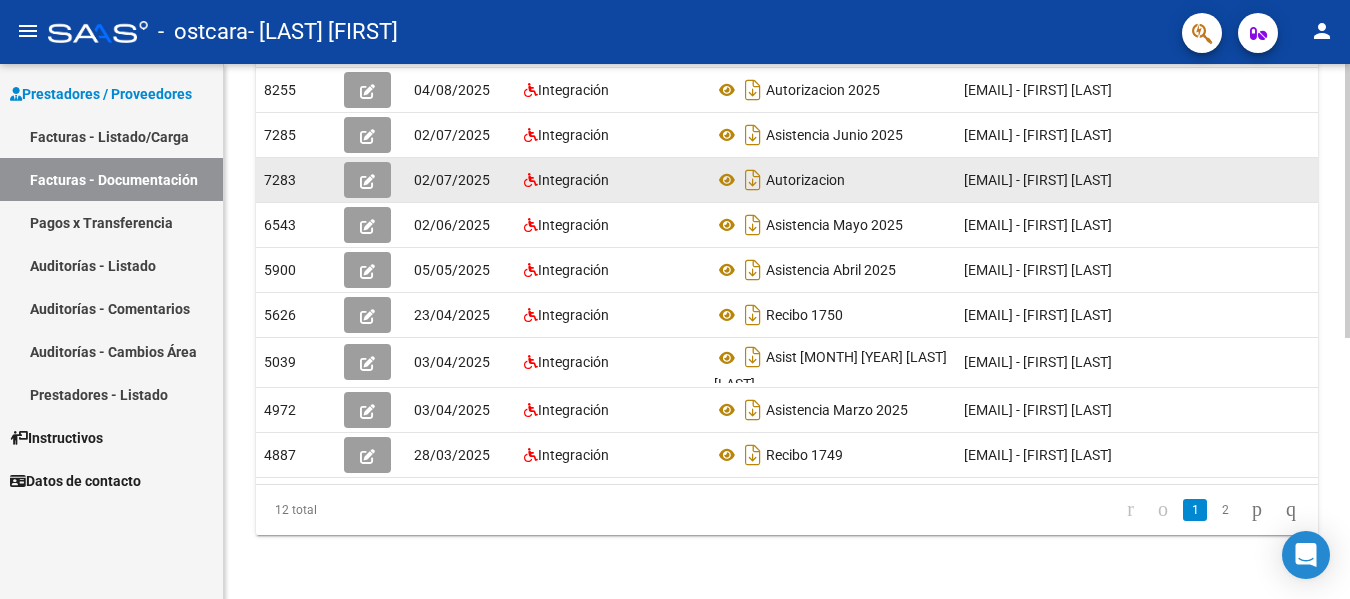 scroll, scrollTop: 508, scrollLeft: 0, axis: vertical 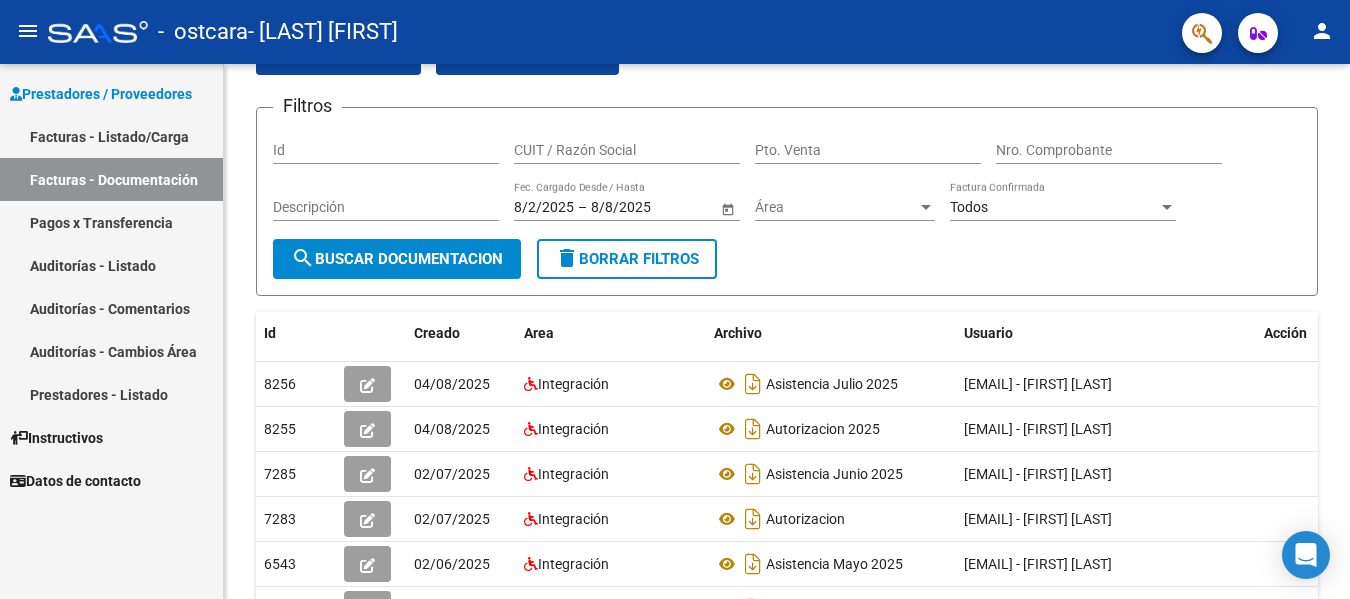 click on "Facturas - Listado/Carga" at bounding box center [111, 136] 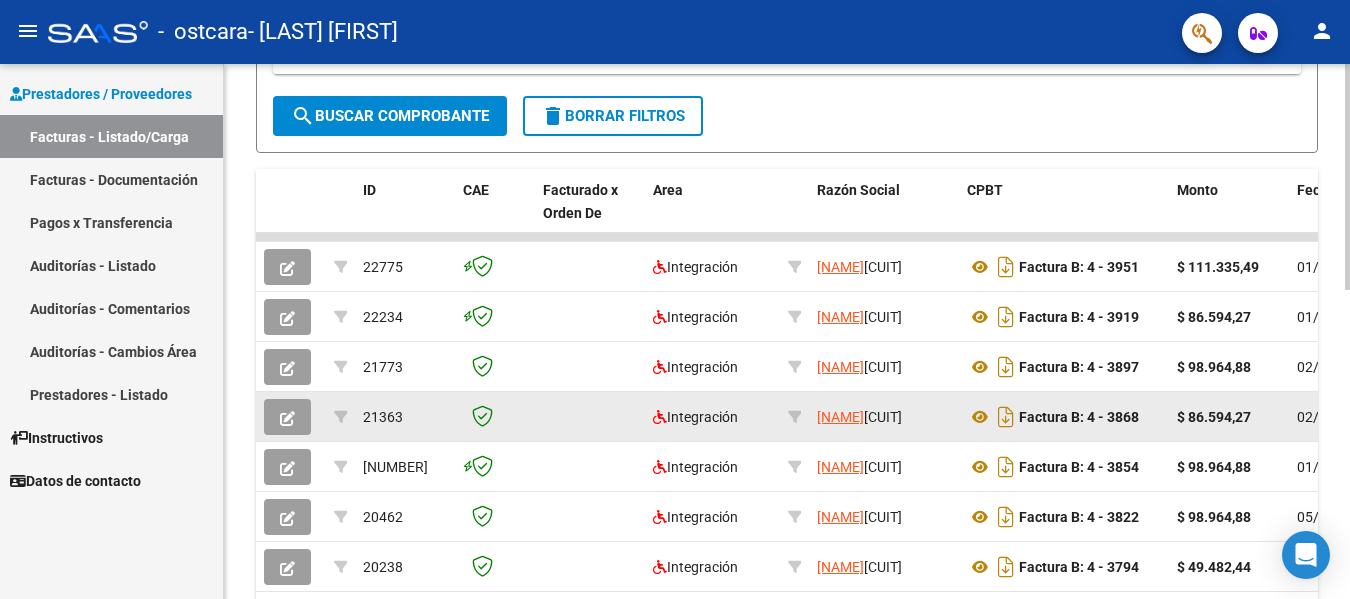 scroll, scrollTop: 733, scrollLeft: 0, axis: vertical 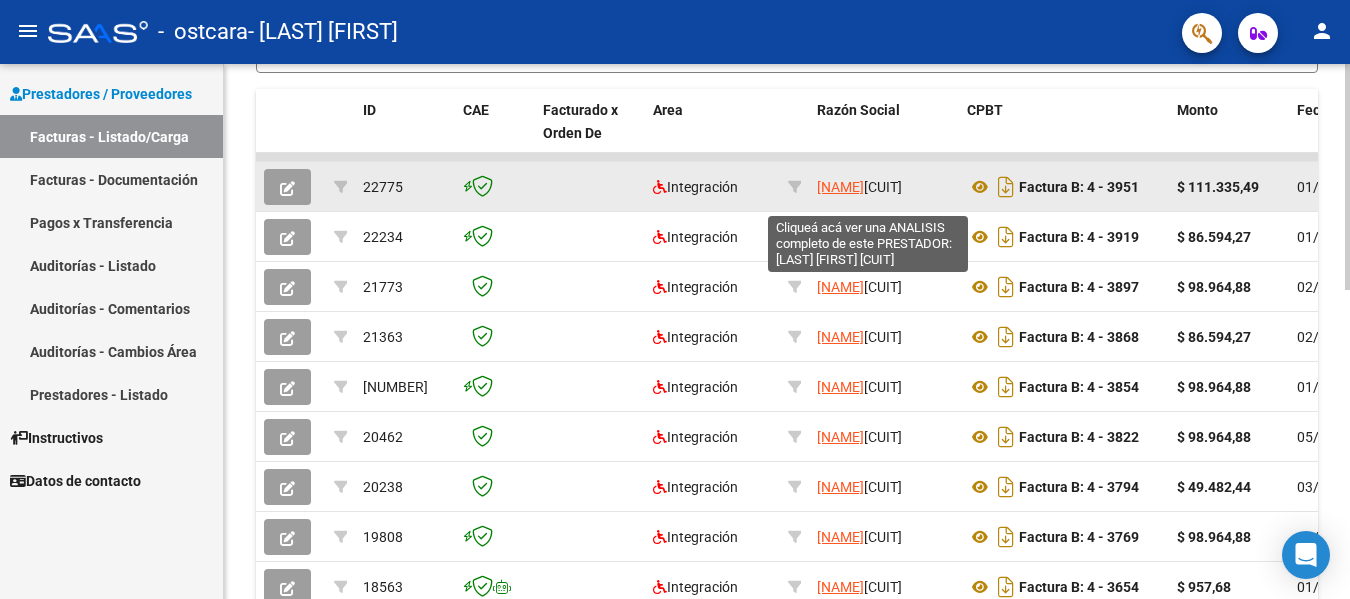 click on "[NAME]" 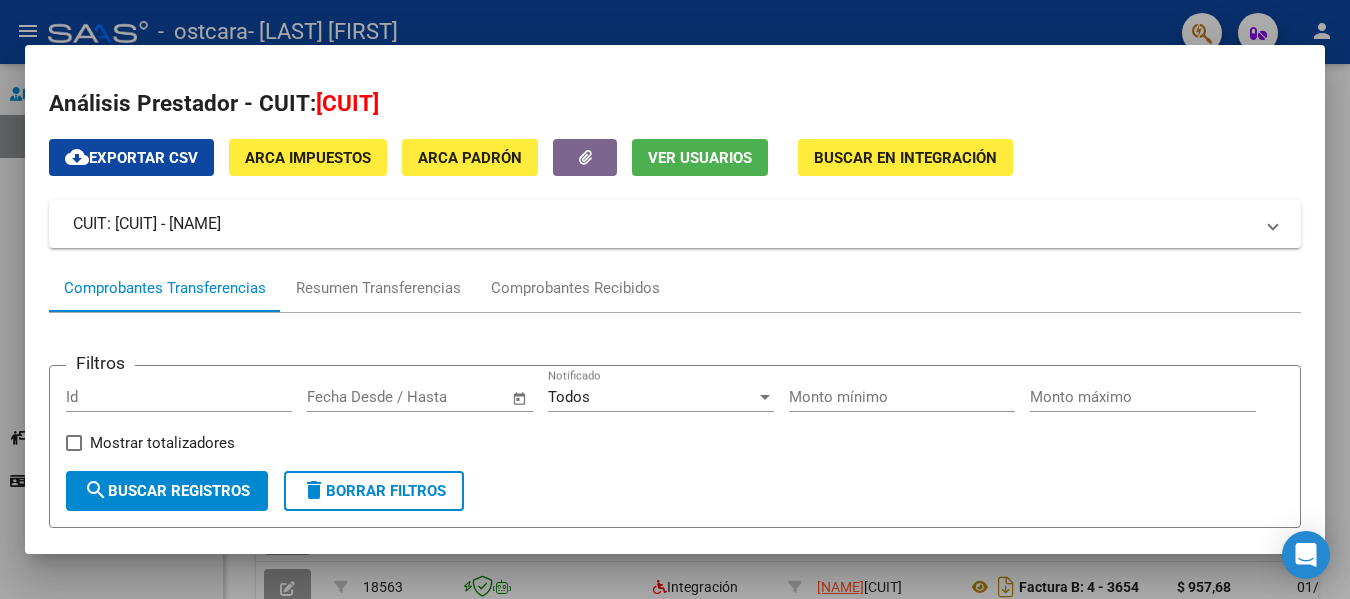 scroll, scrollTop: 0, scrollLeft: 0, axis: both 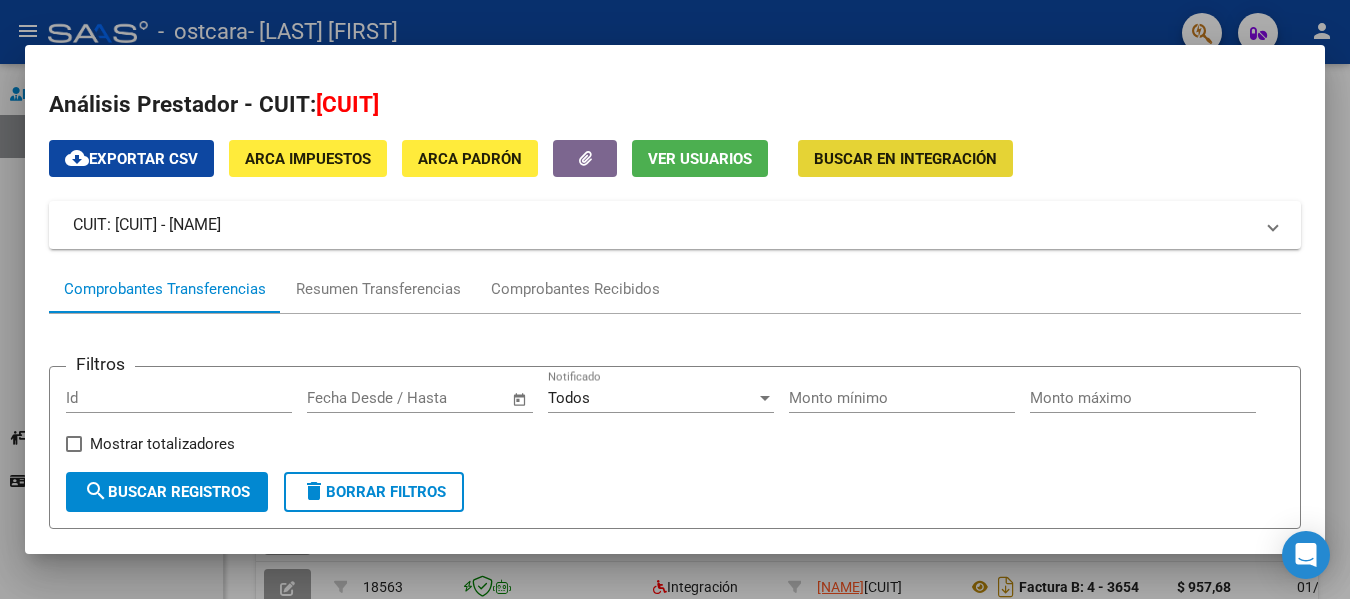 click on "Buscar en Integración" 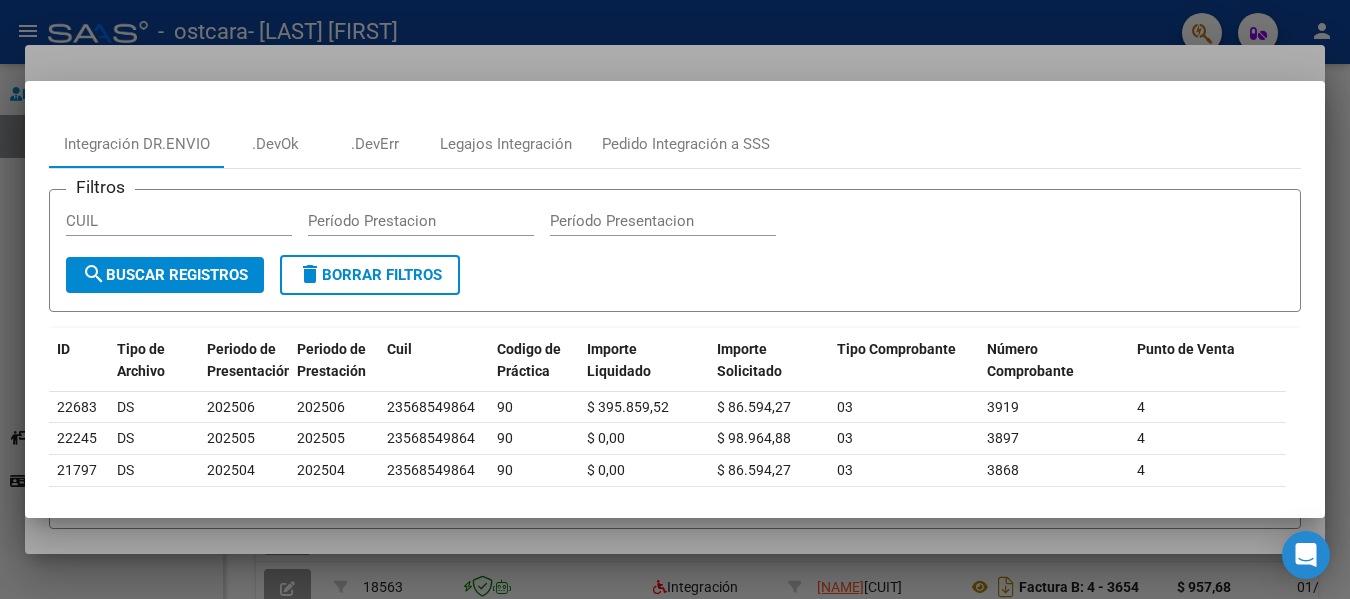 scroll, scrollTop: 0, scrollLeft: 0, axis: both 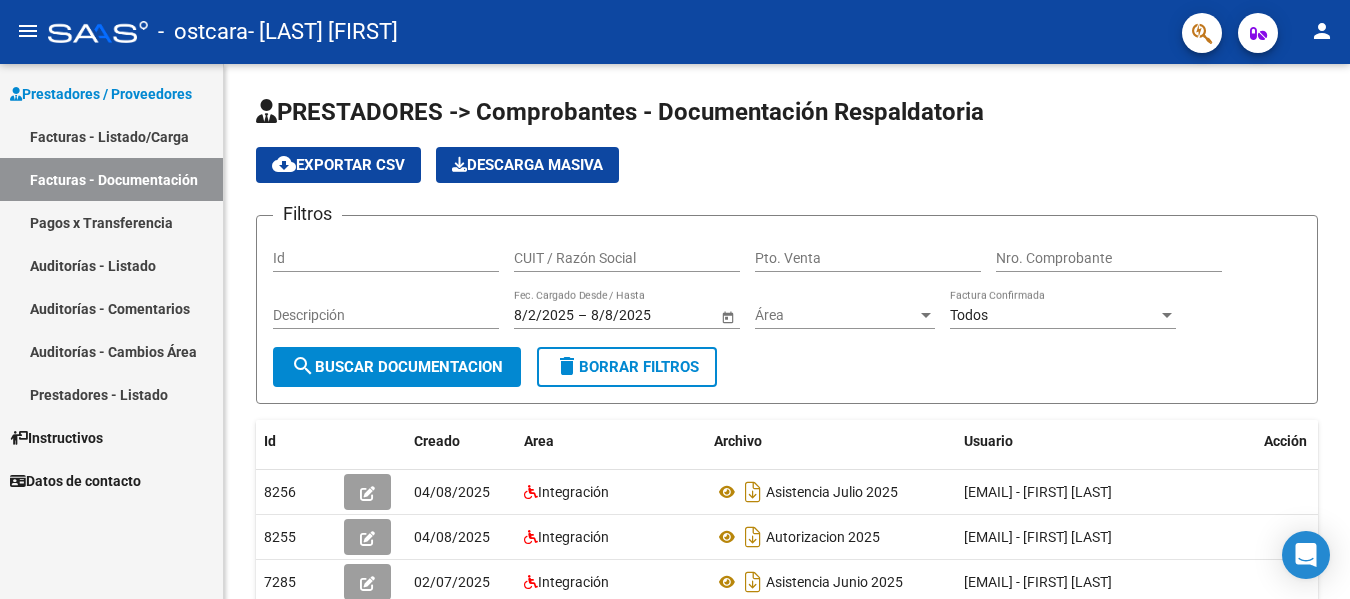 click on "Facturas - Listado/Carga" at bounding box center [111, 136] 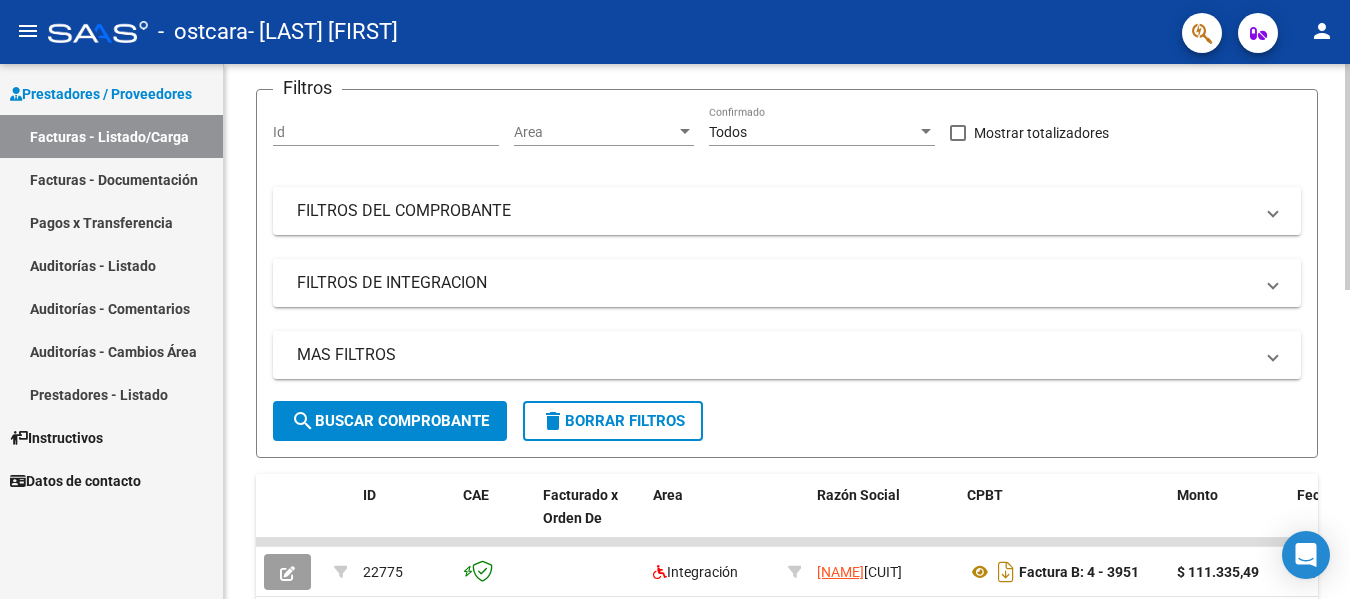 scroll, scrollTop: 300, scrollLeft: 0, axis: vertical 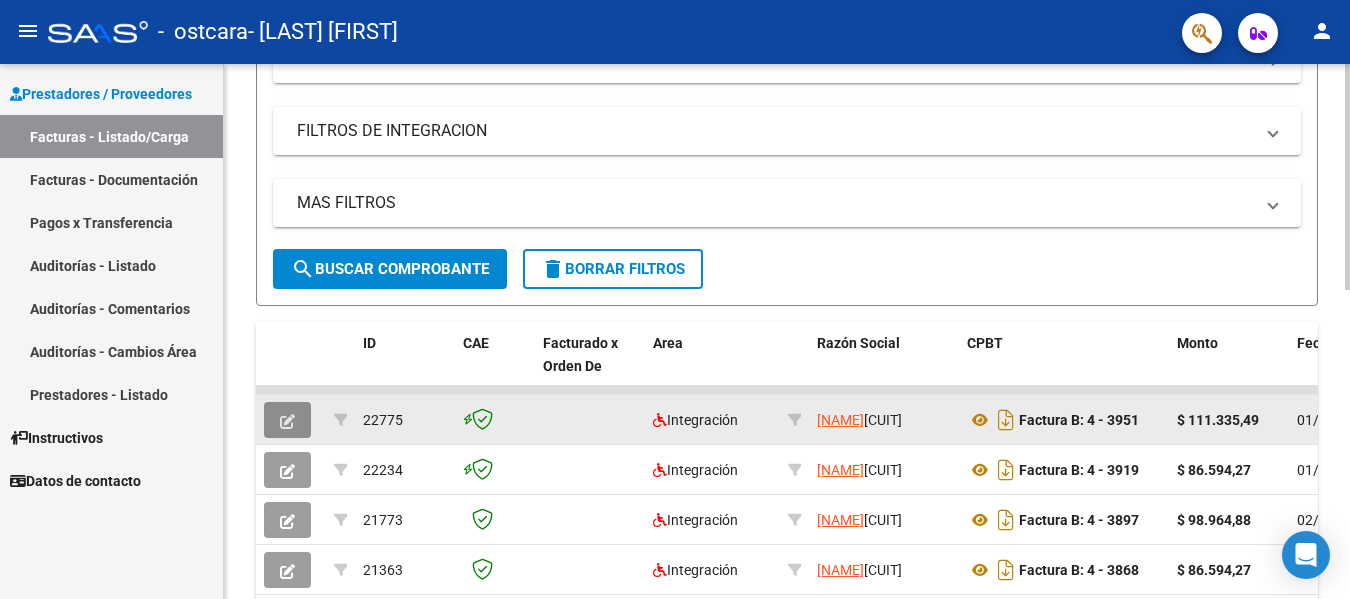 click 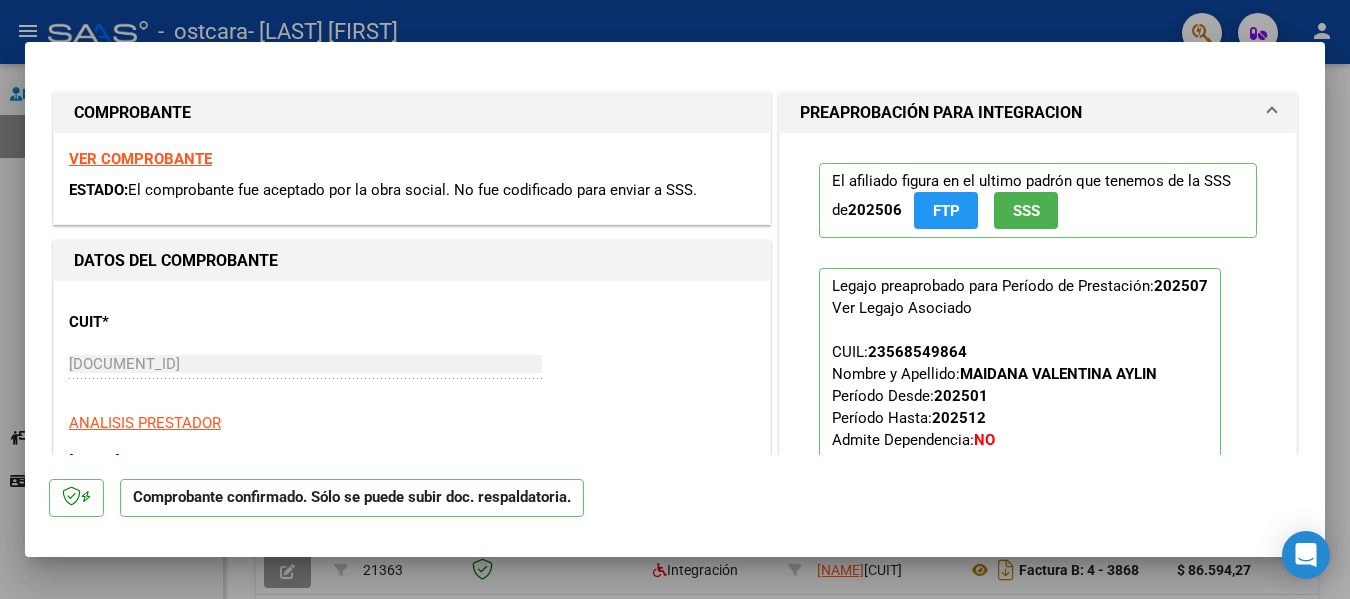 click on "VER COMPROBANTE" at bounding box center [140, 159] 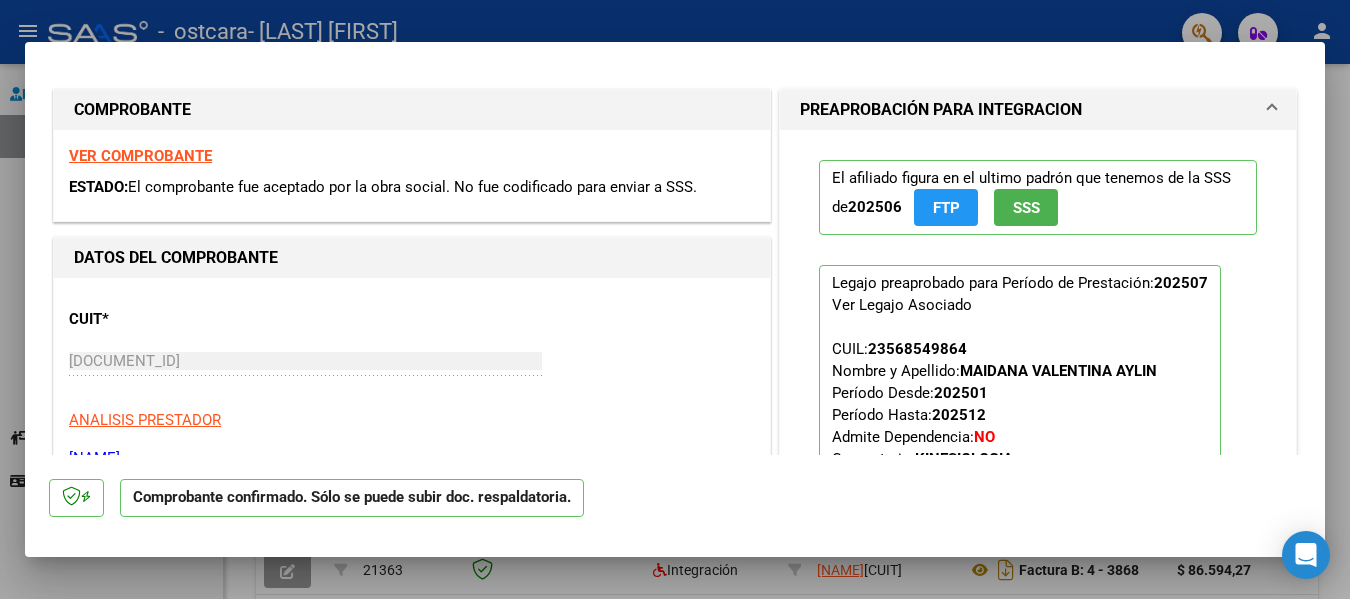 scroll, scrollTop: 0, scrollLeft: 0, axis: both 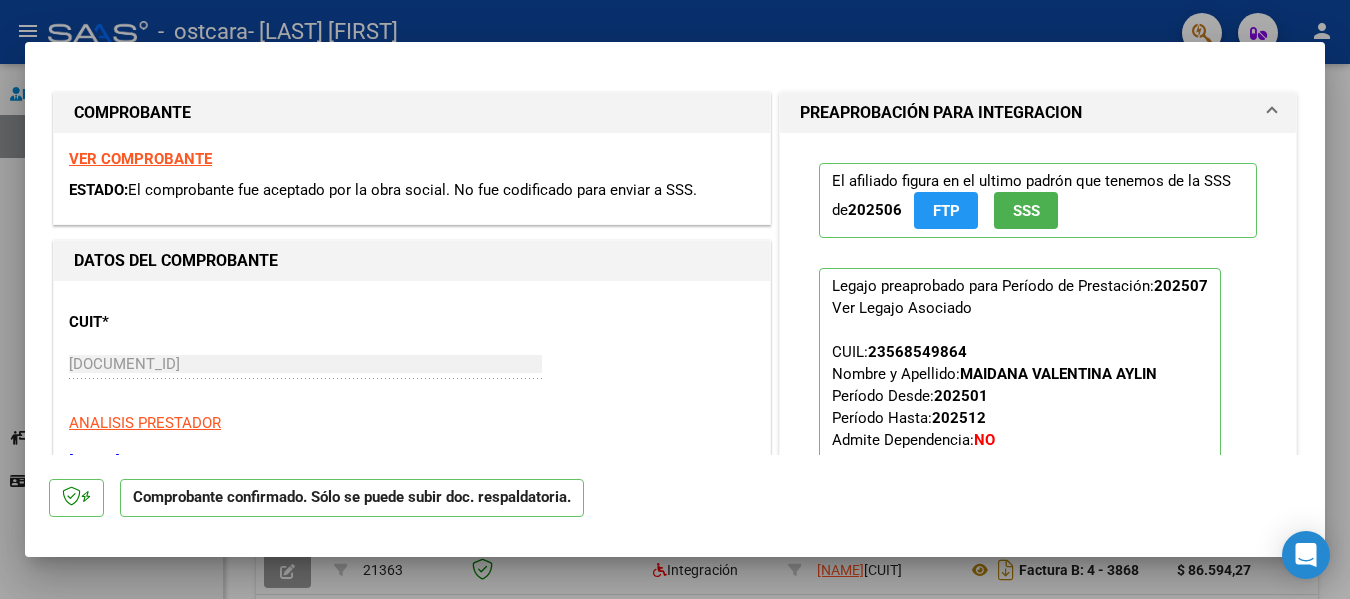 click at bounding box center [675, 299] 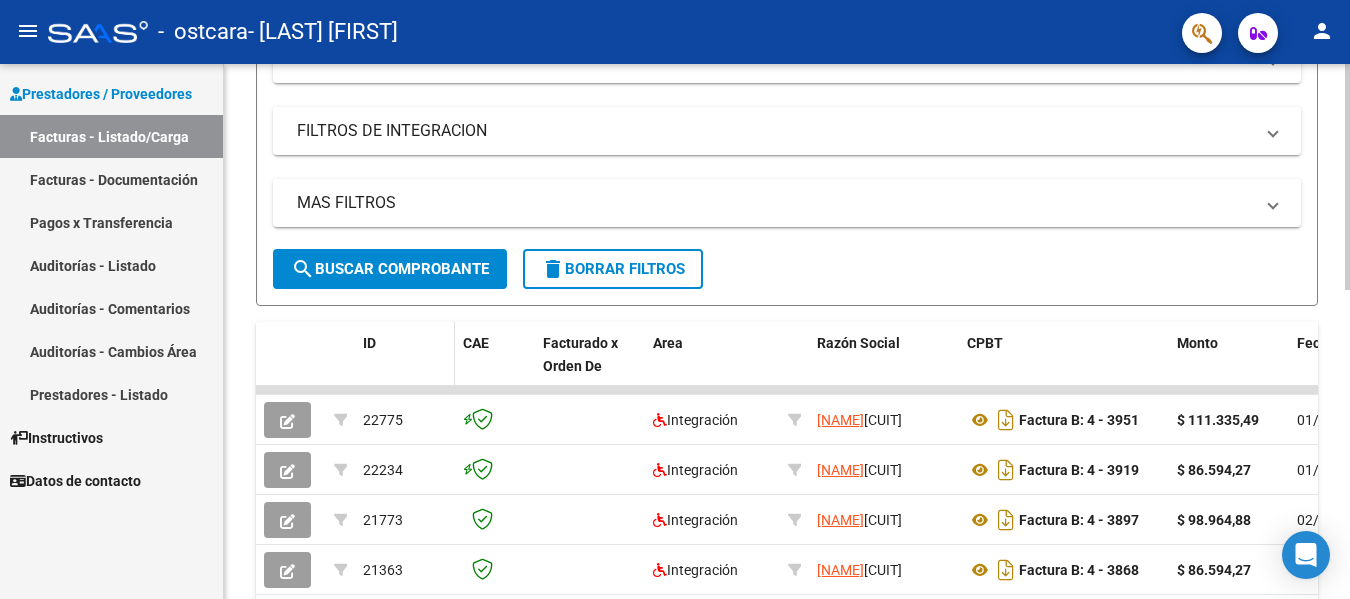 scroll, scrollTop: 400, scrollLeft: 0, axis: vertical 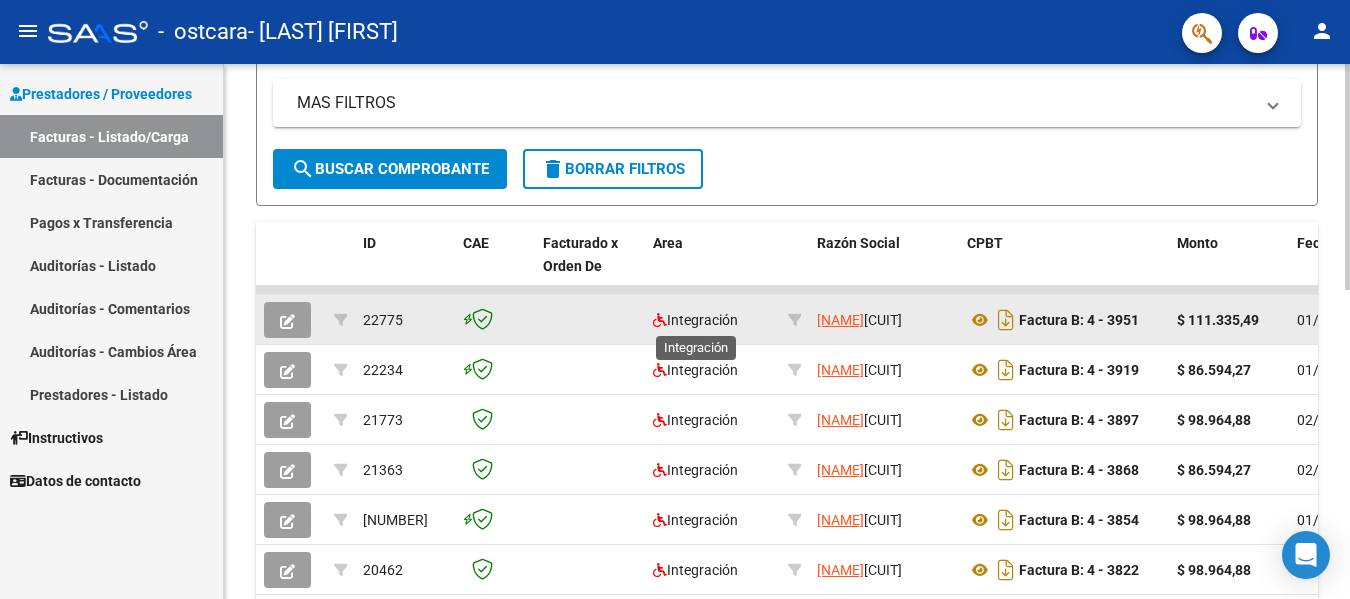 click on "Integración" 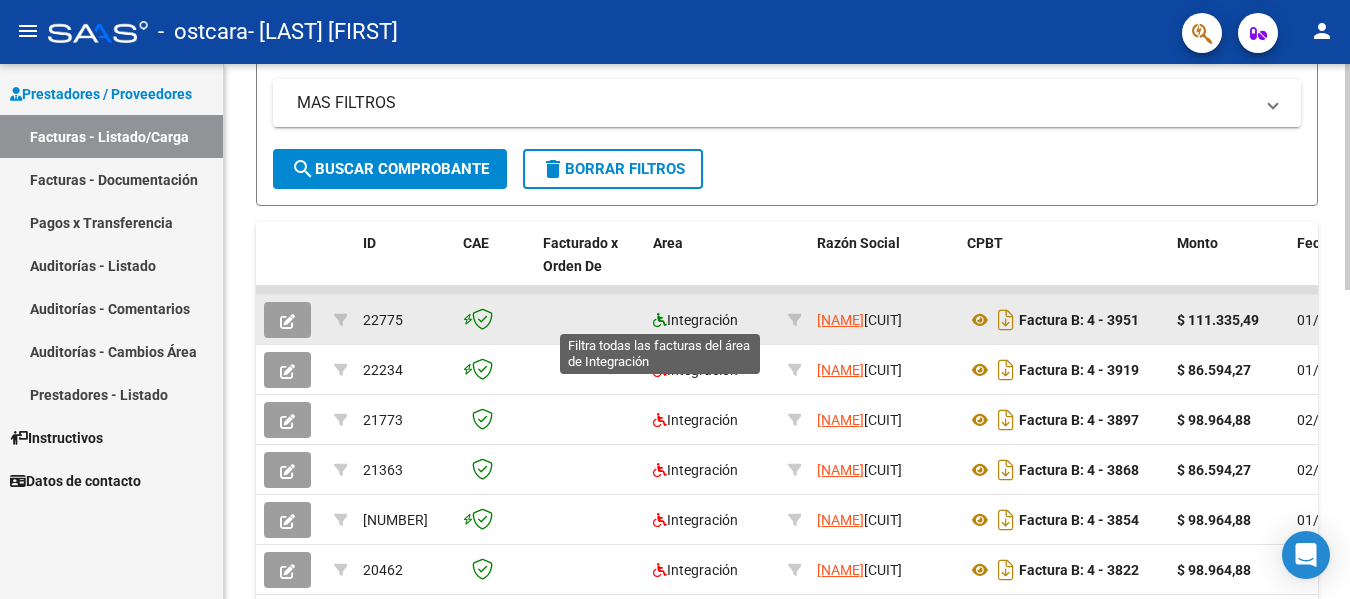 click 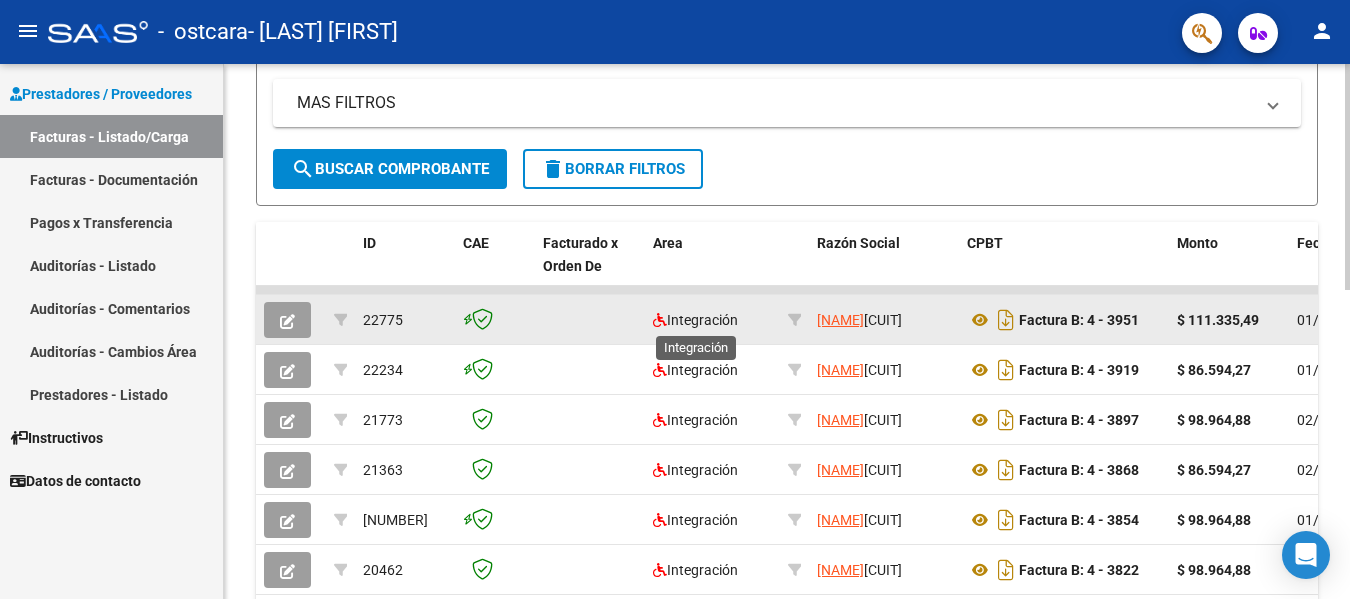 click on "Integración" 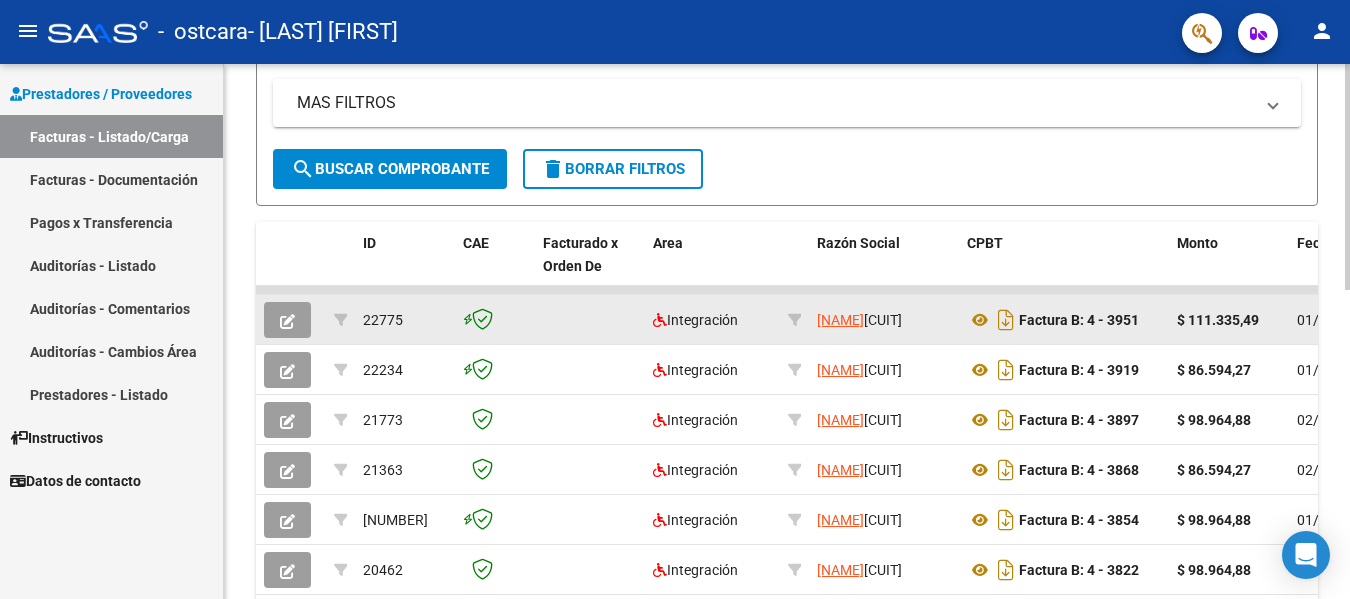 click on "Integración" 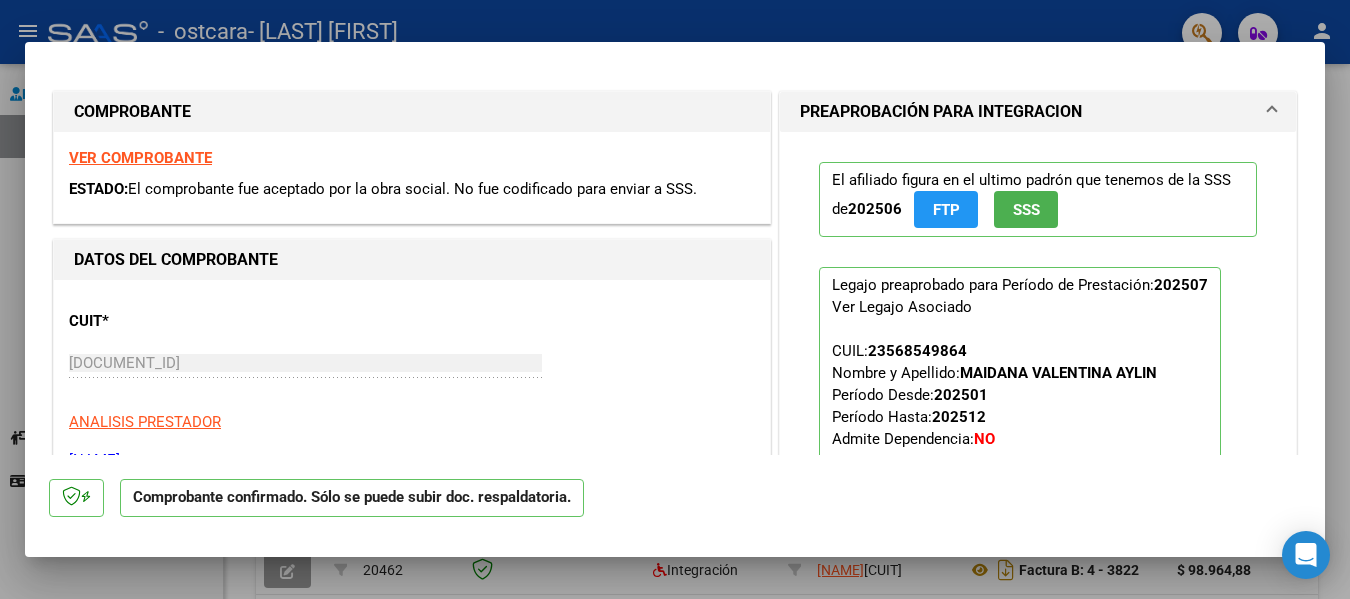 scroll, scrollTop: 0, scrollLeft: 0, axis: both 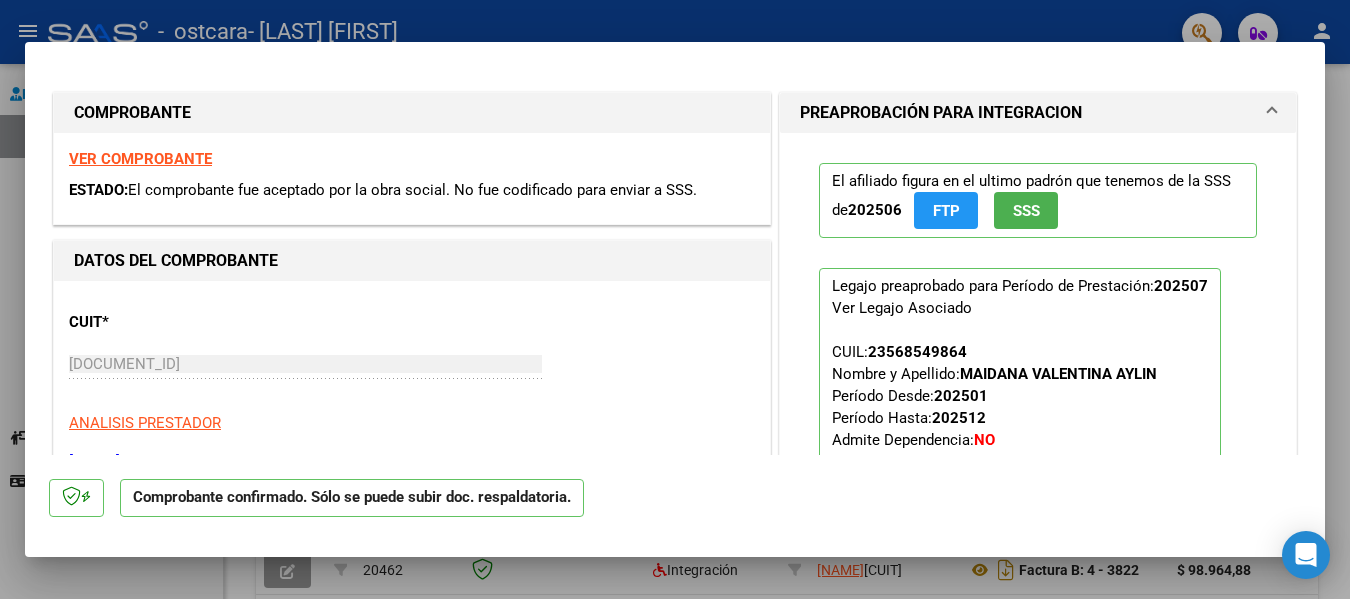 click on "*" at bounding box center [105, 322] 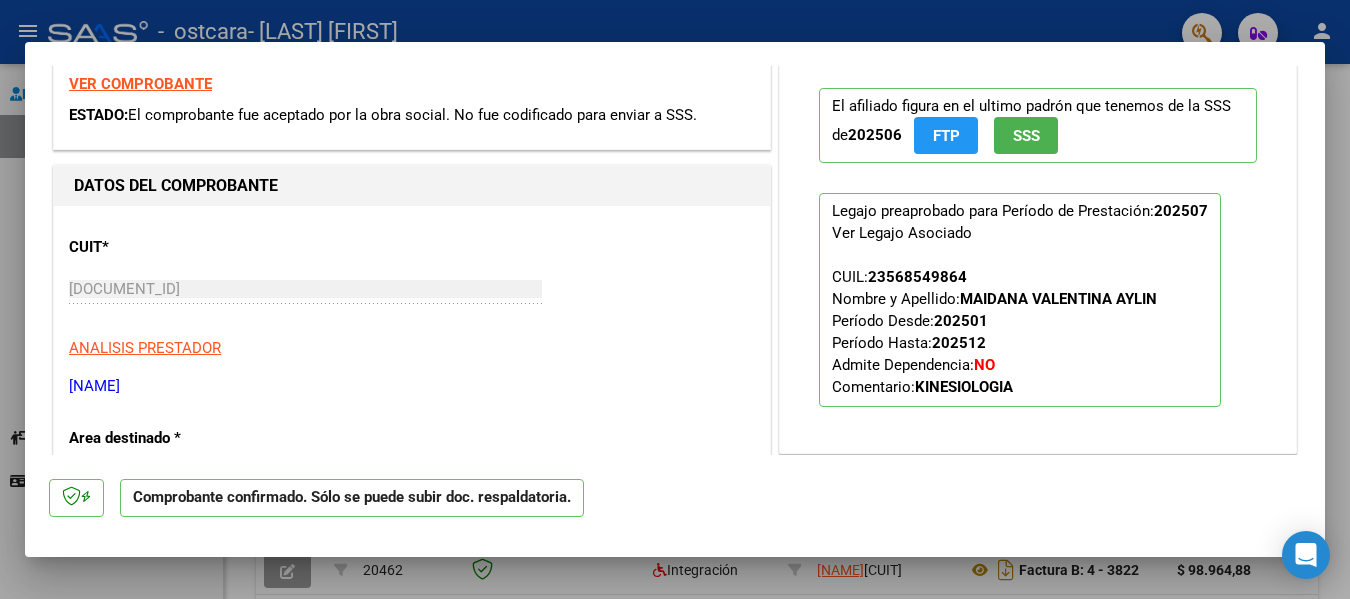 scroll, scrollTop: 0, scrollLeft: 0, axis: both 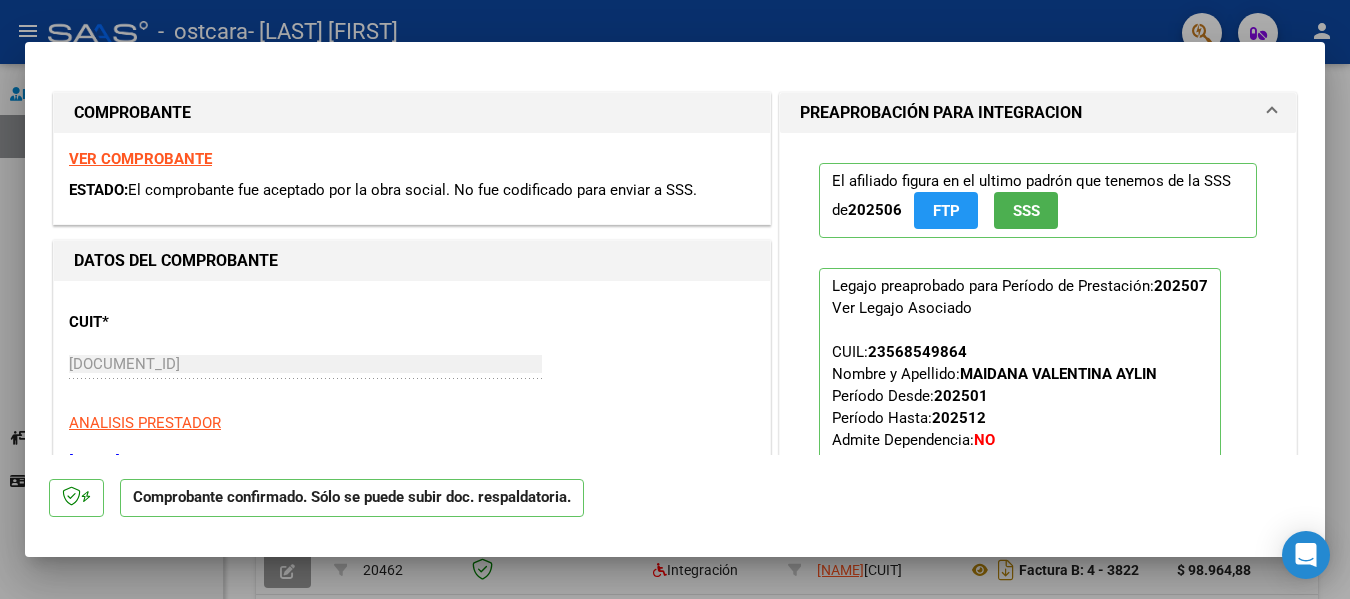 click at bounding box center (675, 299) 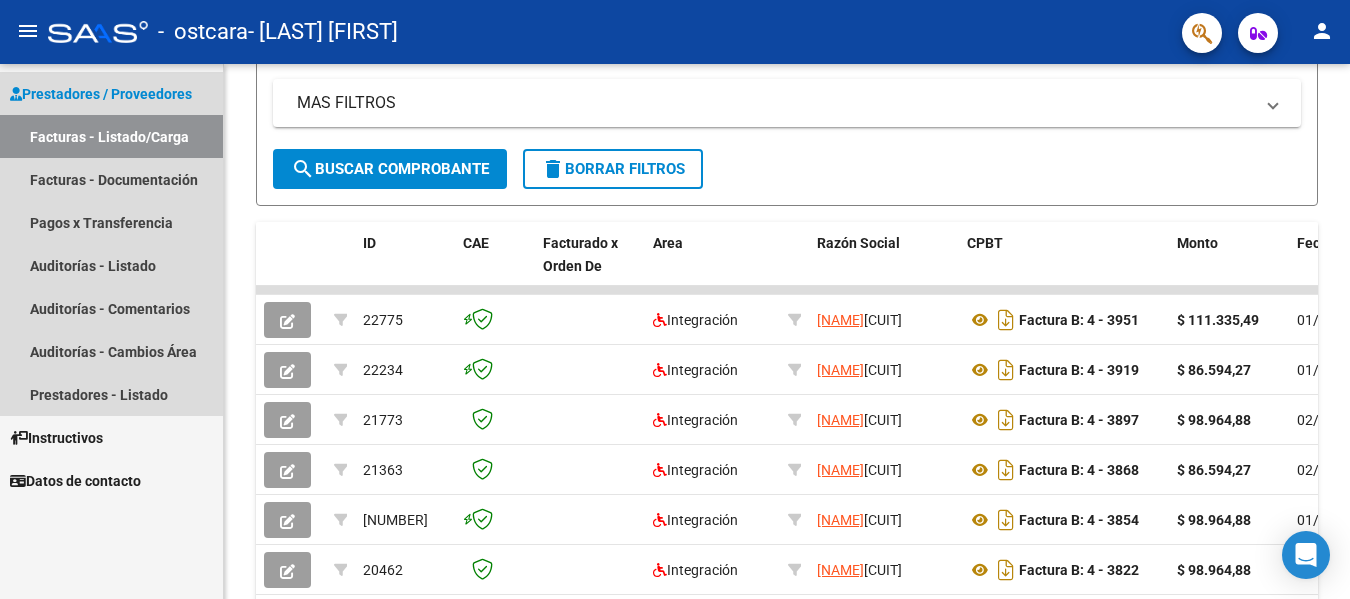 click on "Facturas - Listado/Carga" at bounding box center [111, 136] 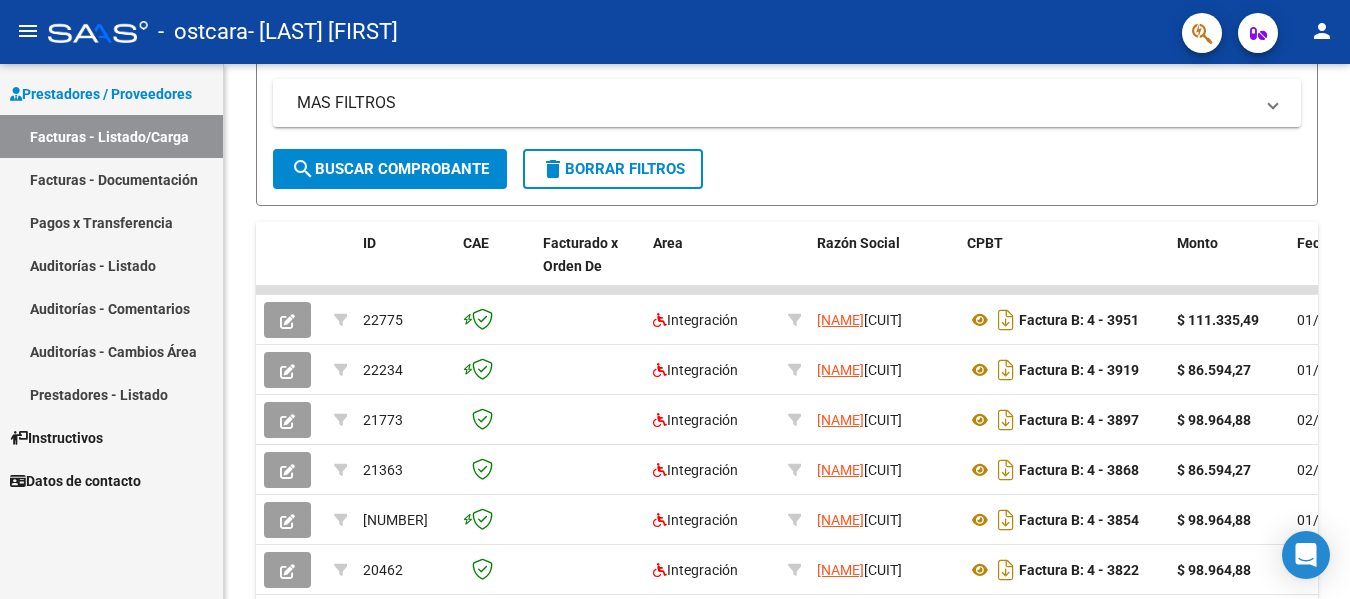 click on "Facturas - Documentación" at bounding box center [111, 179] 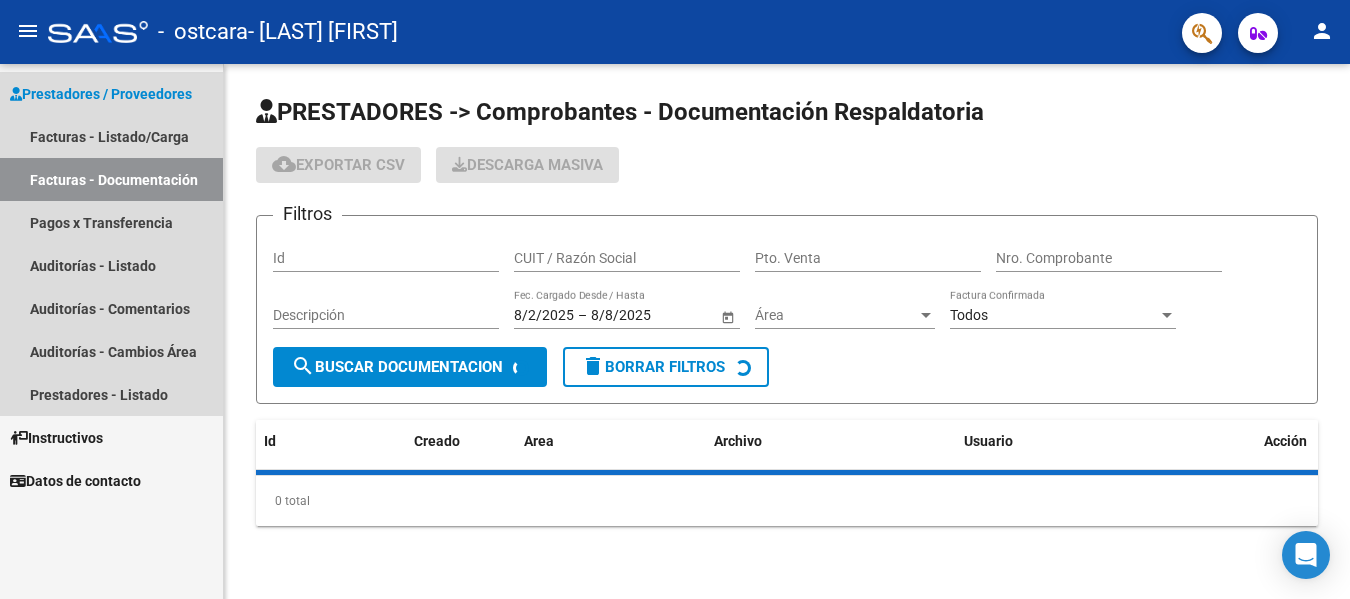 scroll, scrollTop: 0, scrollLeft: 0, axis: both 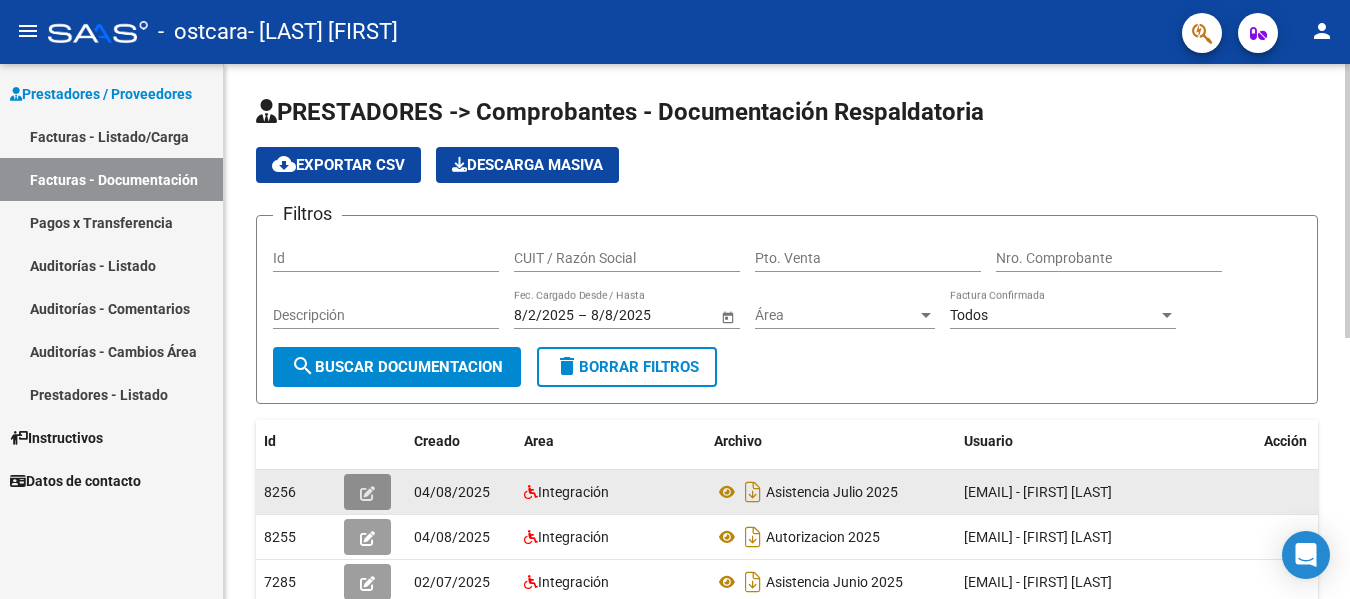 click 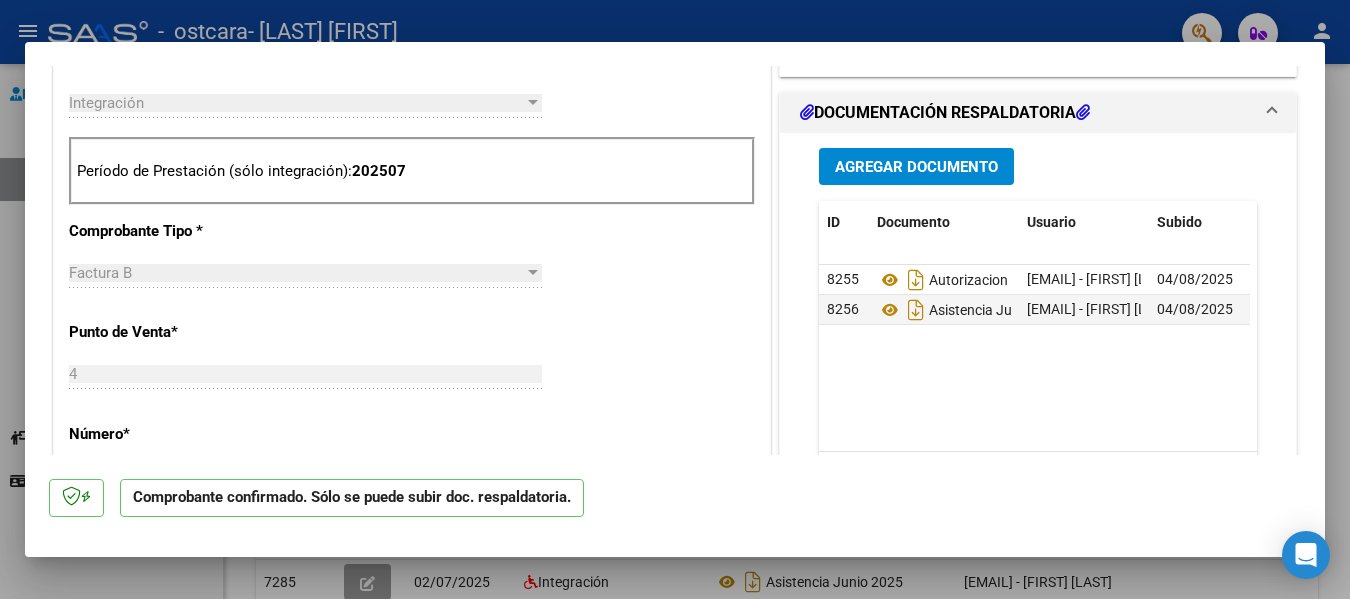 scroll, scrollTop: 500, scrollLeft: 0, axis: vertical 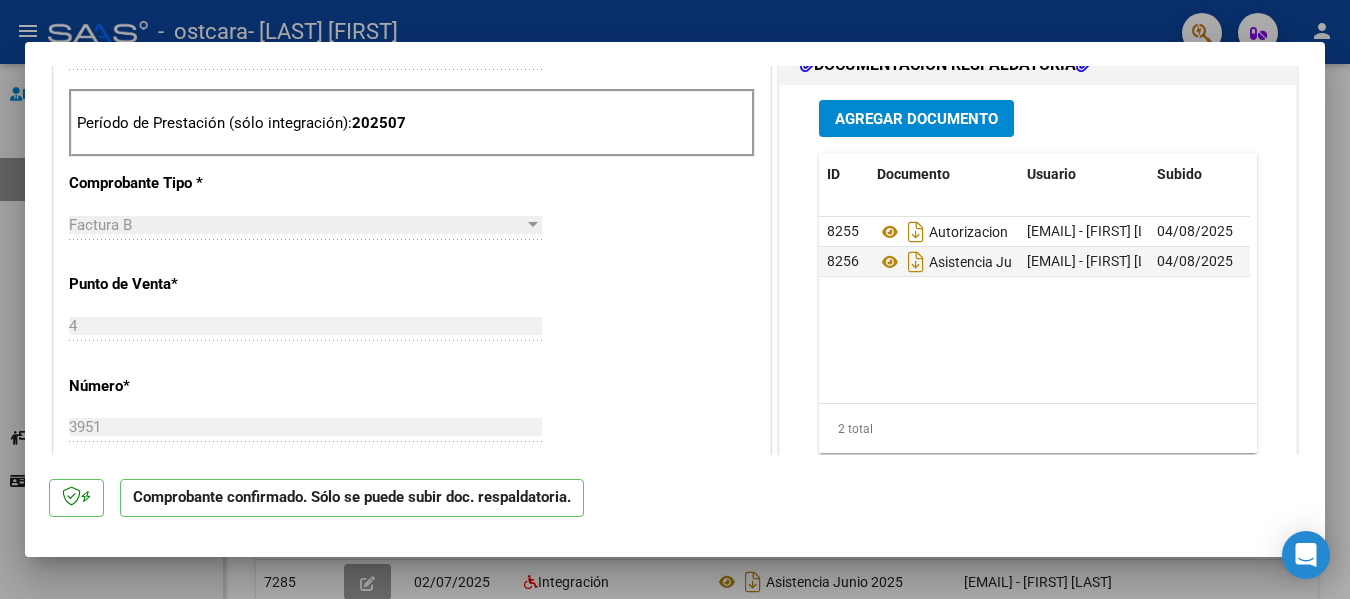click on "Agregar Documento" at bounding box center (916, 119) 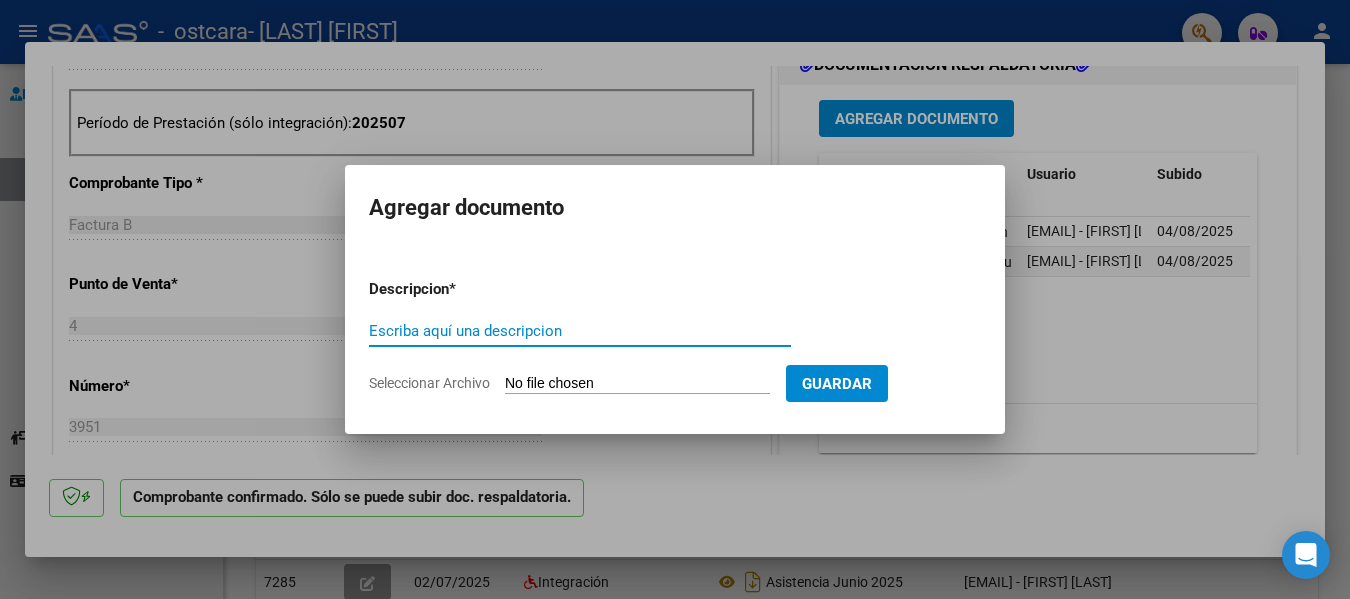 click on "Escriba aquí una descripcion" at bounding box center (580, 331) 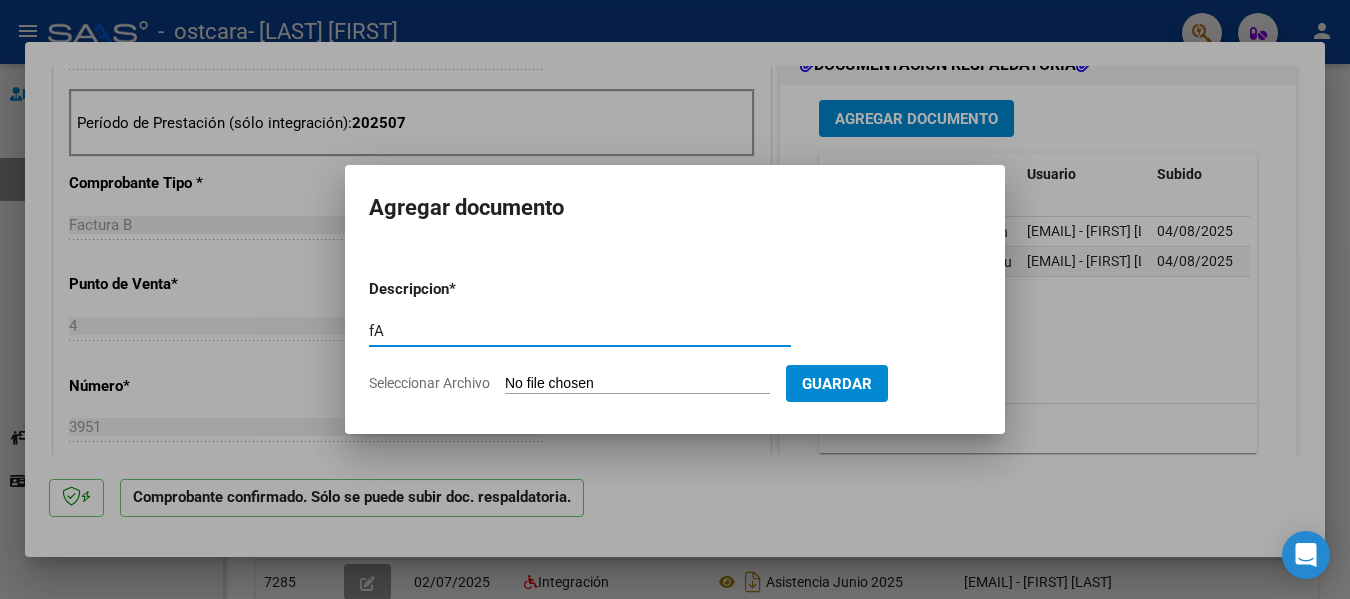 type on "f" 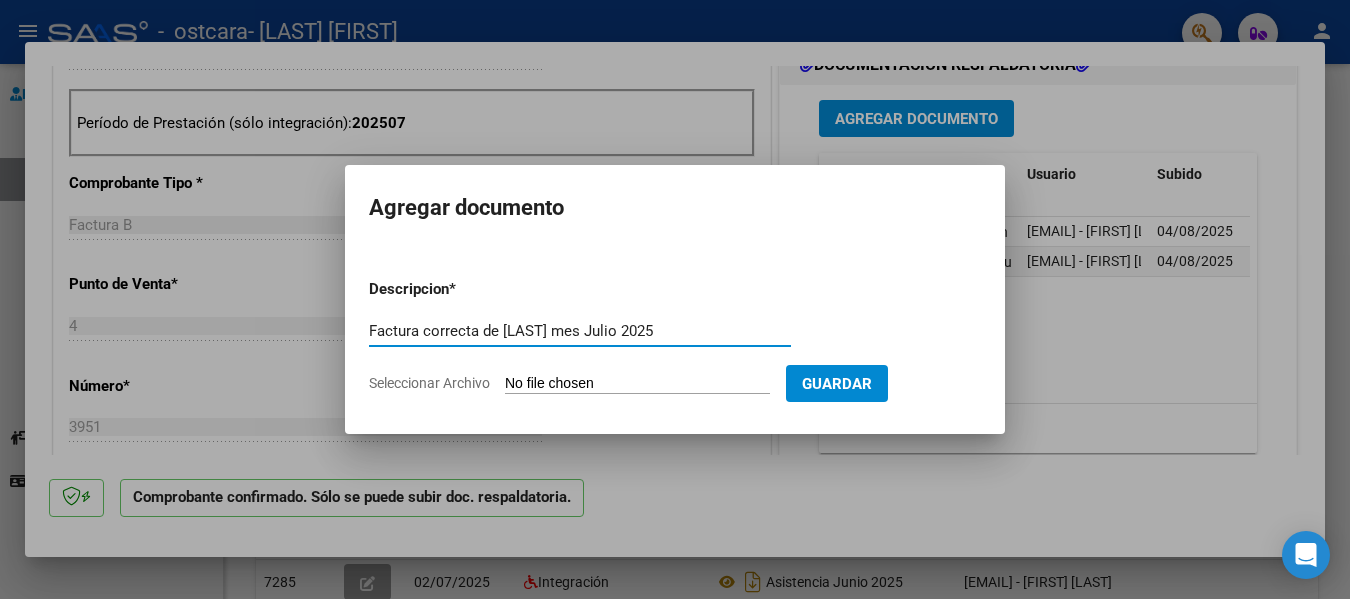 type on "Factura correcta de [LAST] mes Julio 2025" 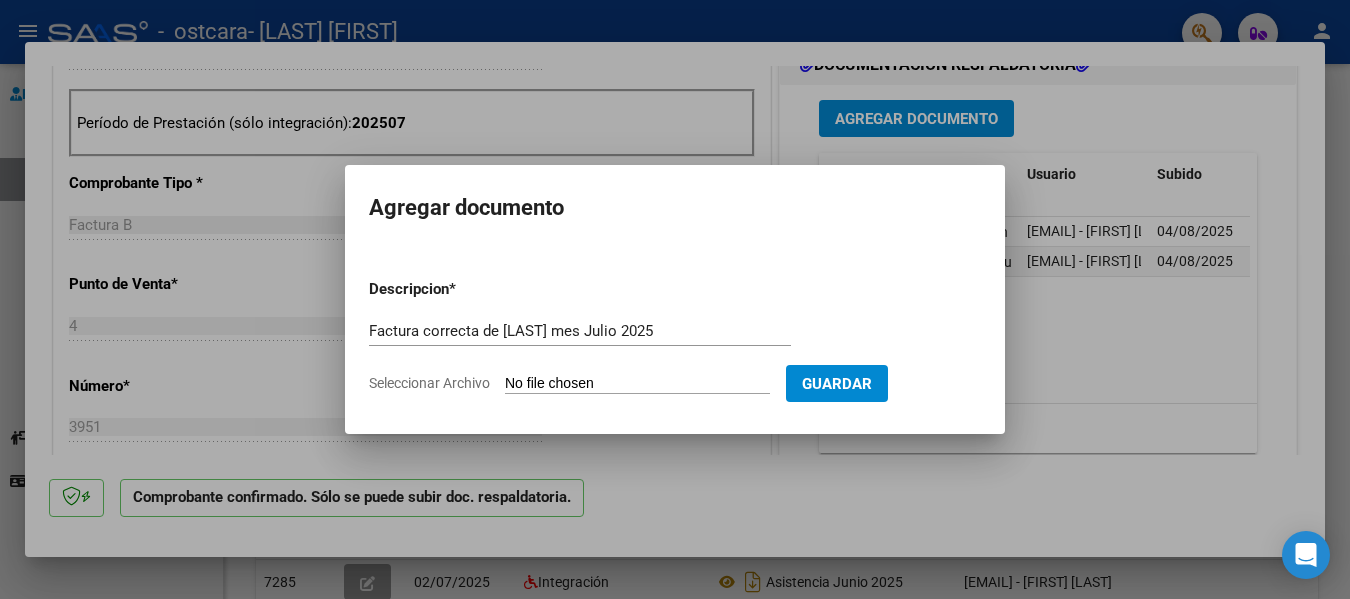 click on "Seleccionar Archivo" at bounding box center [637, 384] 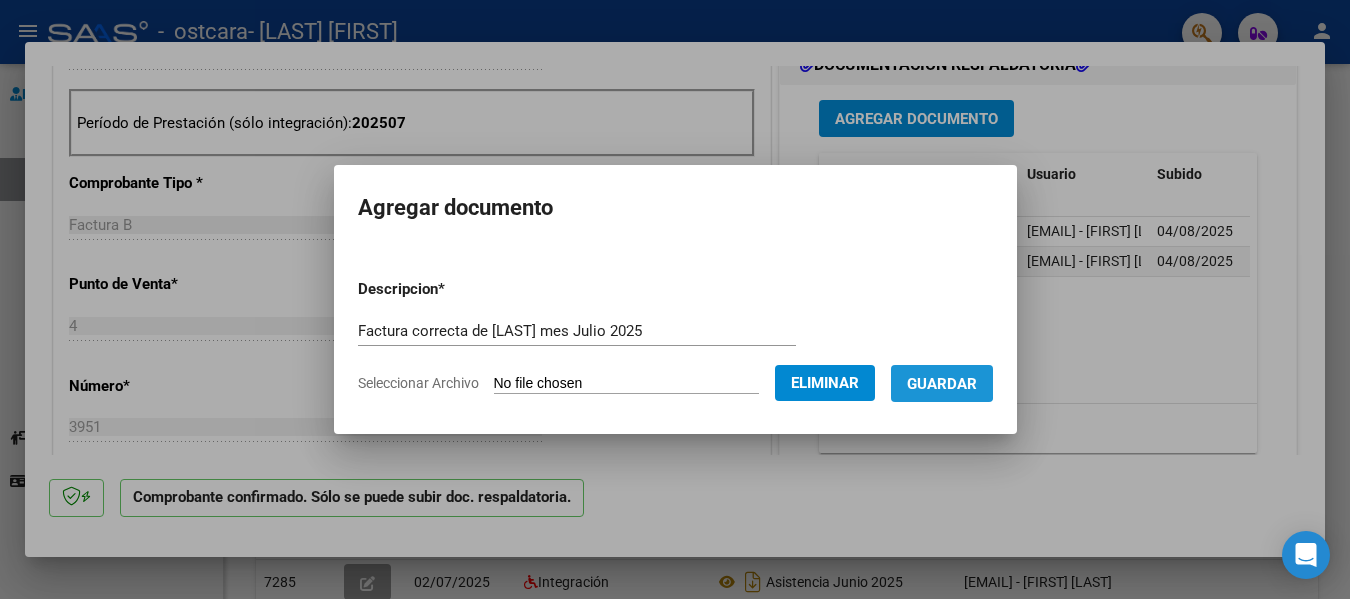 click on "Guardar" at bounding box center (942, 384) 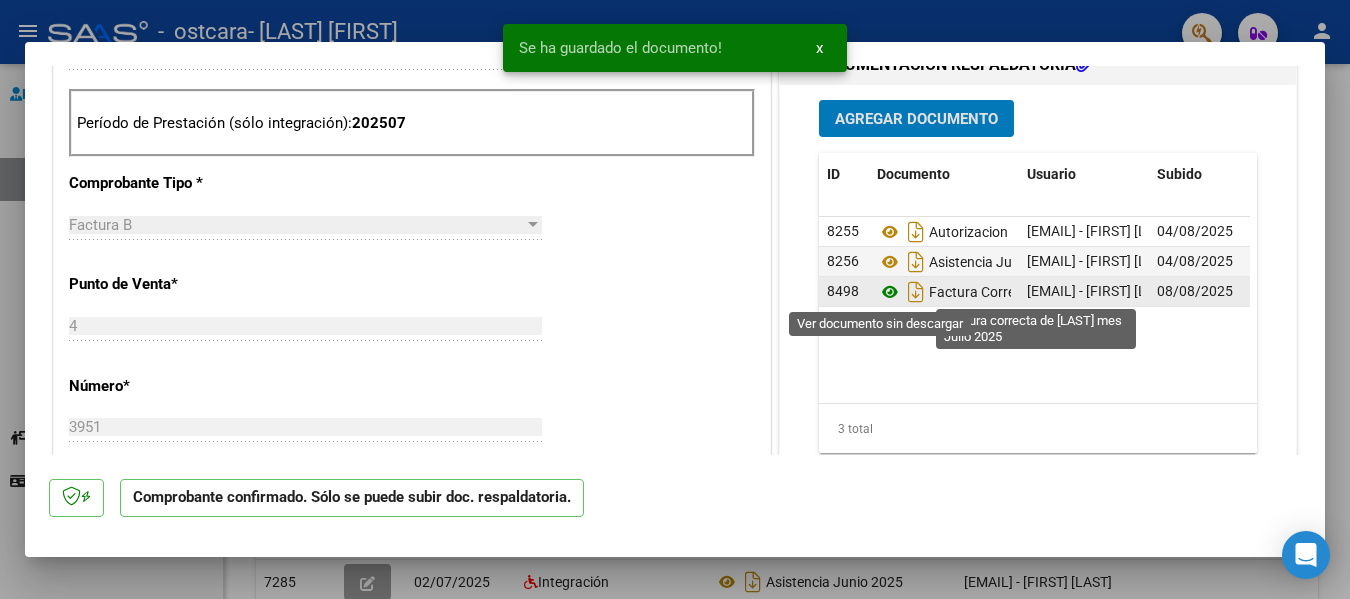 click 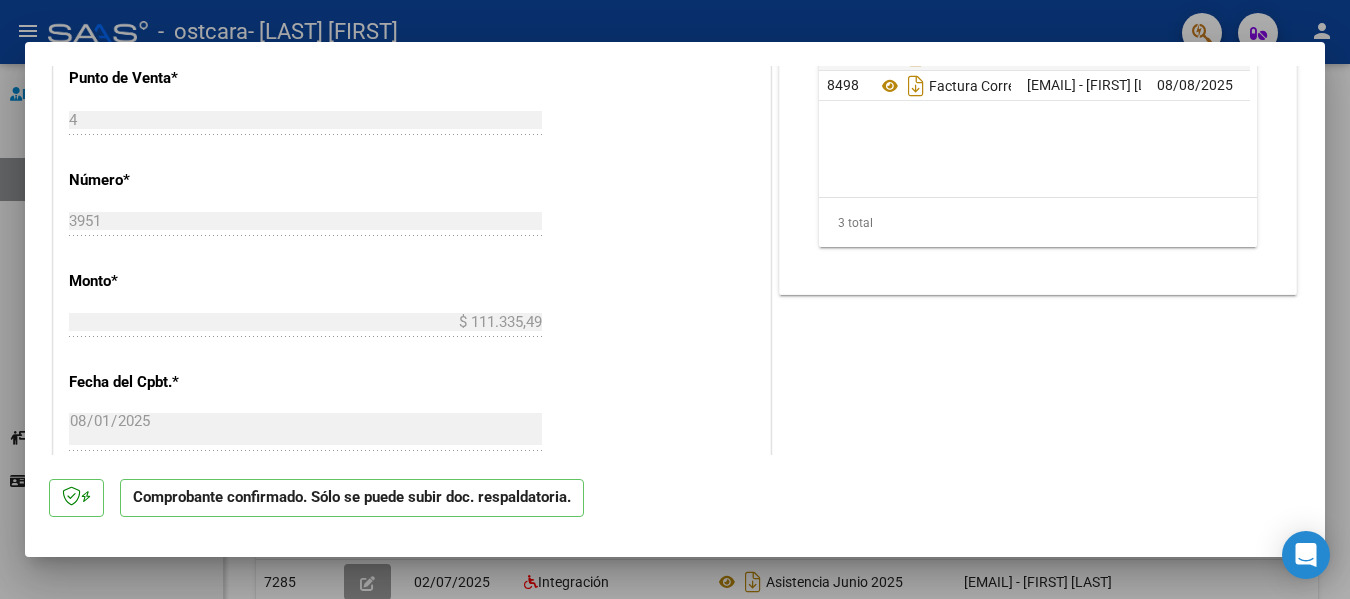 scroll, scrollTop: 503, scrollLeft: 0, axis: vertical 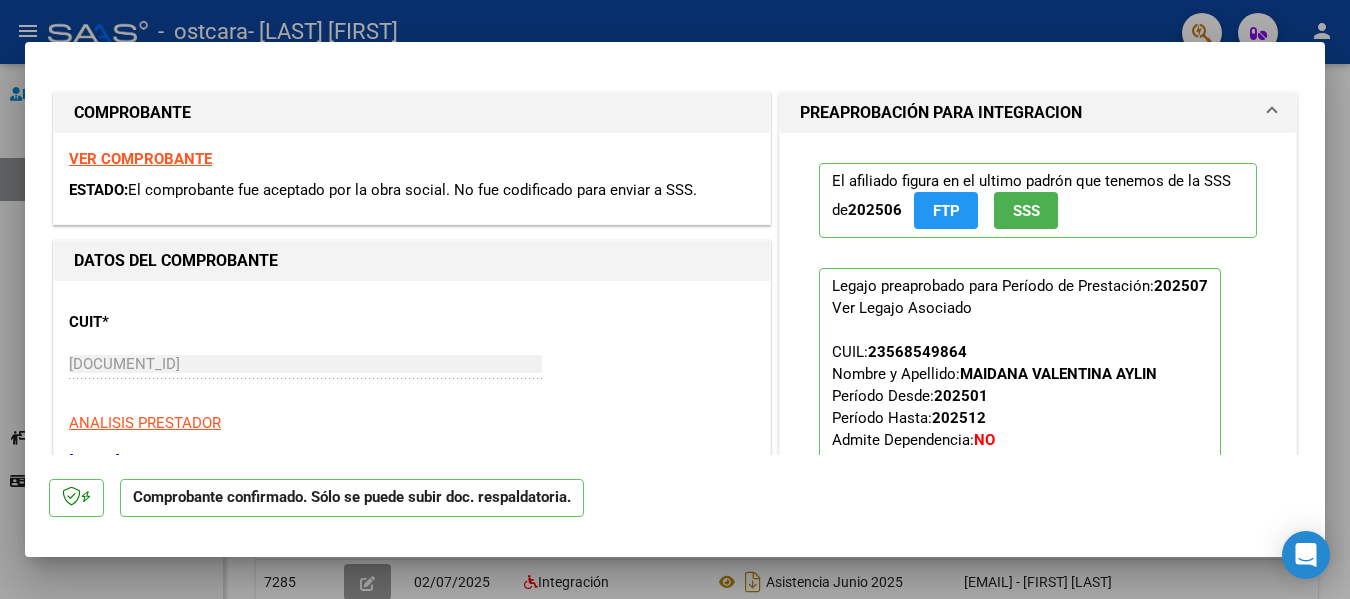 click at bounding box center [675, 299] 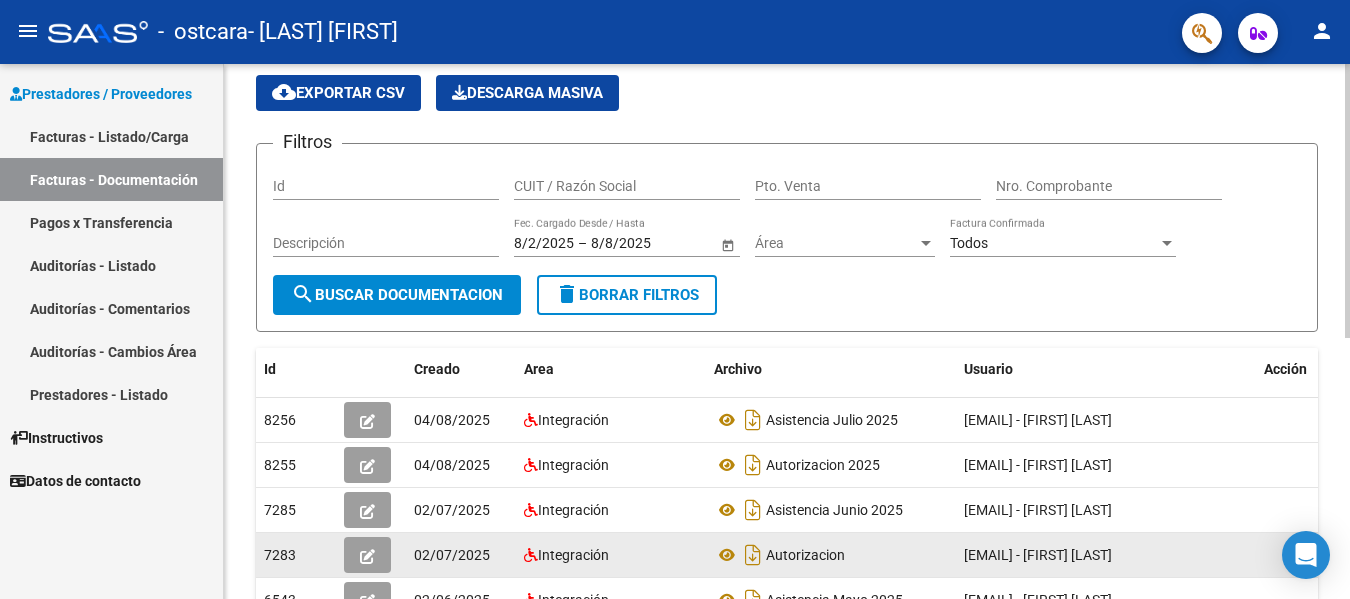 scroll, scrollTop: 100, scrollLeft: 0, axis: vertical 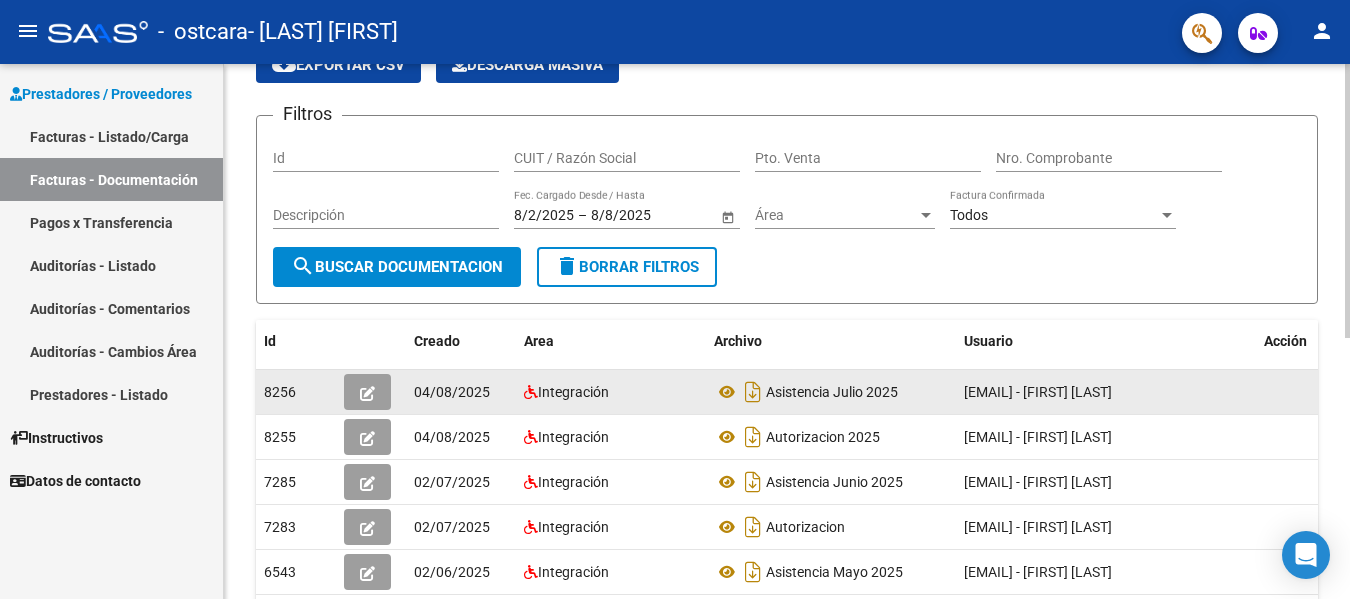 click 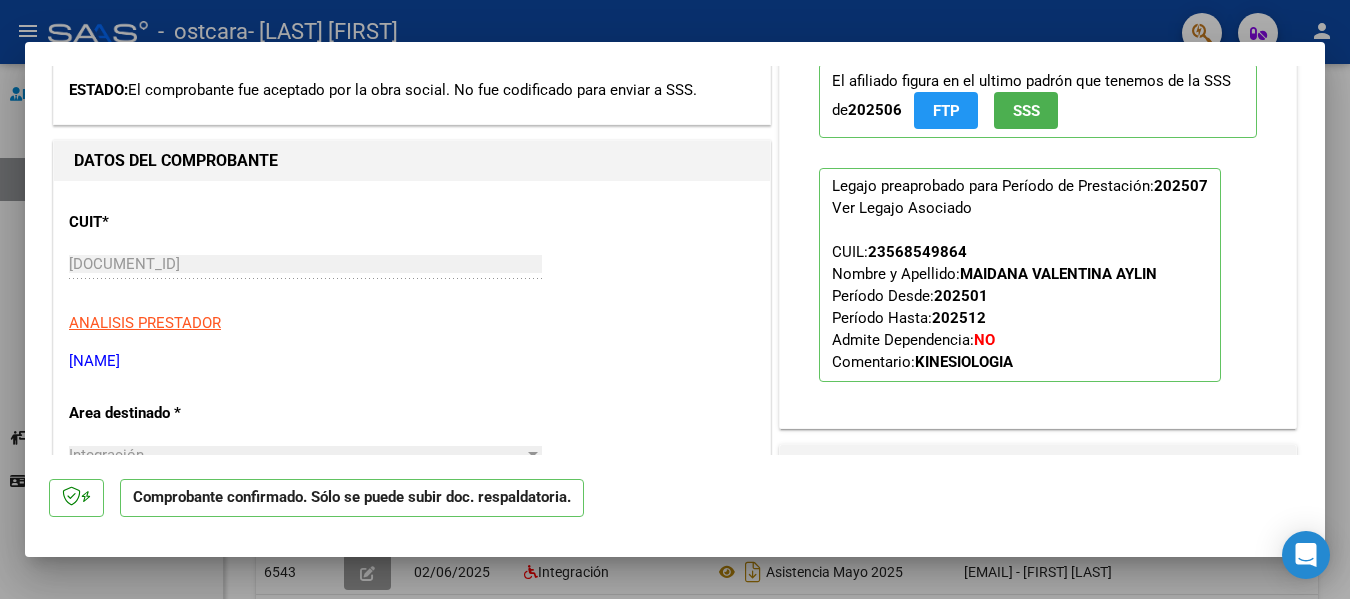 scroll, scrollTop: 0, scrollLeft: 0, axis: both 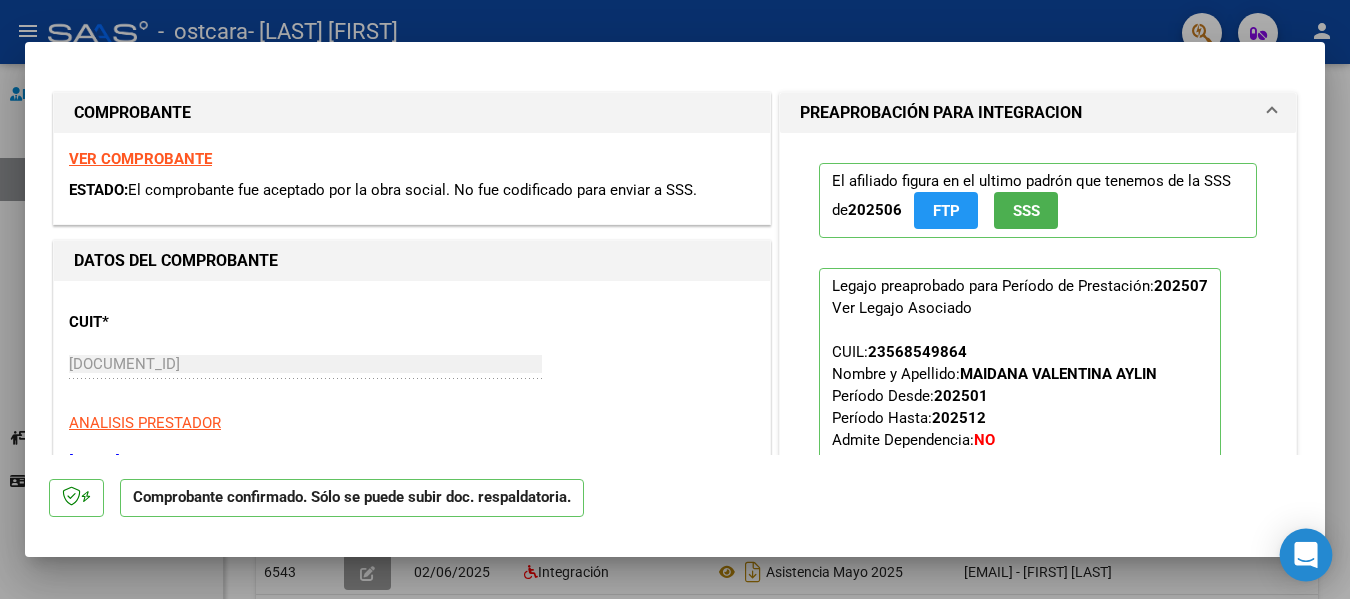 click 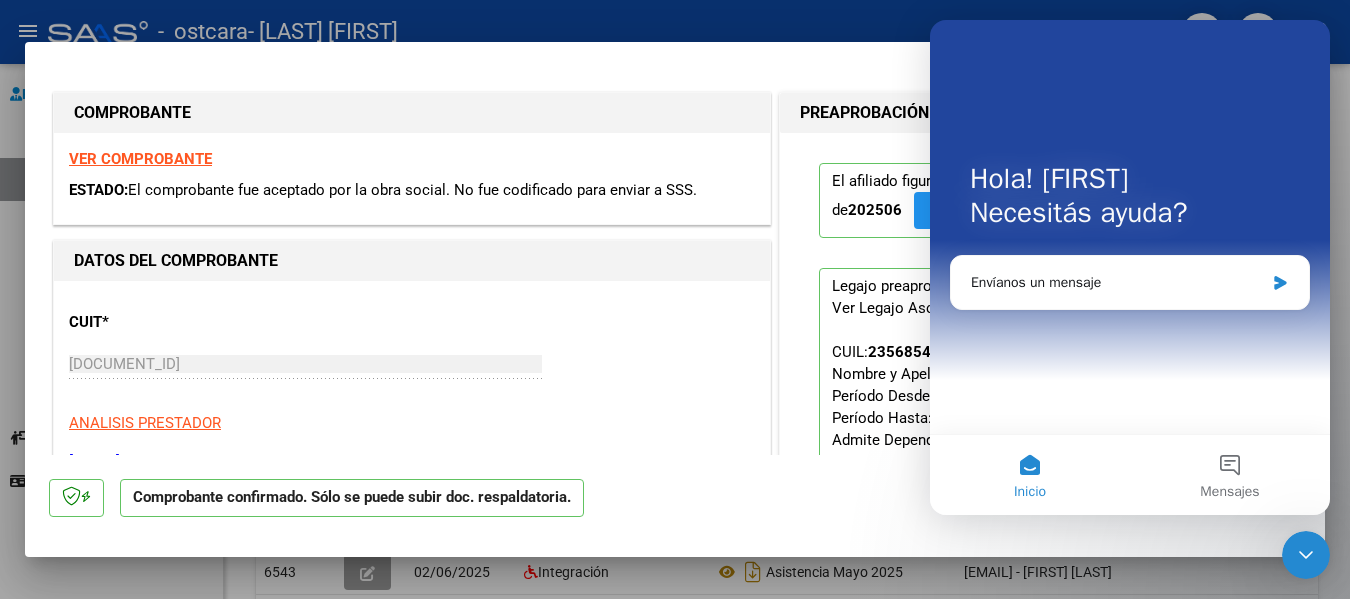 scroll, scrollTop: 0, scrollLeft: 0, axis: both 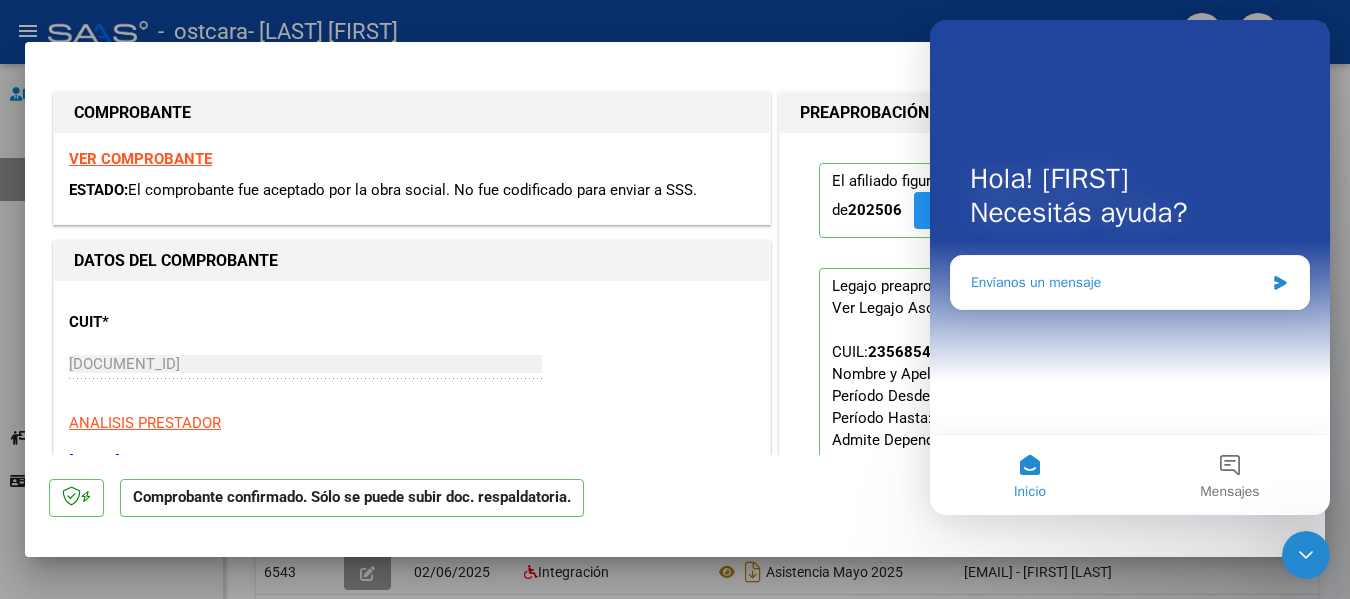 click on "Envíanos un mensaje" at bounding box center [1117, 282] 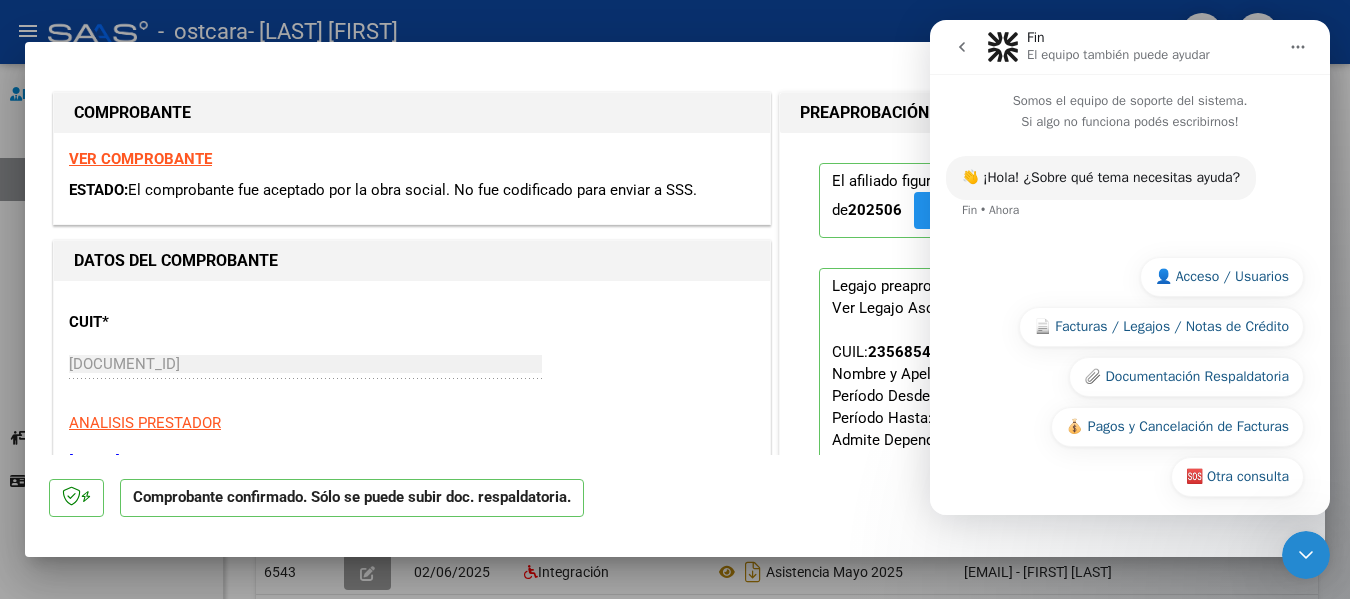 click on "👋 ¡Hola! ¿Sobre qué tema necesitas ayuda?" at bounding box center (1101, 178) 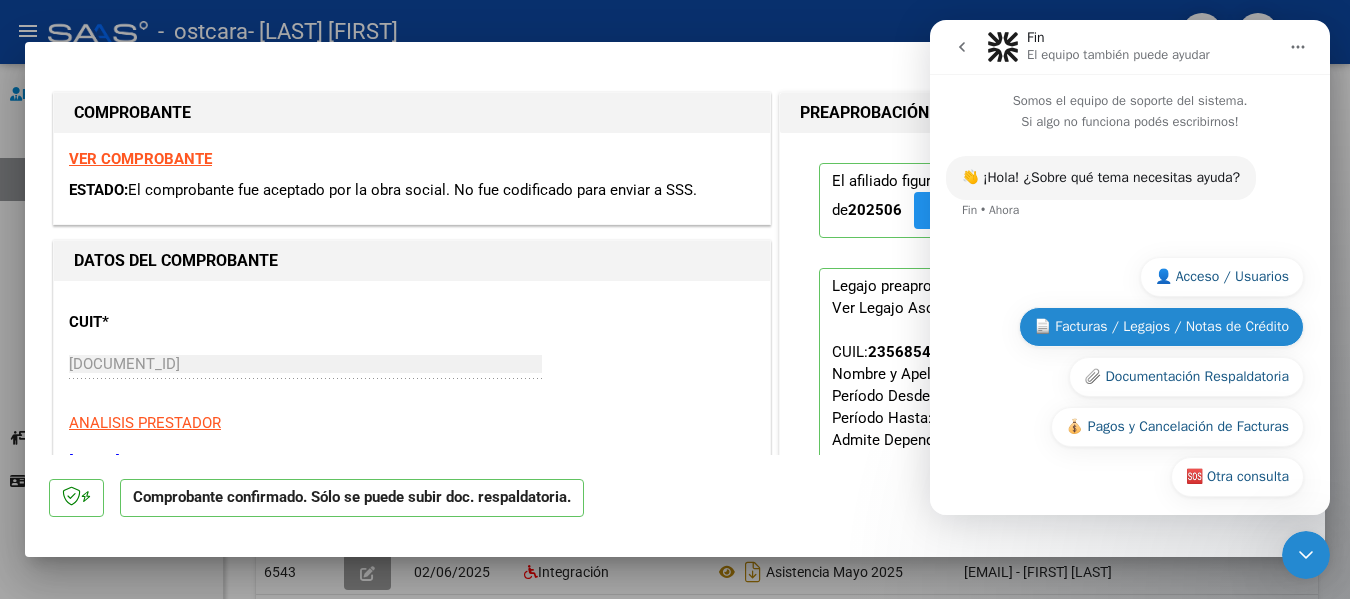 click on "📄 Facturas / Legajos / Notas de Crédito" at bounding box center [1161, 327] 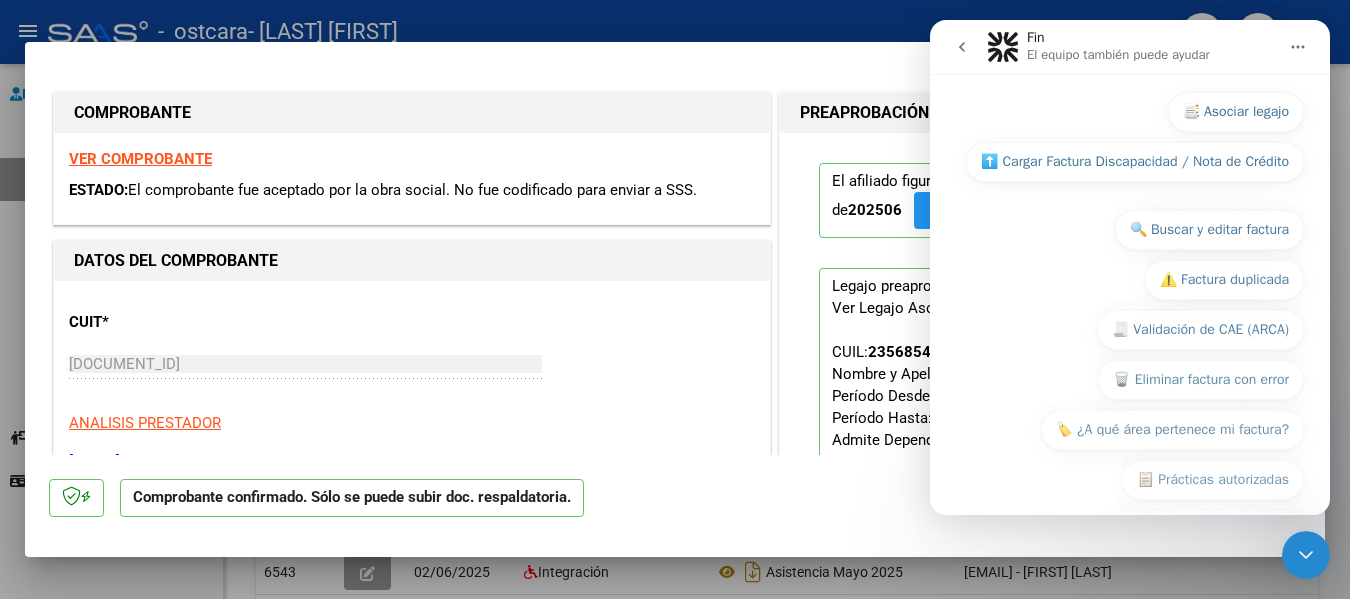 scroll, scrollTop: 391, scrollLeft: 0, axis: vertical 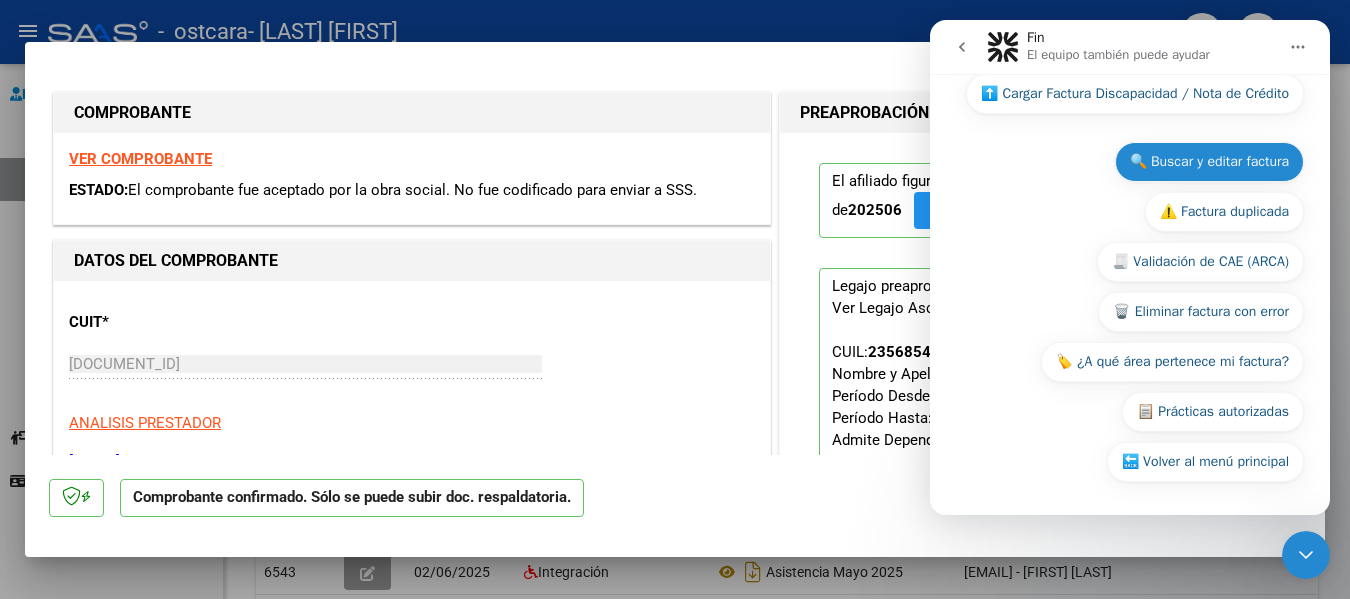 click on "🔍 Buscar y editar factura" at bounding box center [1209, 162] 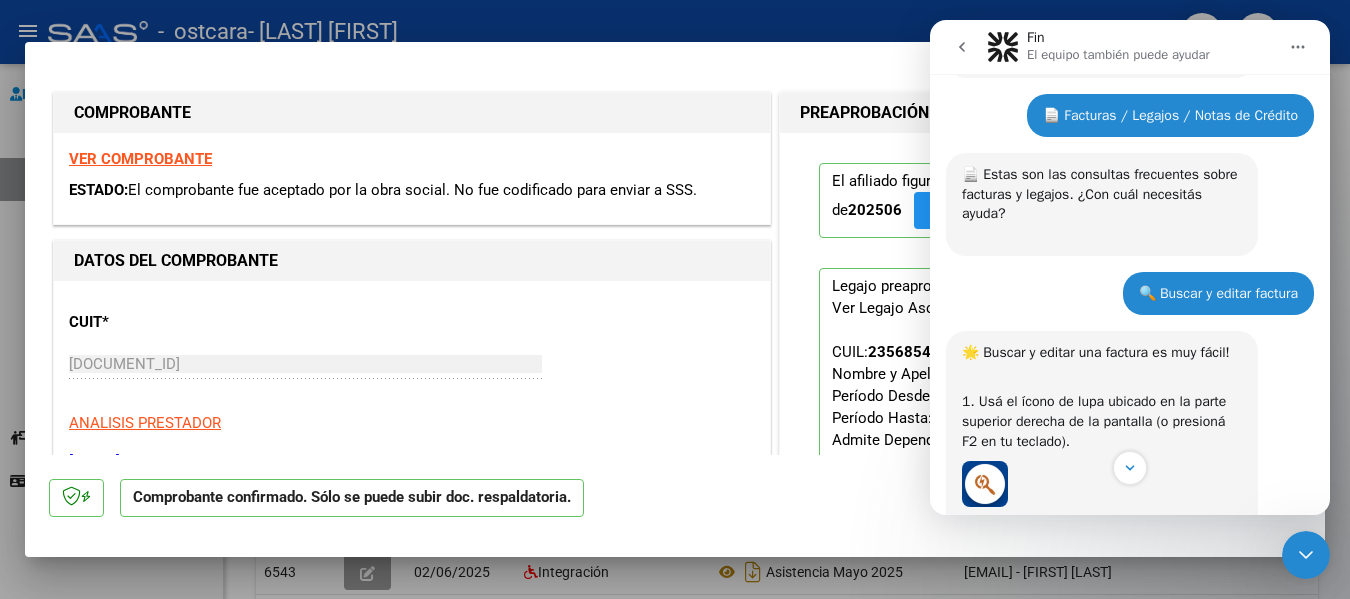scroll, scrollTop: 102, scrollLeft: 0, axis: vertical 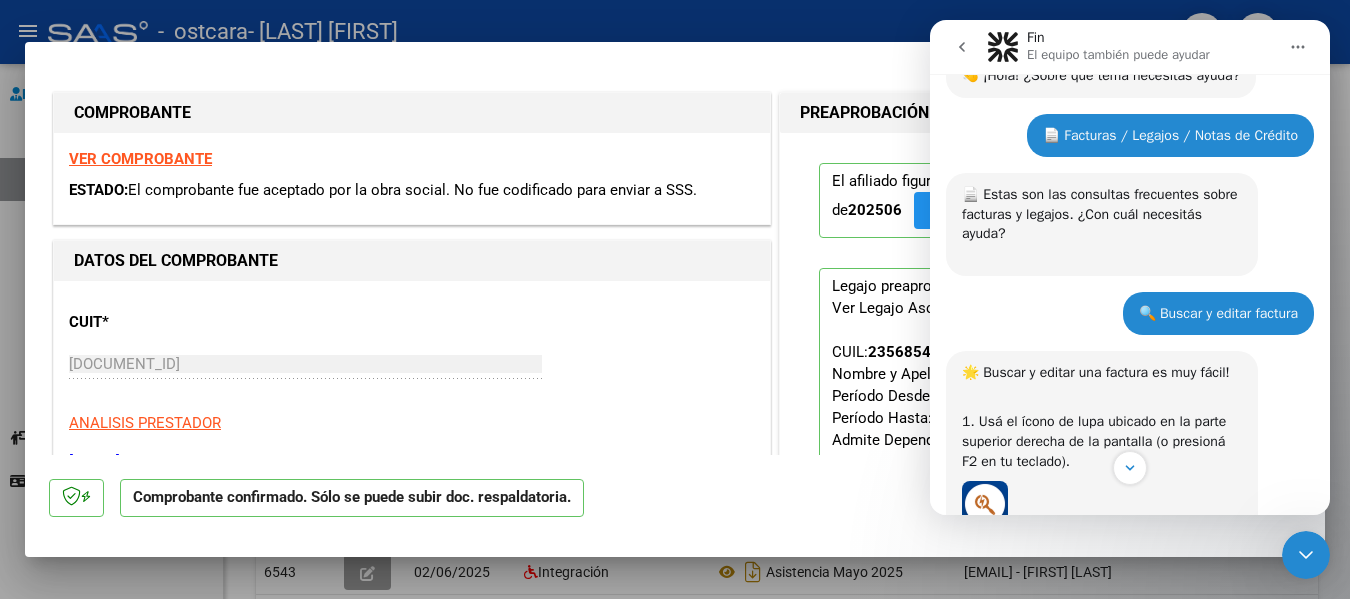 click at bounding box center (675, 299) 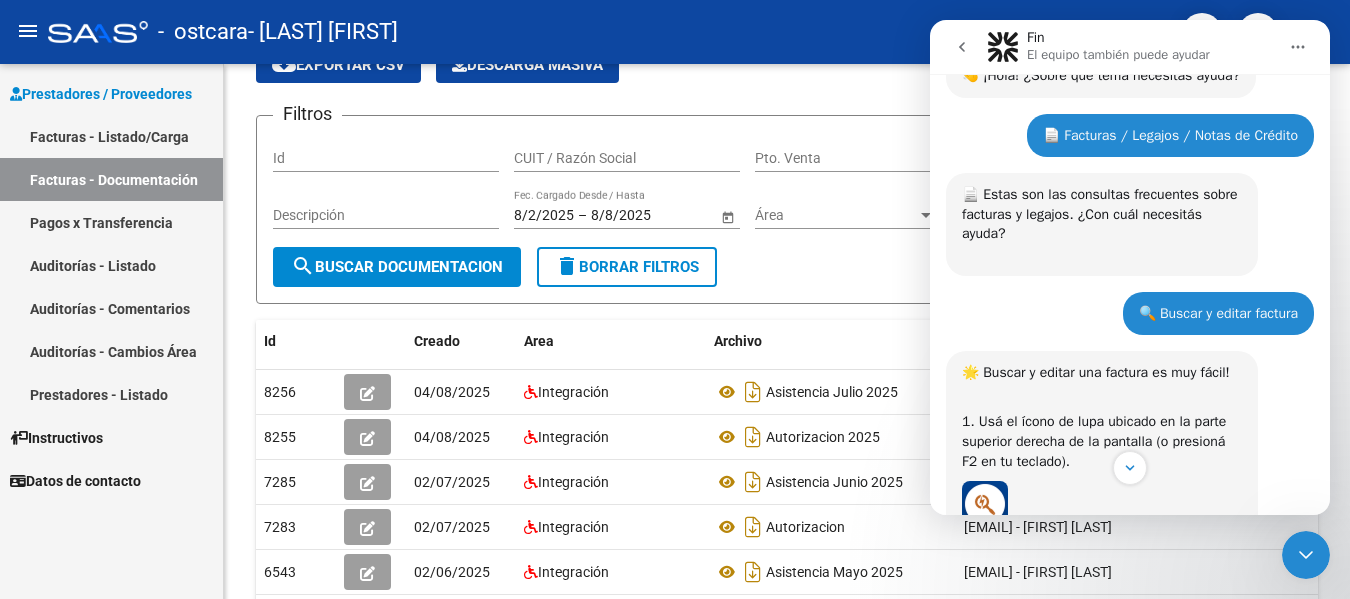 click on "Facturas - Listado/Carga" at bounding box center (111, 136) 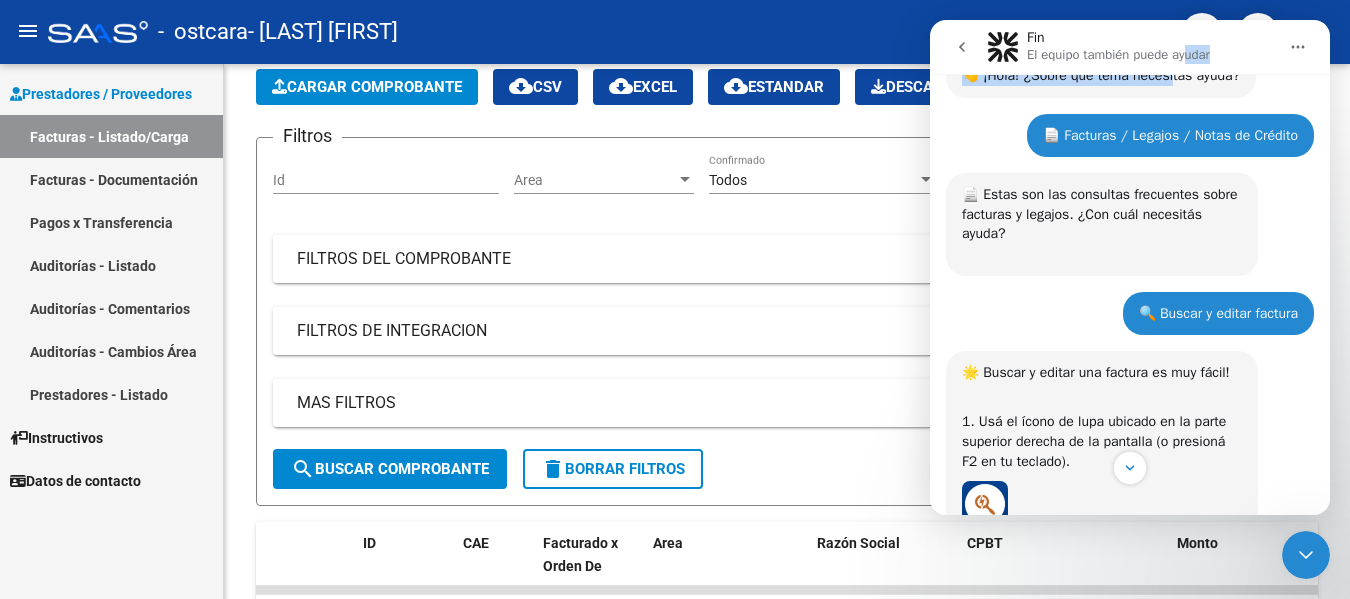drag, startPoint x: 1186, startPoint y: 29, endPoint x: 1173, endPoint y: 78, distance: 50.695168 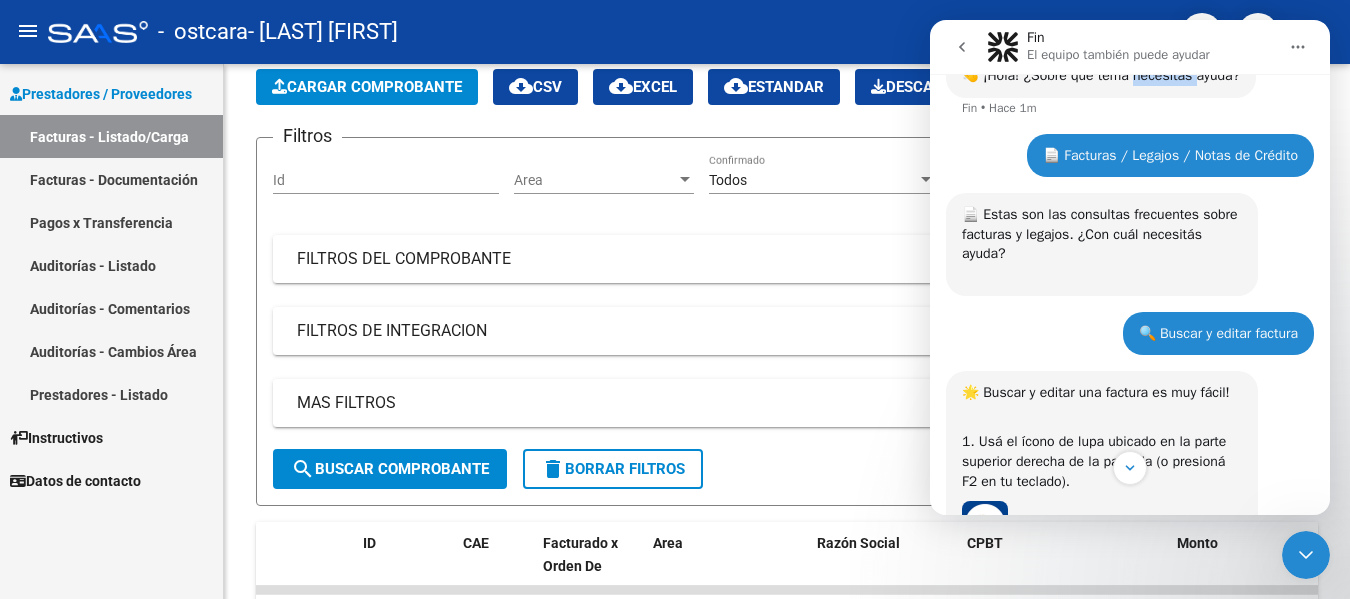 click on "👋 ¡Hola! ¿Sobre qué tema necesitas ayuda?" at bounding box center (1101, 76) 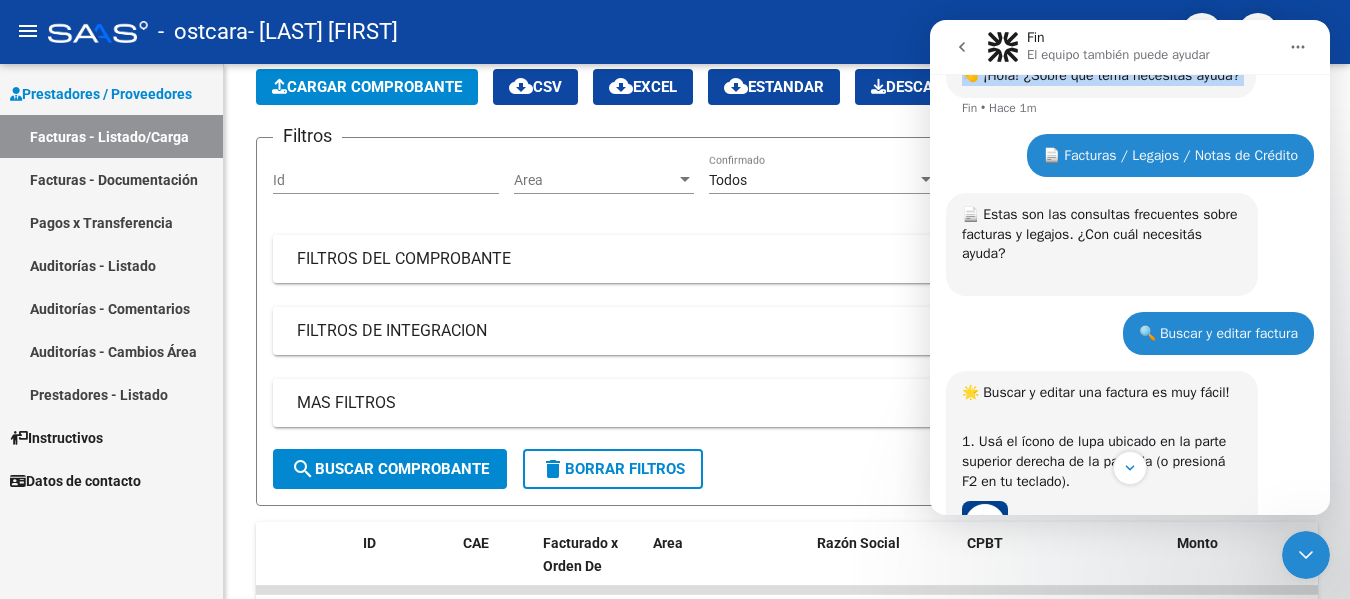 click on "👋 ¡Hola! ¿Sobre qué tema necesitas ayuda?" at bounding box center (1101, 76) 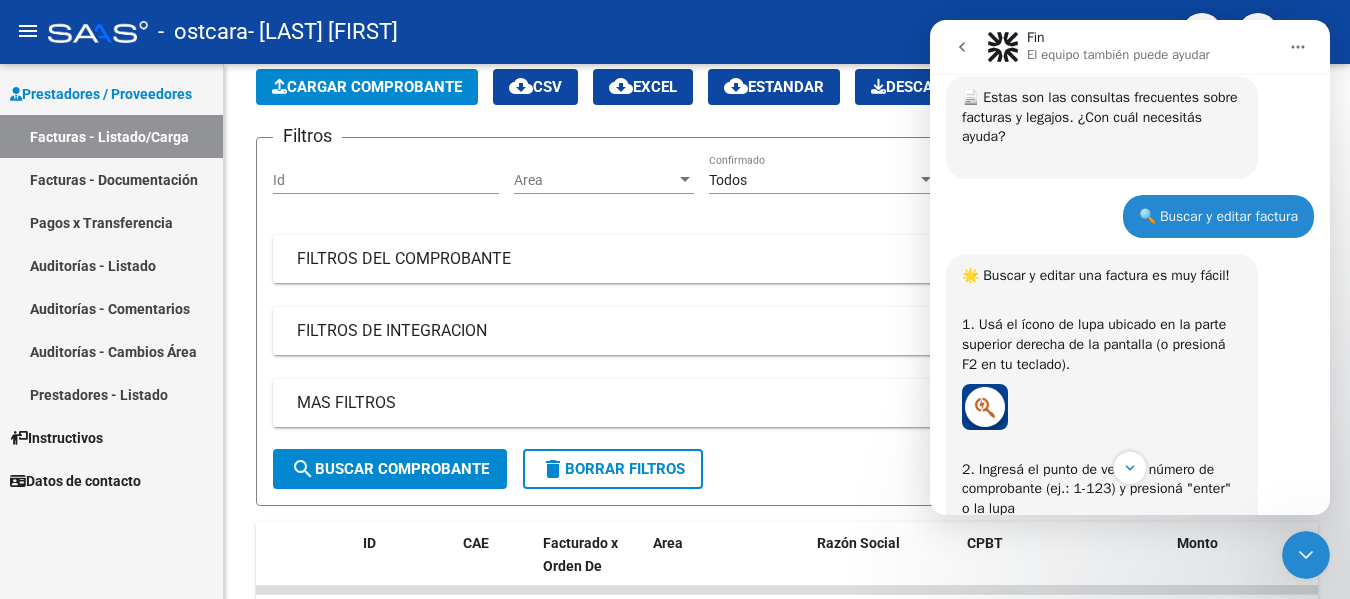 scroll, scrollTop: 200, scrollLeft: 0, axis: vertical 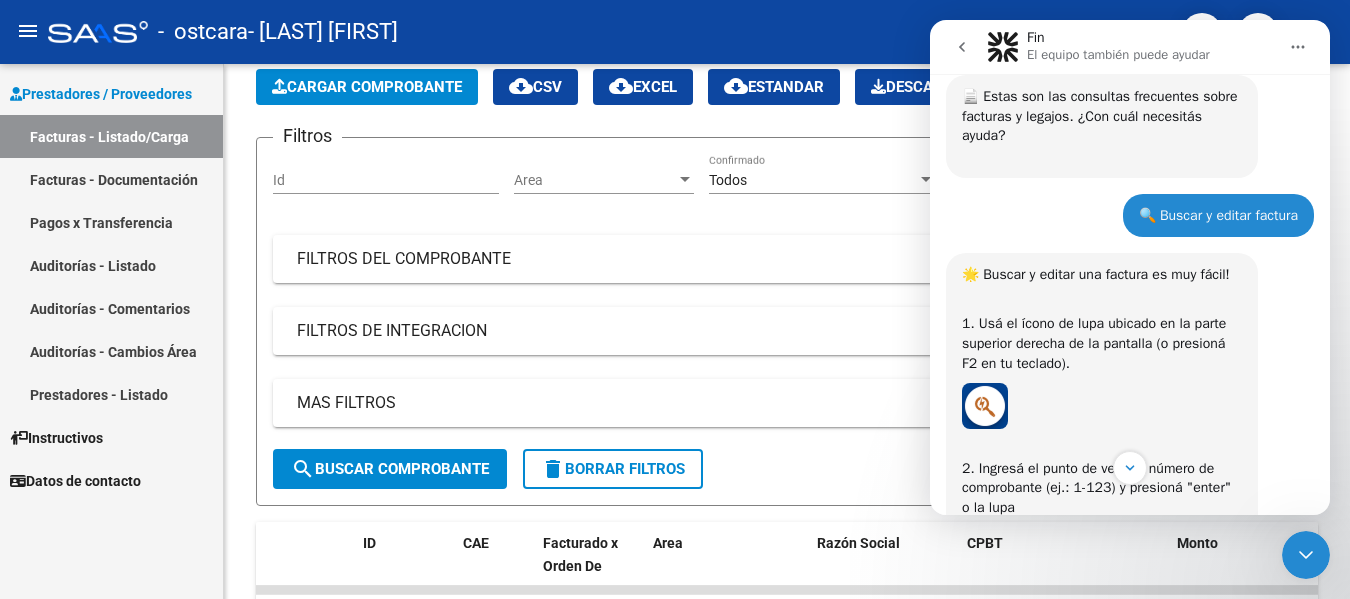 click 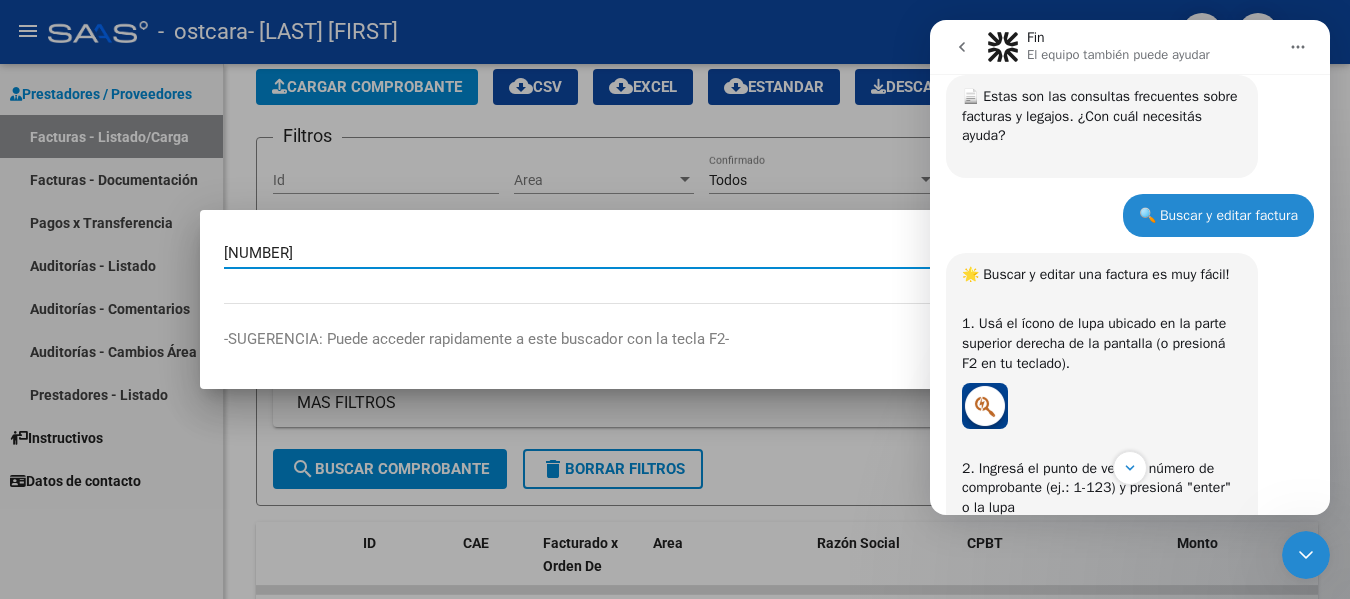 type on "[NUMBER]" 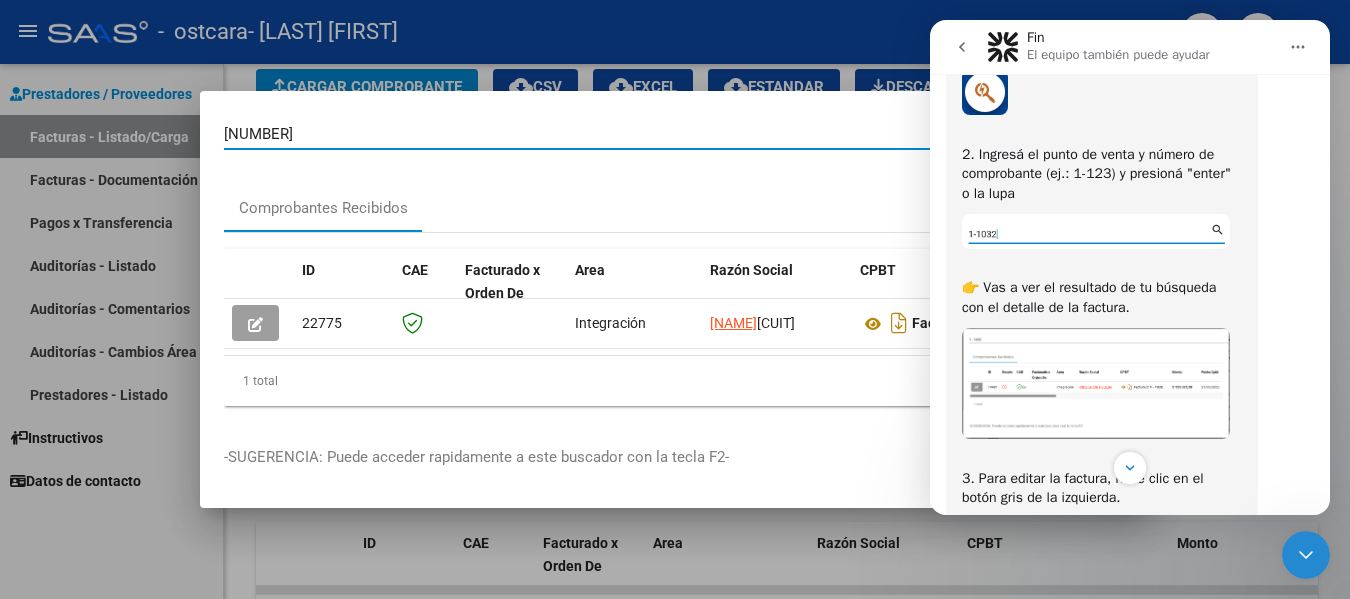 scroll, scrollTop: 600, scrollLeft: 0, axis: vertical 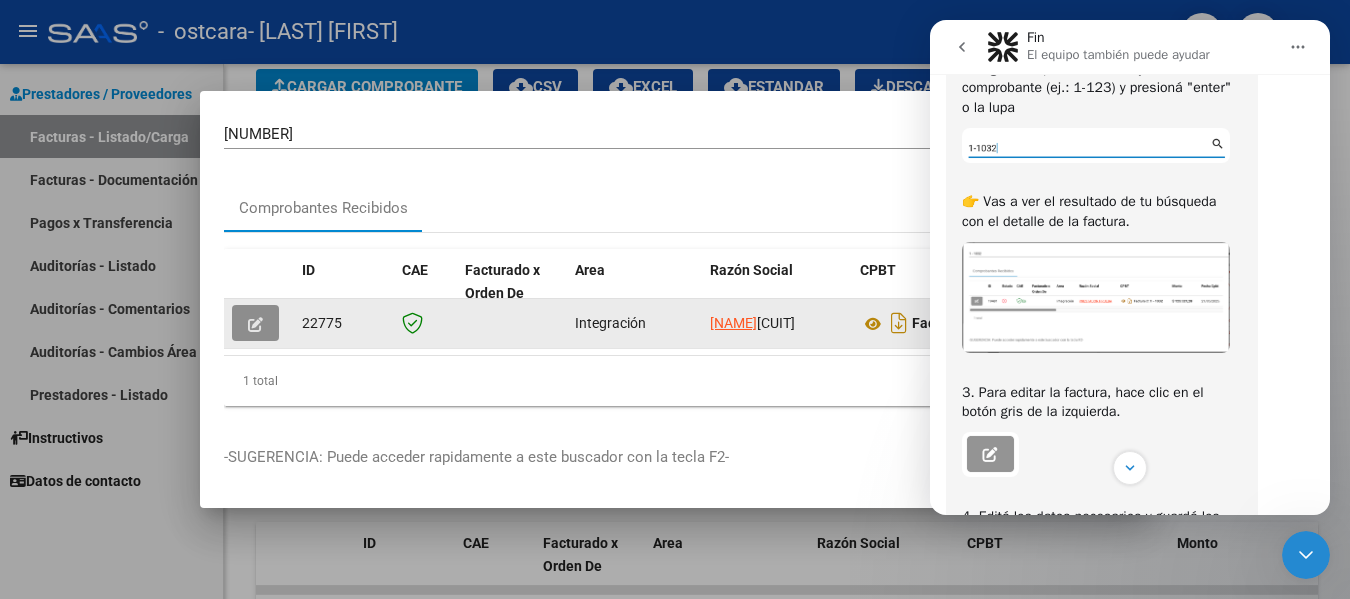 click 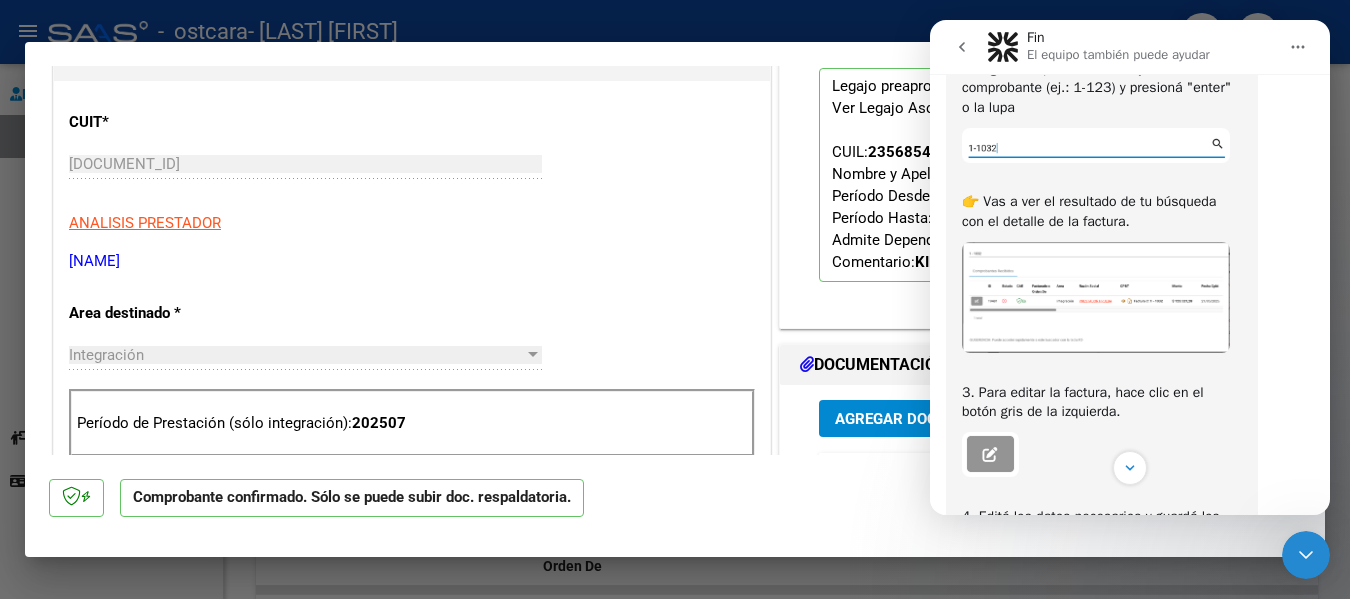scroll, scrollTop: 0, scrollLeft: 0, axis: both 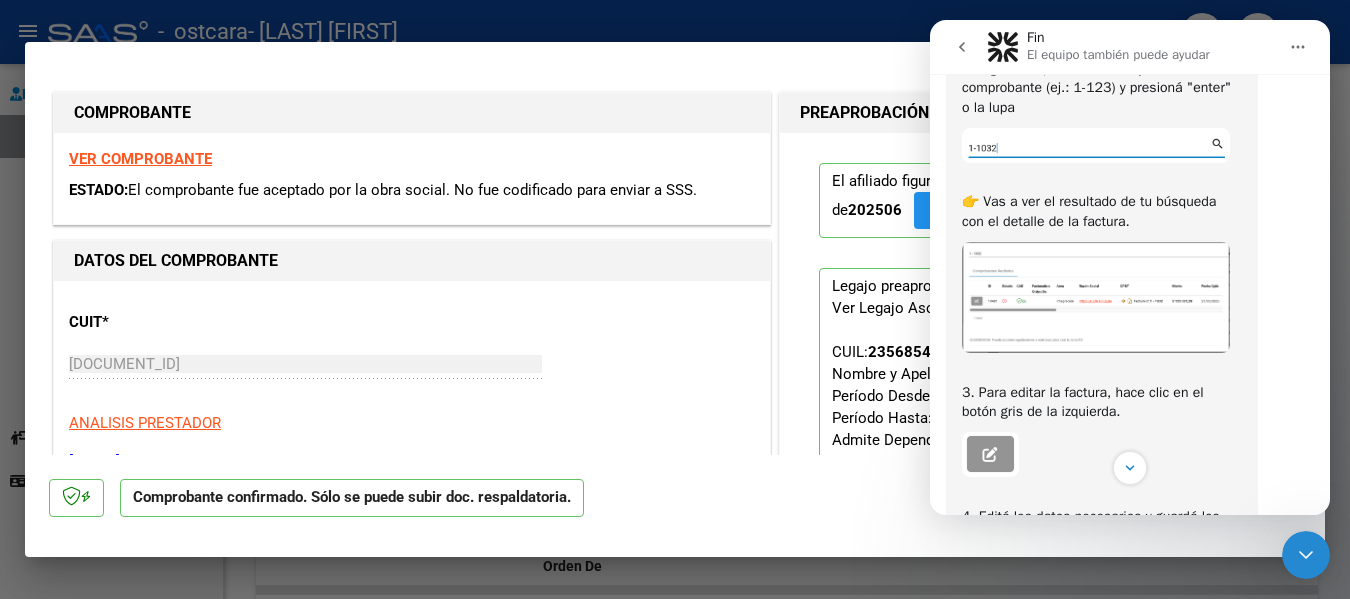 drag, startPoint x: 1095, startPoint y: 178, endPoint x: 1004, endPoint y: 367, distance: 209.76654 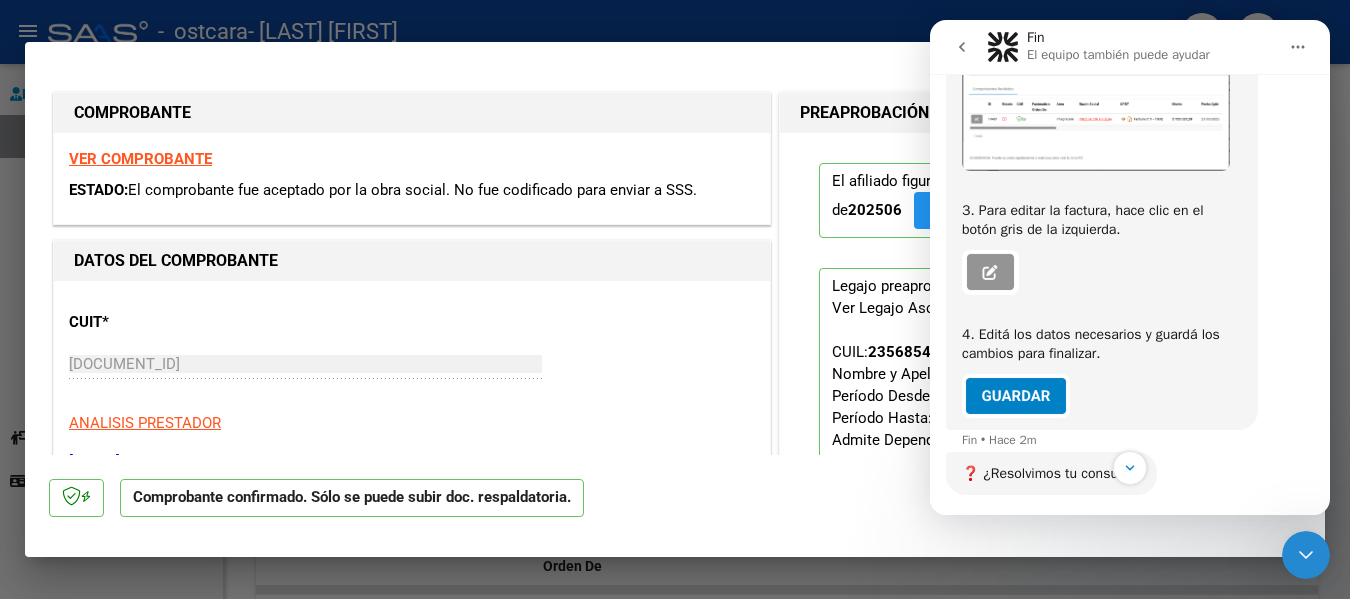 scroll, scrollTop: 800, scrollLeft: 0, axis: vertical 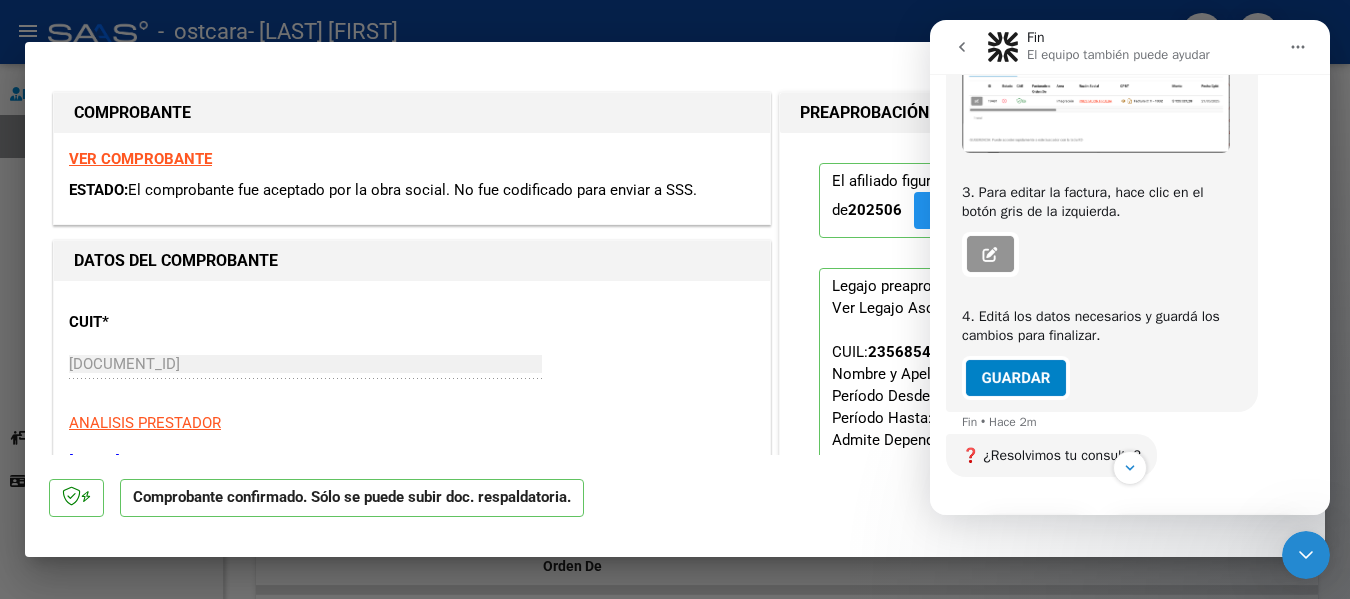 click at bounding box center (1130, 468) 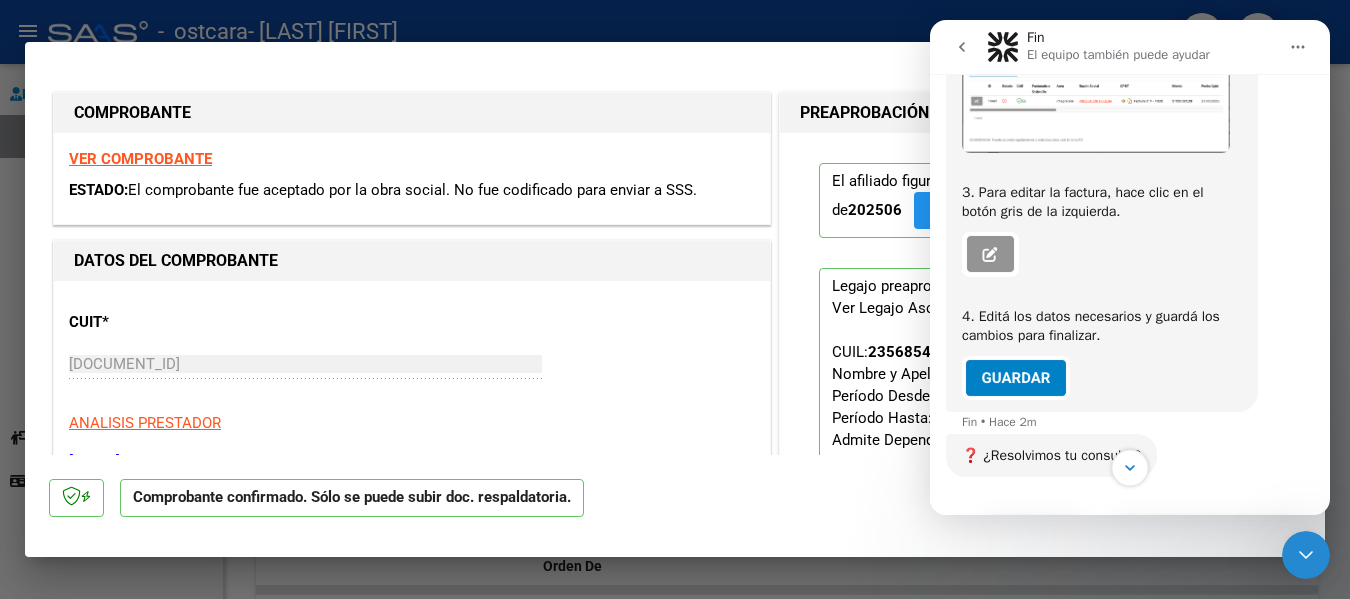 click 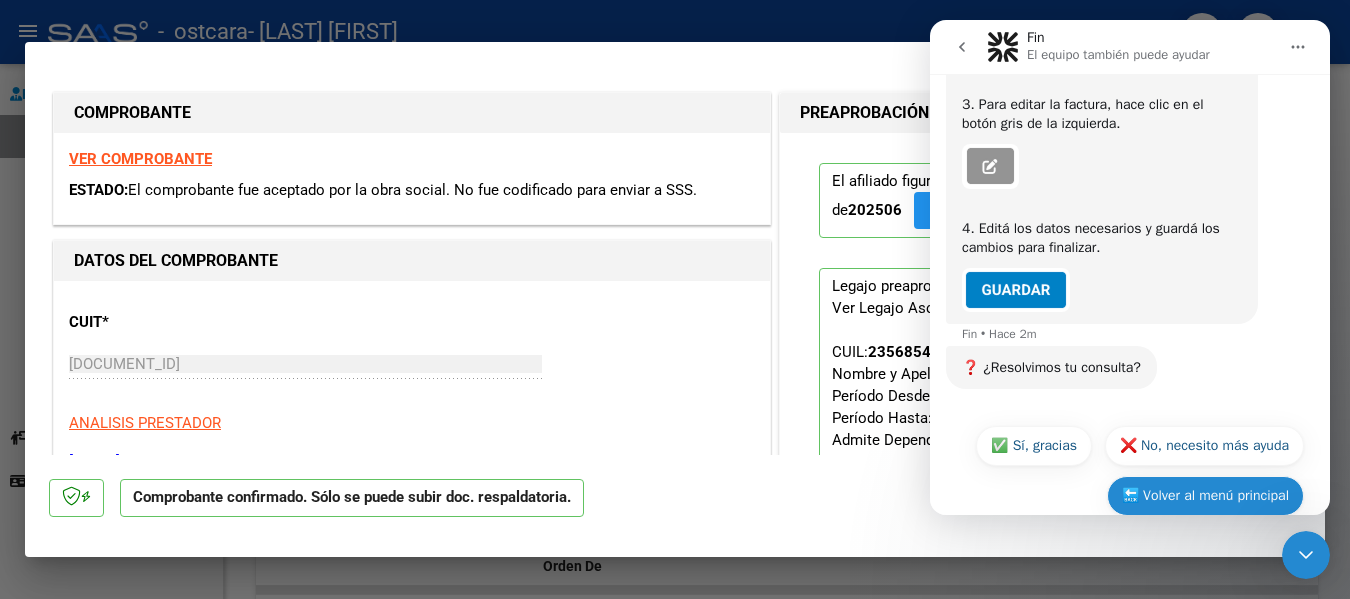 scroll, scrollTop: 922, scrollLeft: 0, axis: vertical 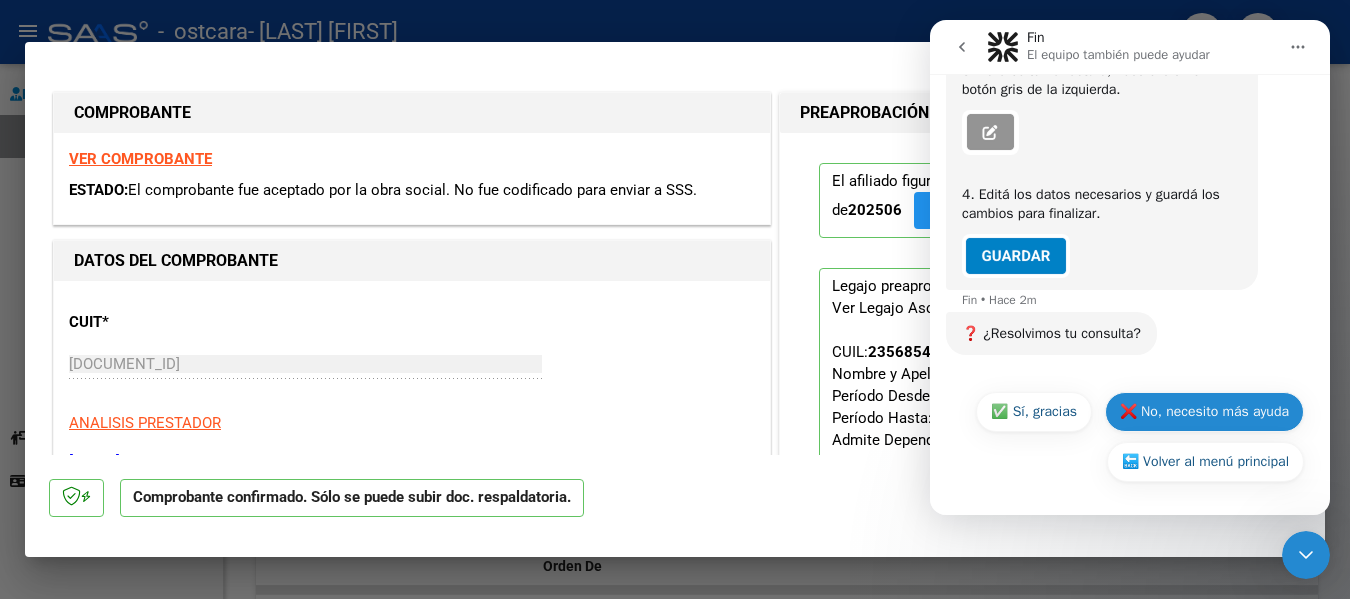 click on "❌ No, necesito más ayuda" at bounding box center (1204, 412) 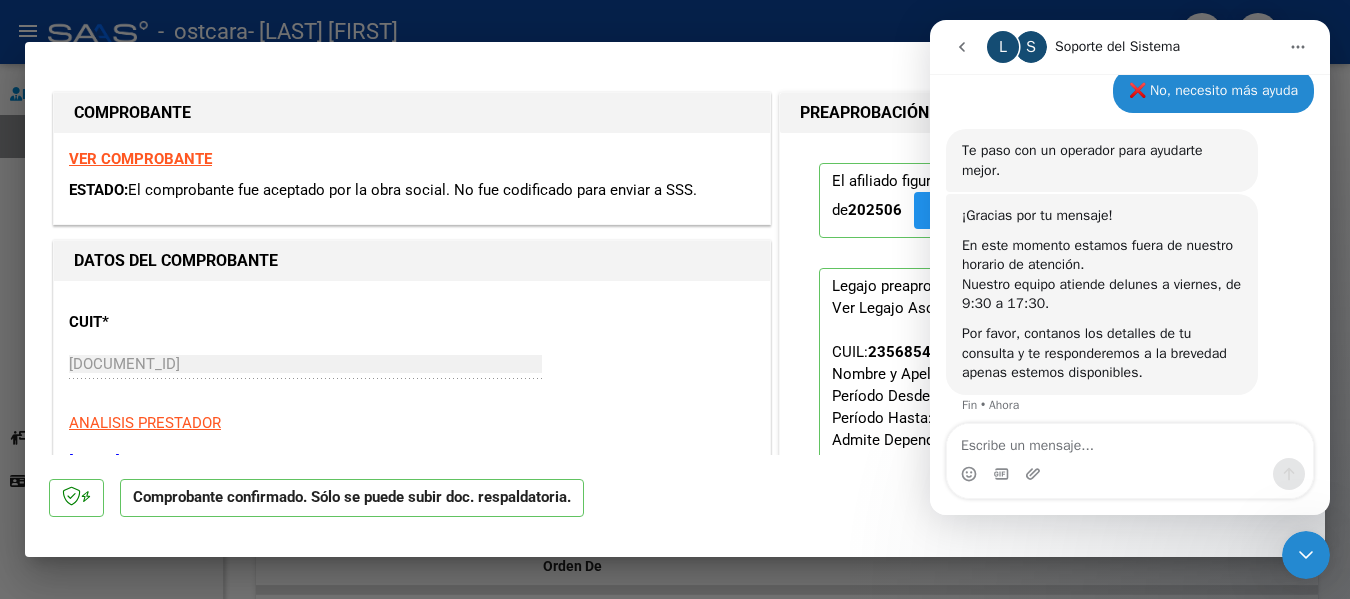 scroll, scrollTop: 1237, scrollLeft: 0, axis: vertical 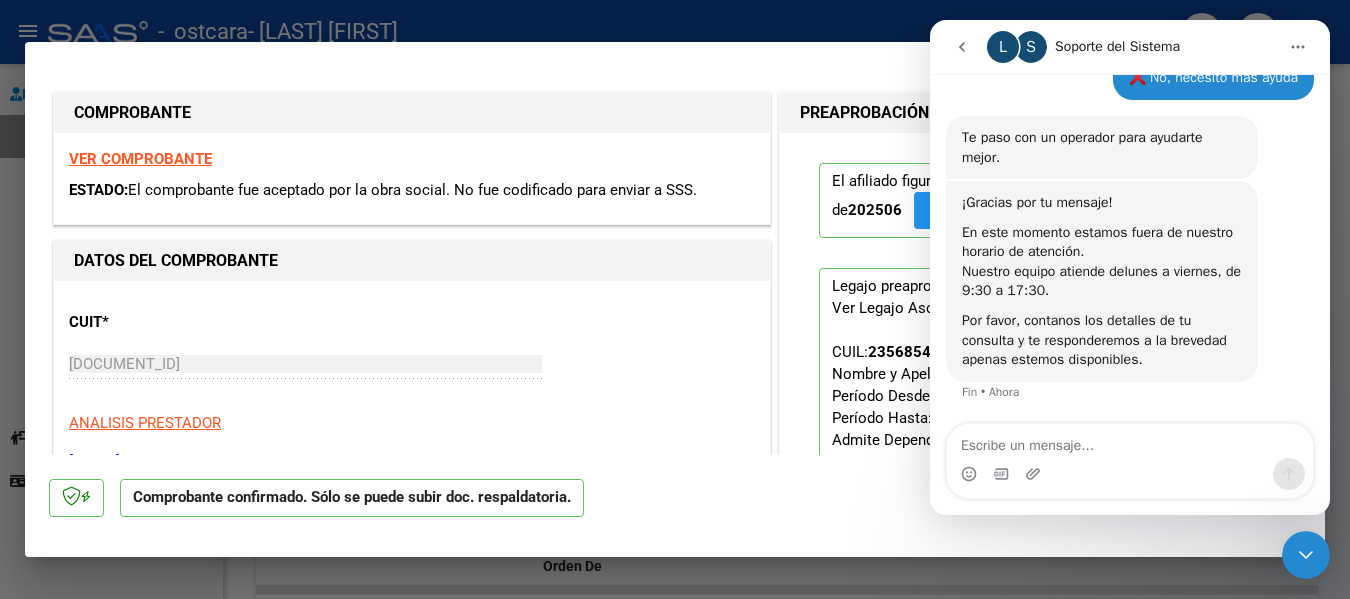 click at bounding box center [1130, 441] 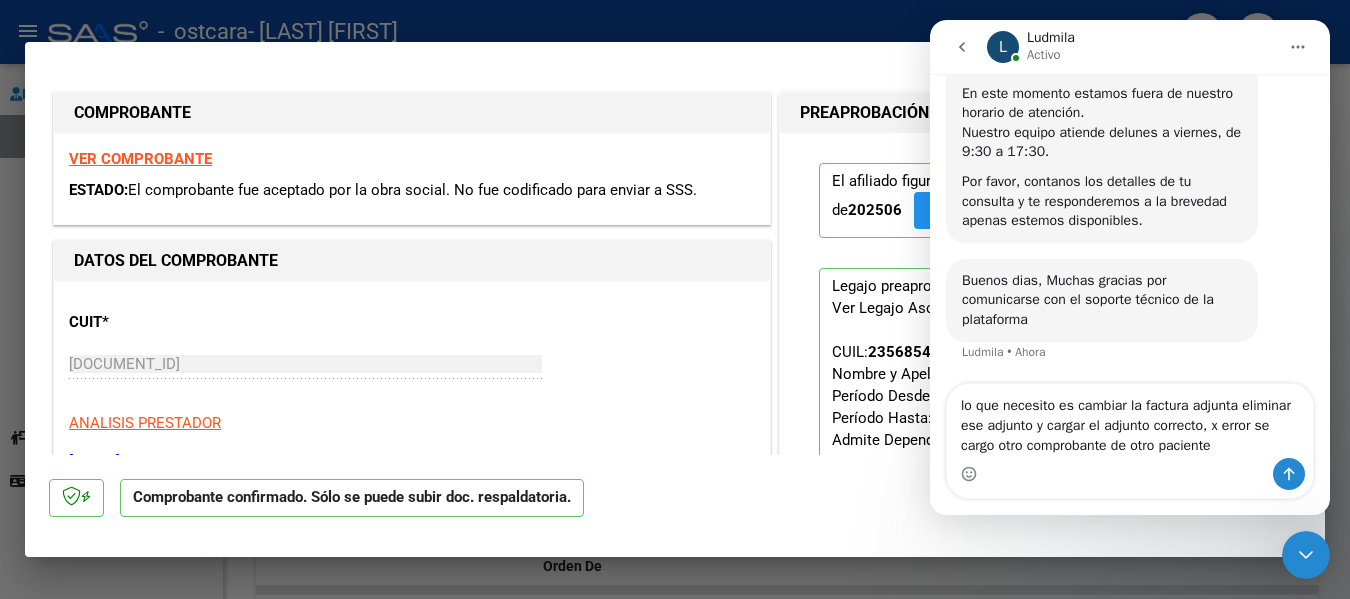scroll, scrollTop: 1396, scrollLeft: 0, axis: vertical 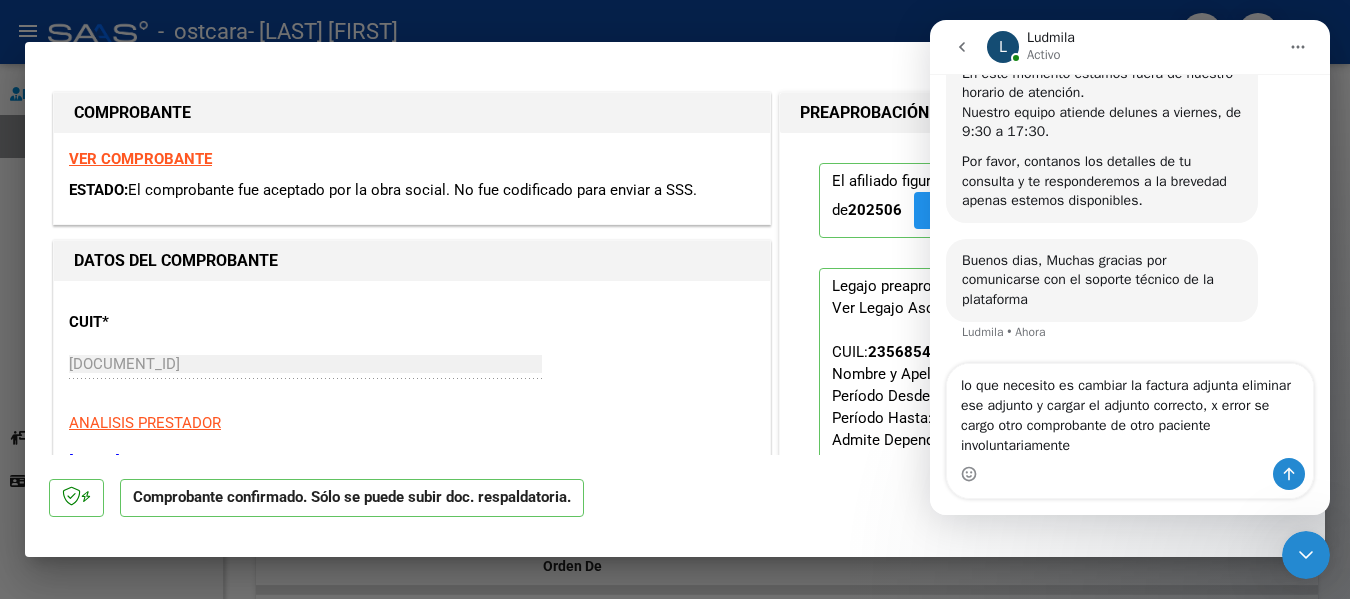 type on "lo que necesito es cambiar la factura adjunta eliminar ese adjunto y cargar el adjunto correcto, x error se cargo otro comprobante de otro paciente involuntariamente" 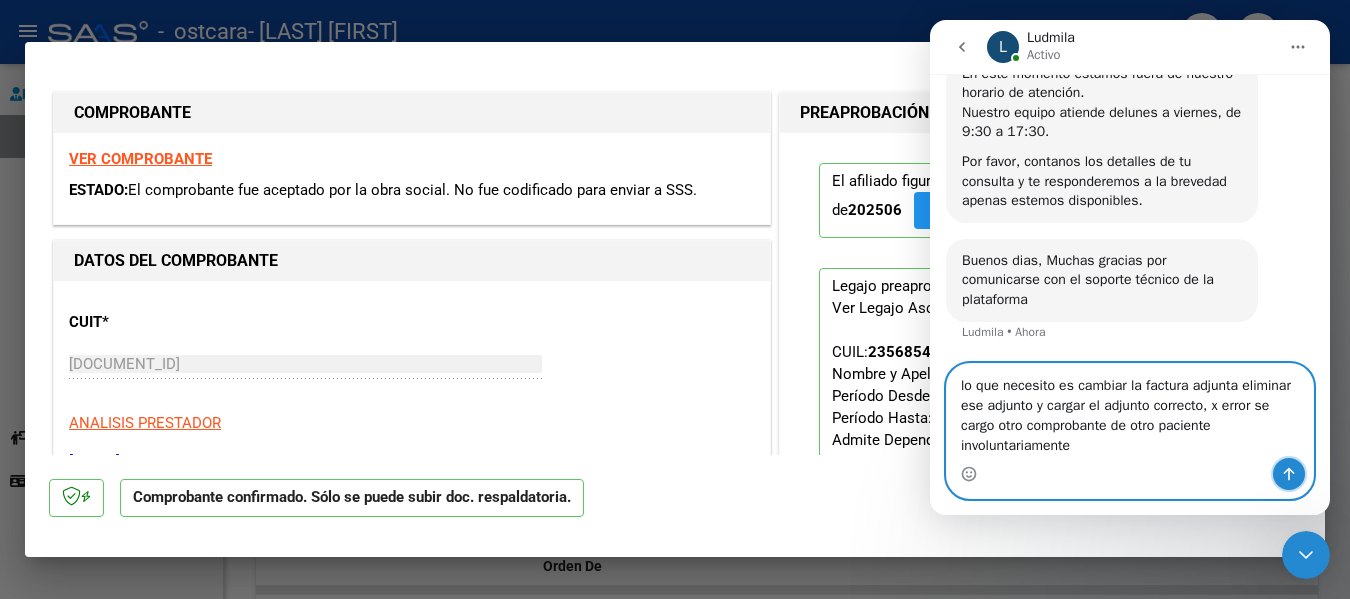drag, startPoint x: 1291, startPoint y: 474, endPoint x: 2168, endPoint y: 552, distance: 880.4618 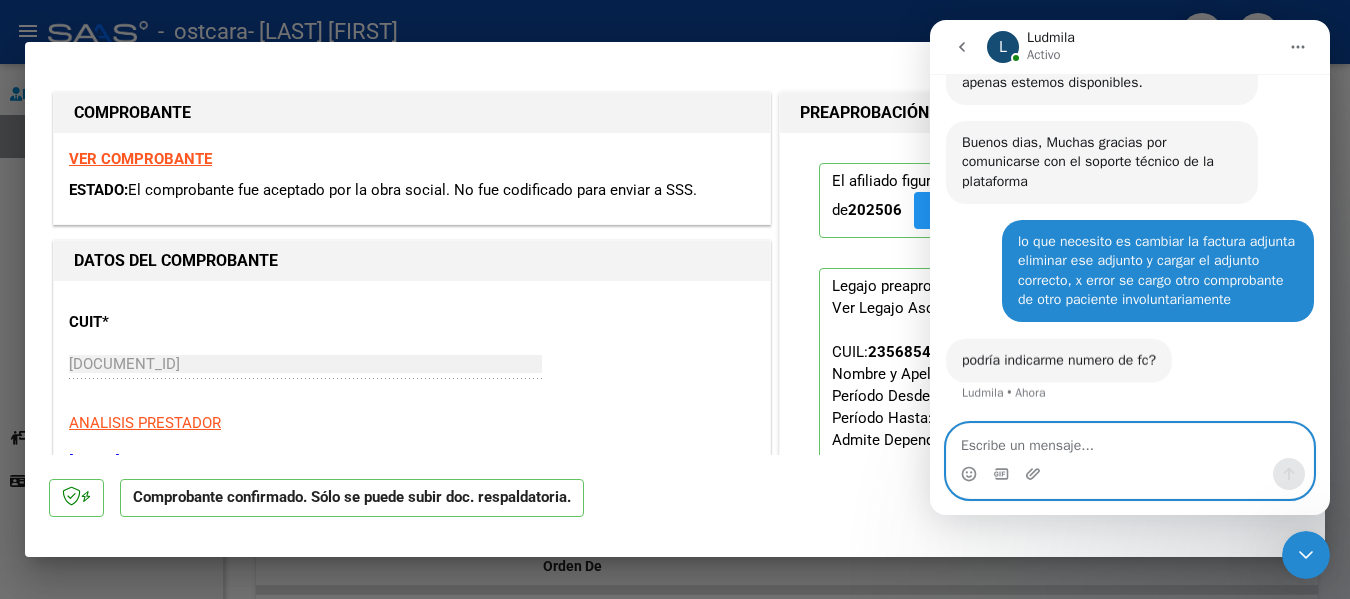 scroll, scrollTop: 1514, scrollLeft: 0, axis: vertical 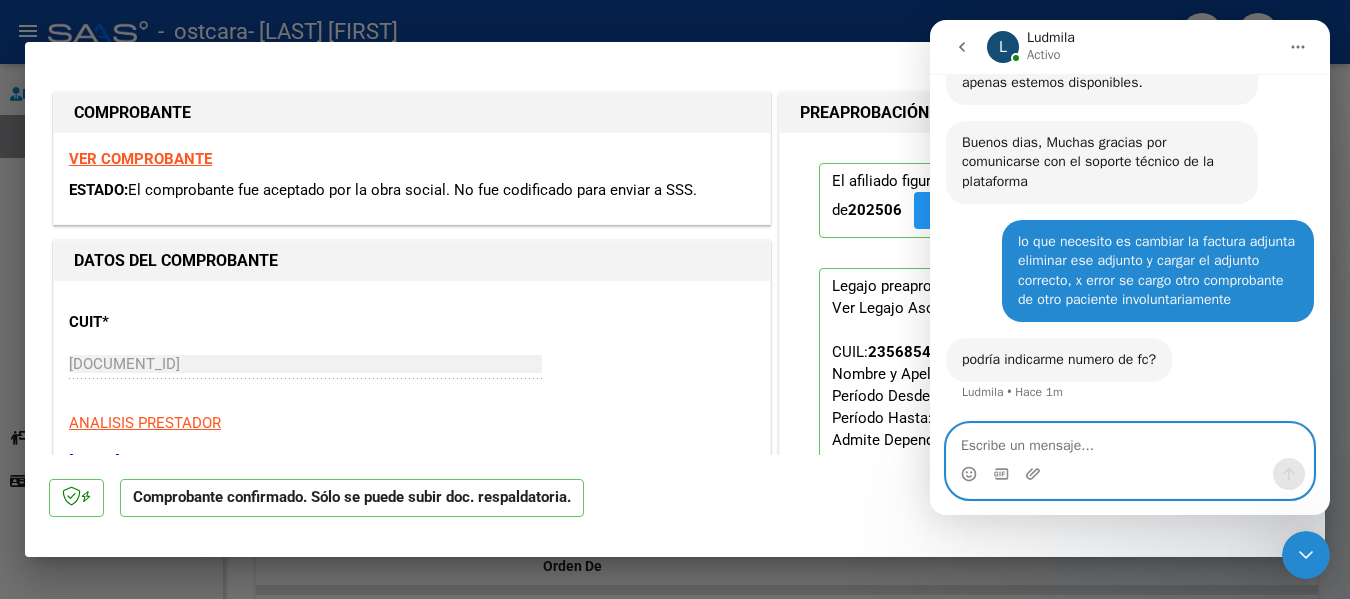 click at bounding box center (1130, 441) 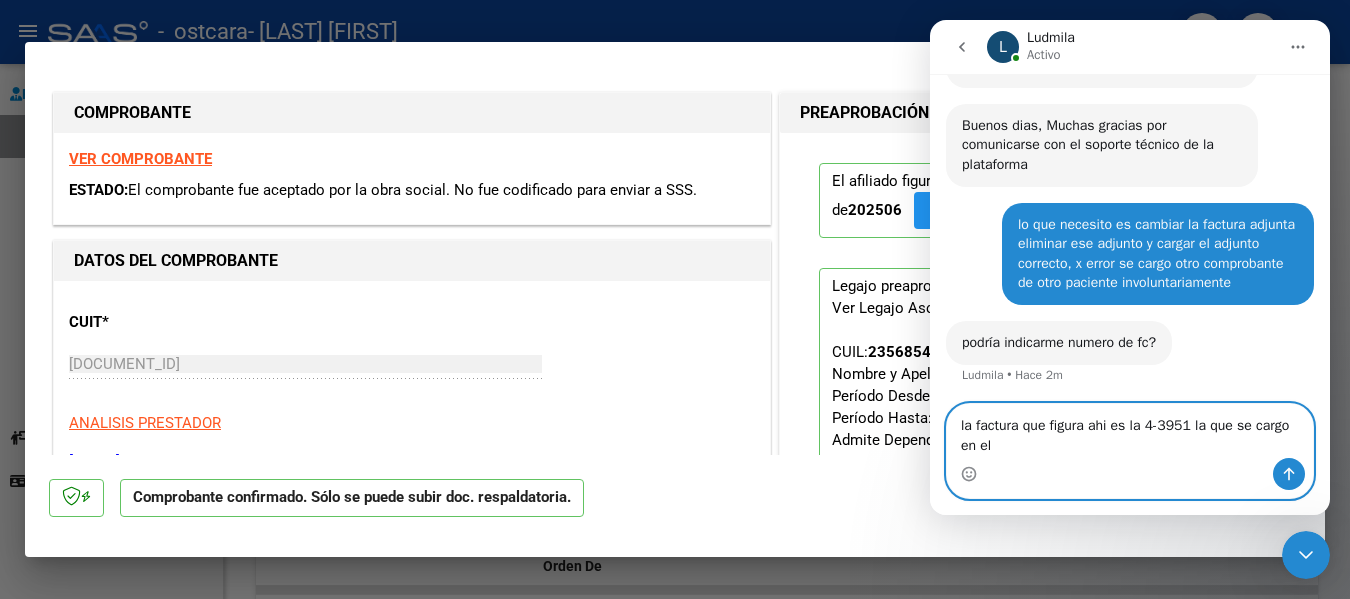 scroll, scrollTop: 1534, scrollLeft: 0, axis: vertical 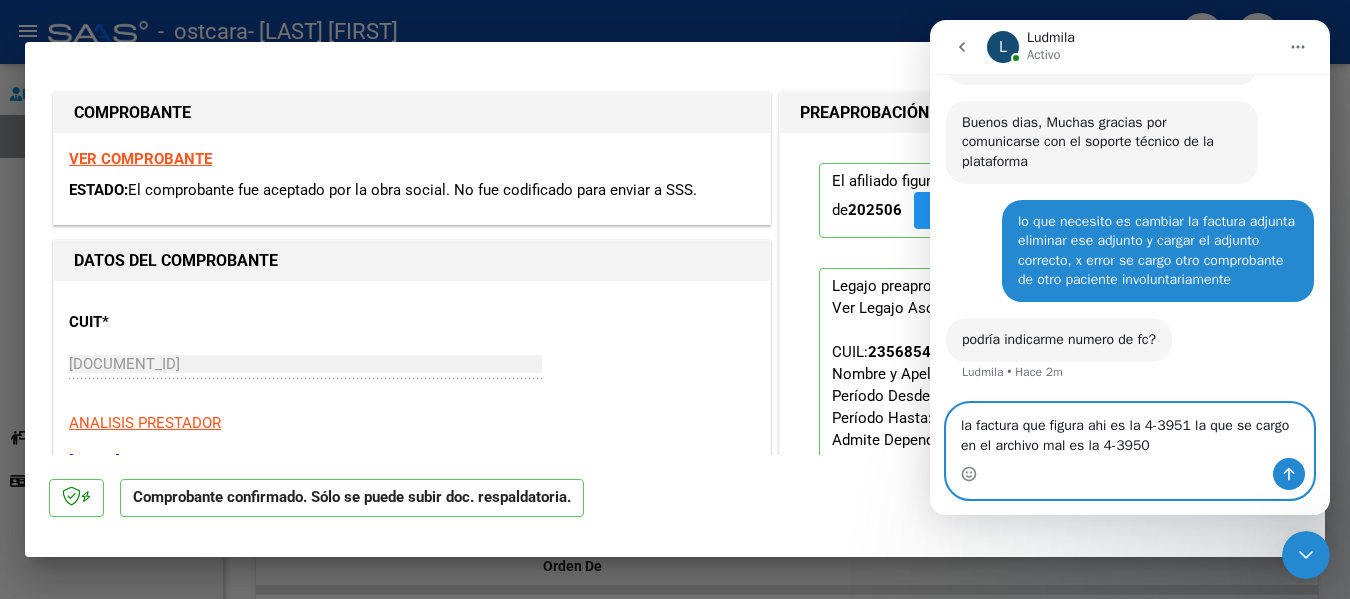 click on "la factura que figura ahi es la 4-3951 la que se cargo en el archivo mal es la 4-3950" at bounding box center (1130, 431) 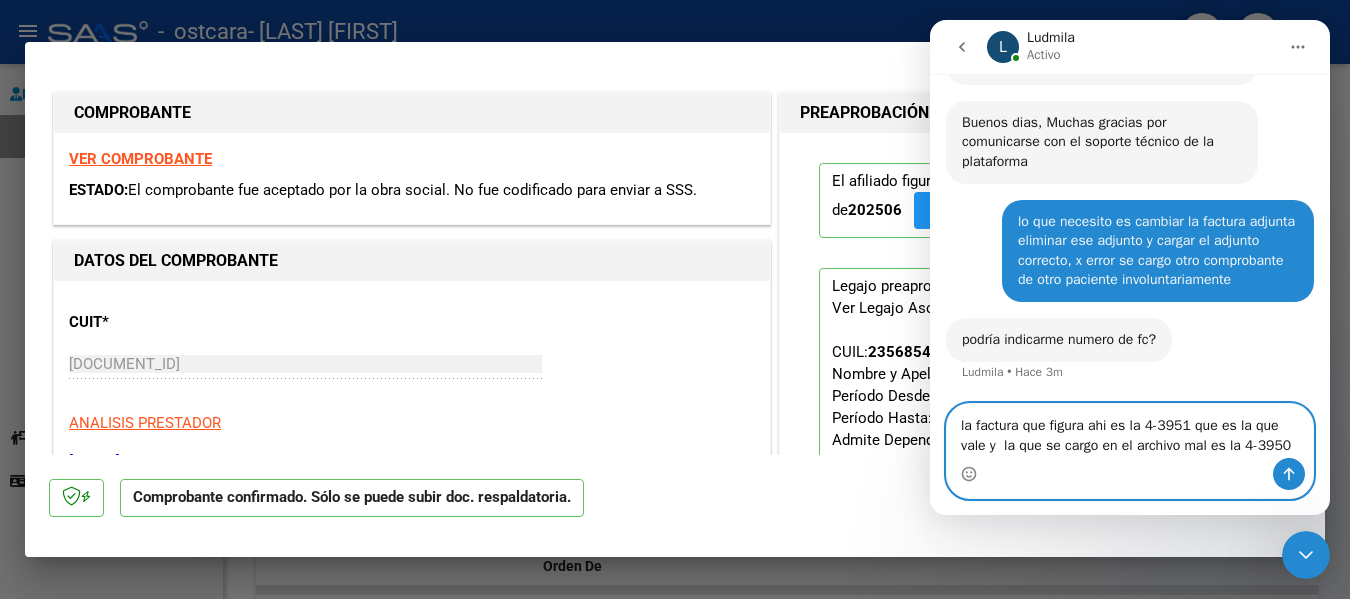 type on "la factura que figura ahi es la 4-3951 que es la que vale y  la que se cargo en el archivo mal es la 4-3950" 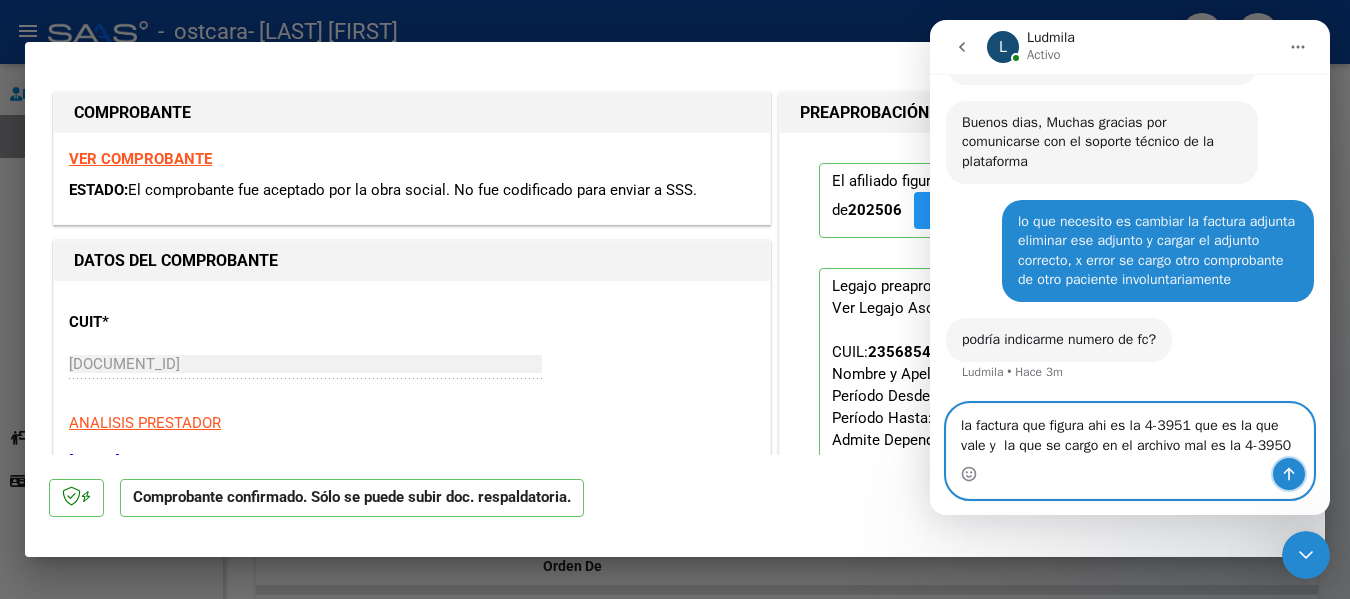 click 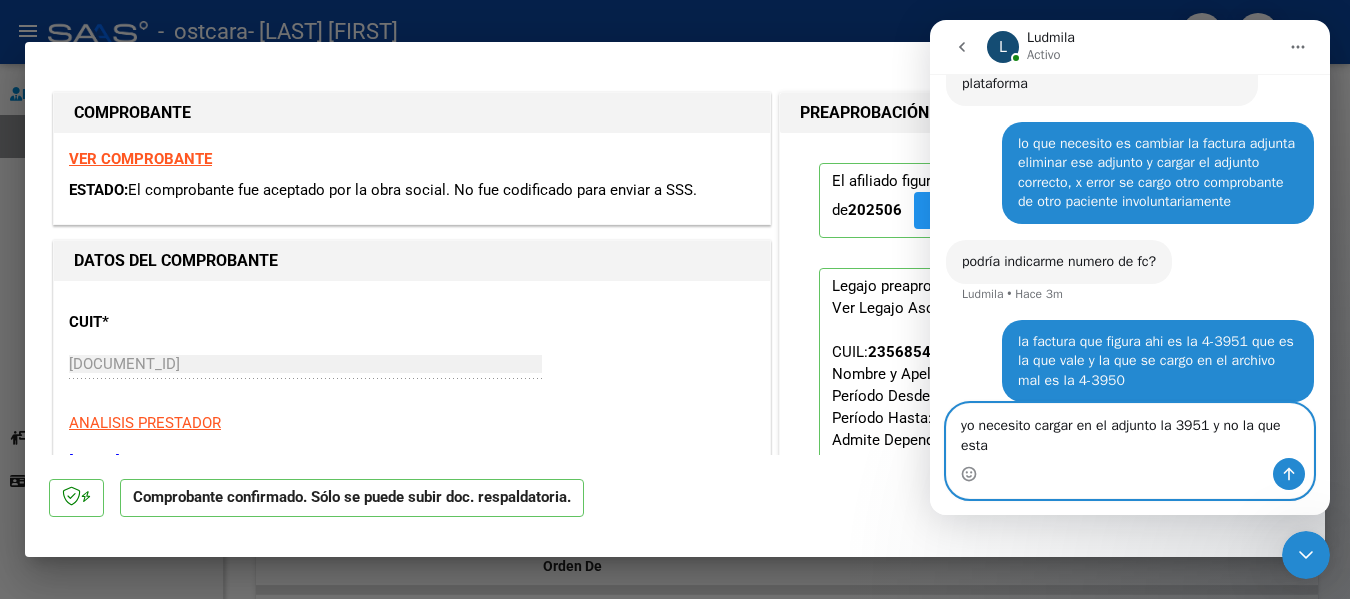 scroll, scrollTop: 1632, scrollLeft: 0, axis: vertical 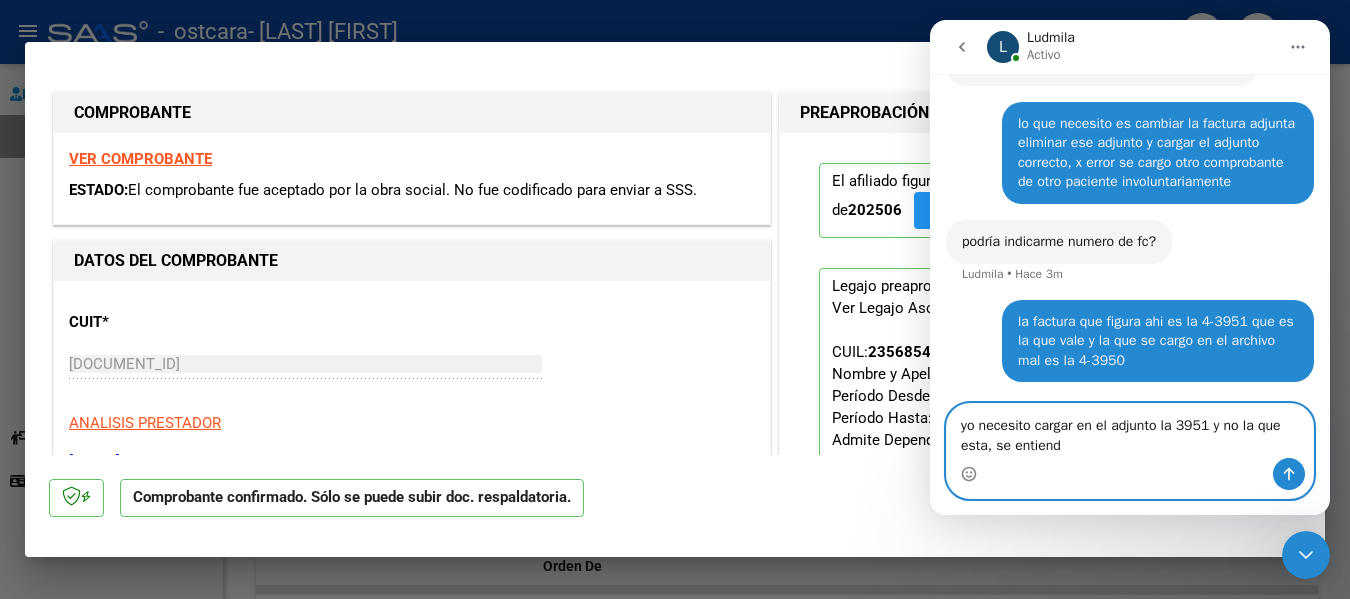 type on "yo necesito cargar en el adjunto la 3951 y no la que esta, se entiende" 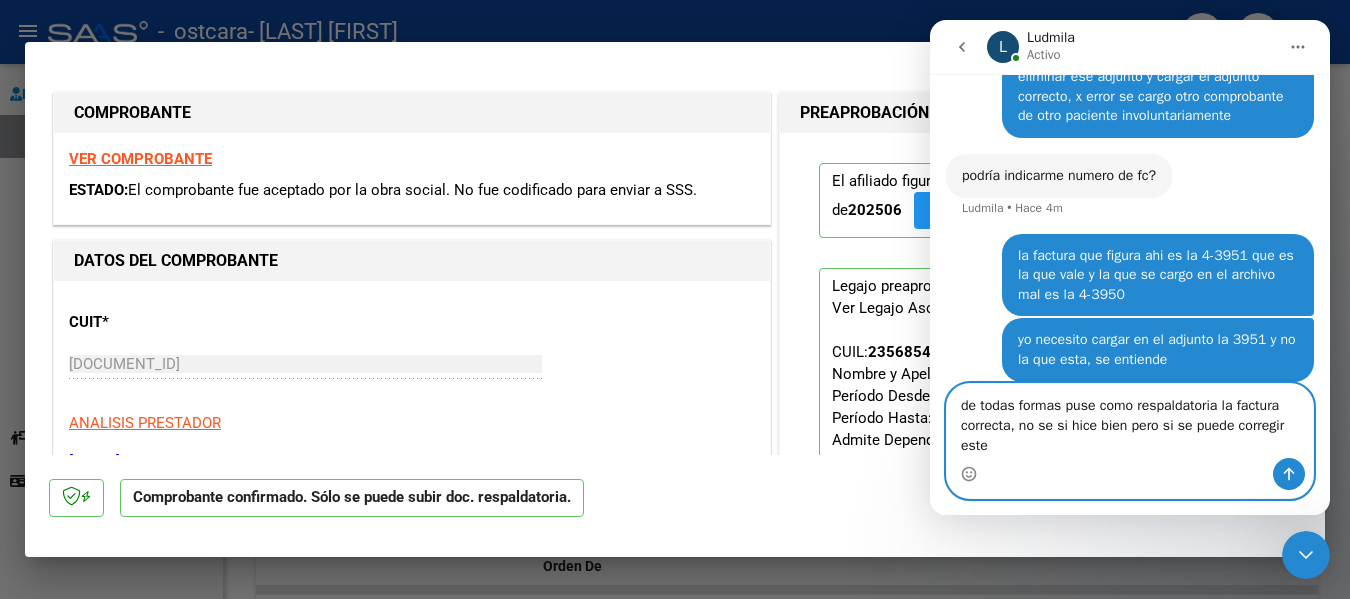 scroll, scrollTop: 1718, scrollLeft: 0, axis: vertical 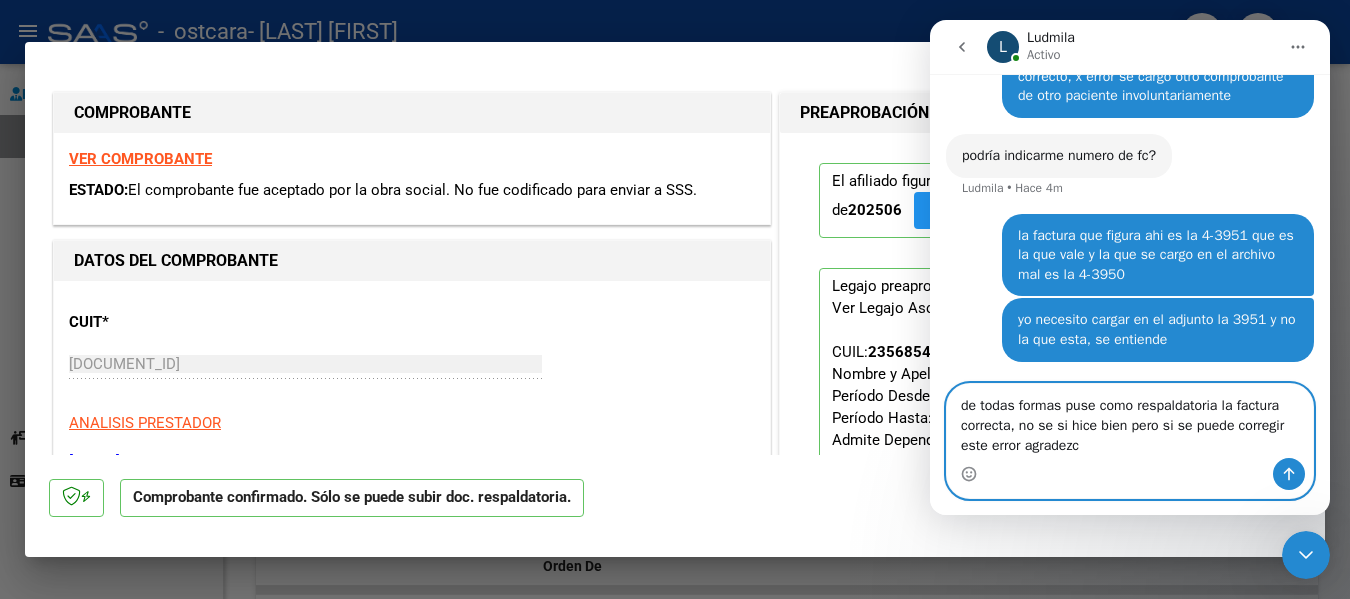 type on "de todas formas puse como respaldatoria la factura correcta, no se si hice bien pero si se puede corregir este error agradezco" 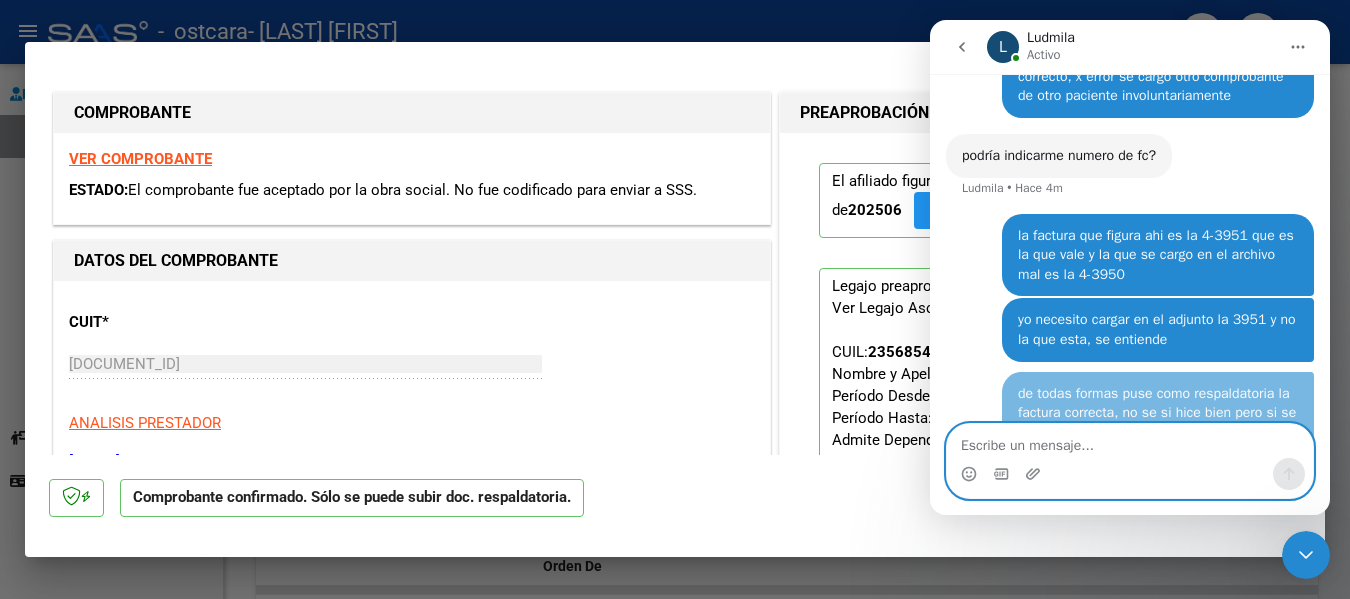 scroll, scrollTop: 1762, scrollLeft: 0, axis: vertical 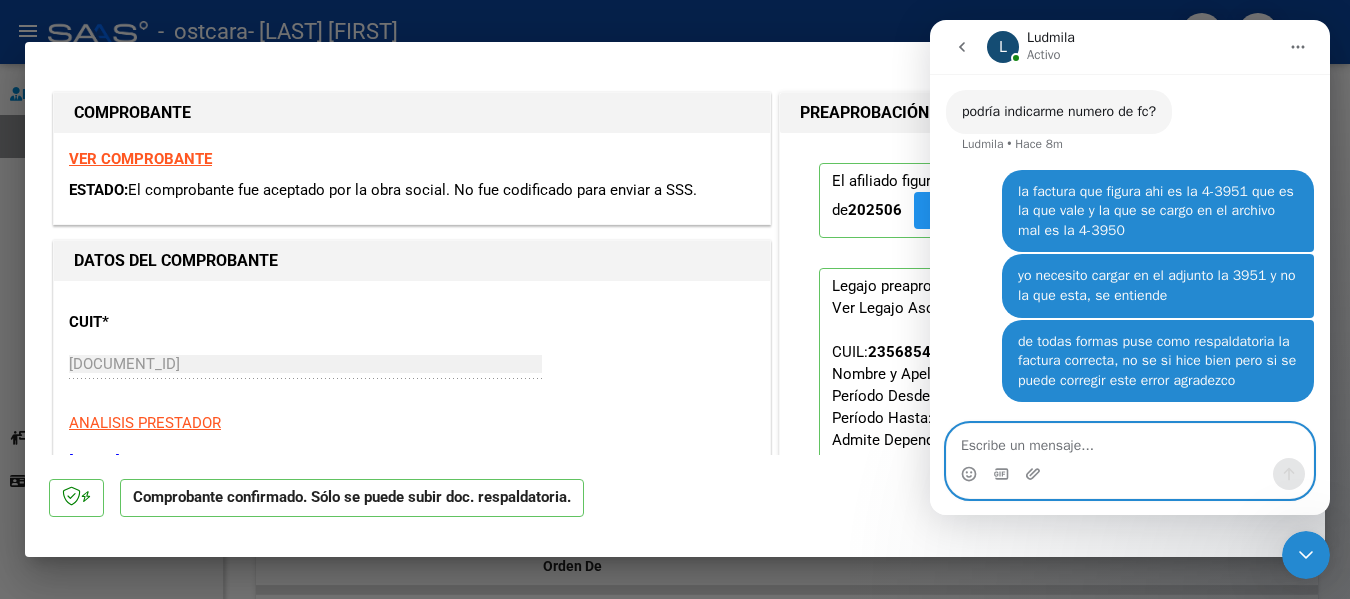 click at bounding box center [1130, 441] 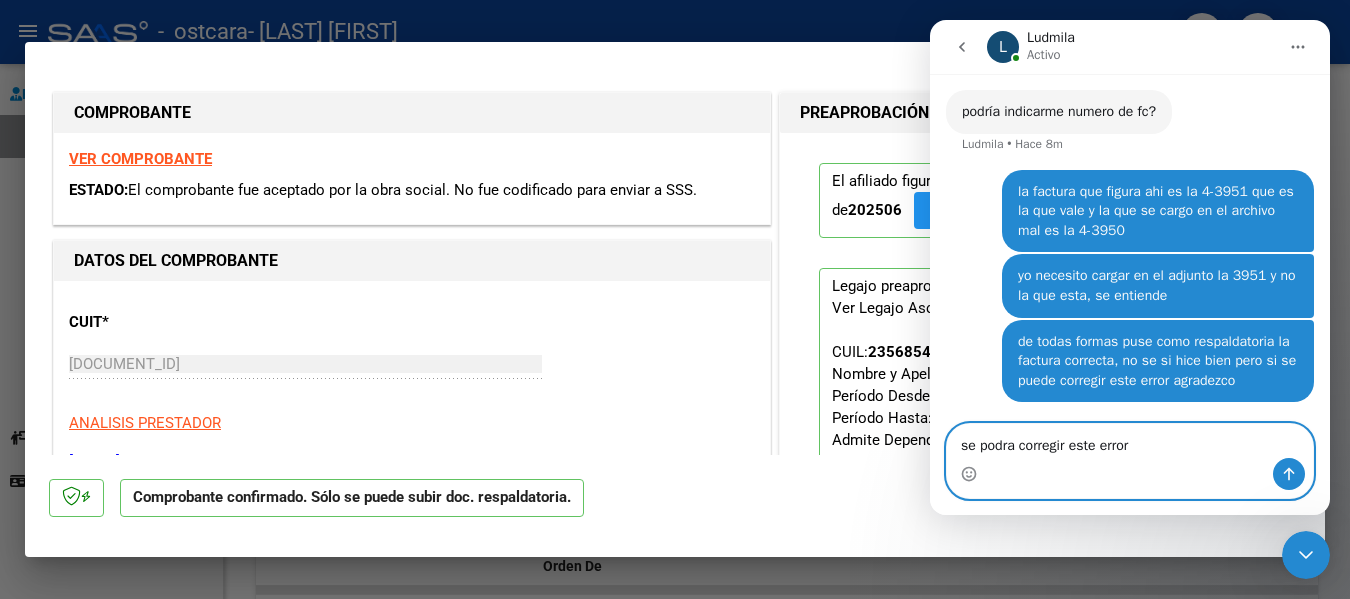 type on "se podra corregir este error?" 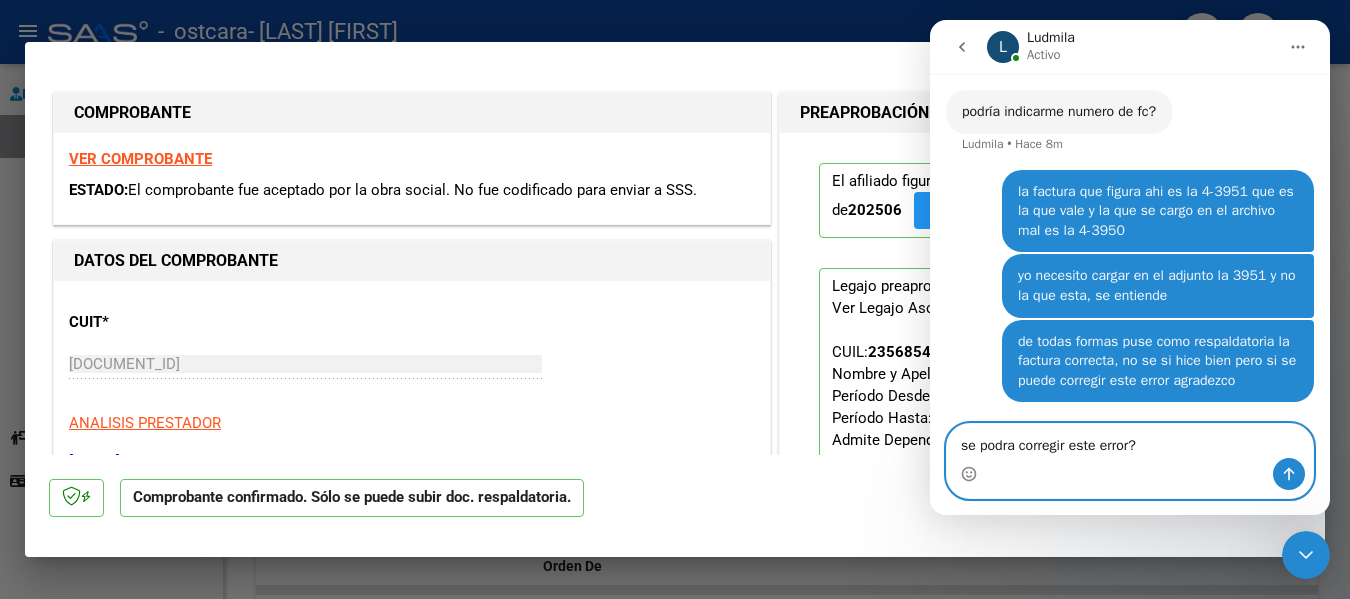 type 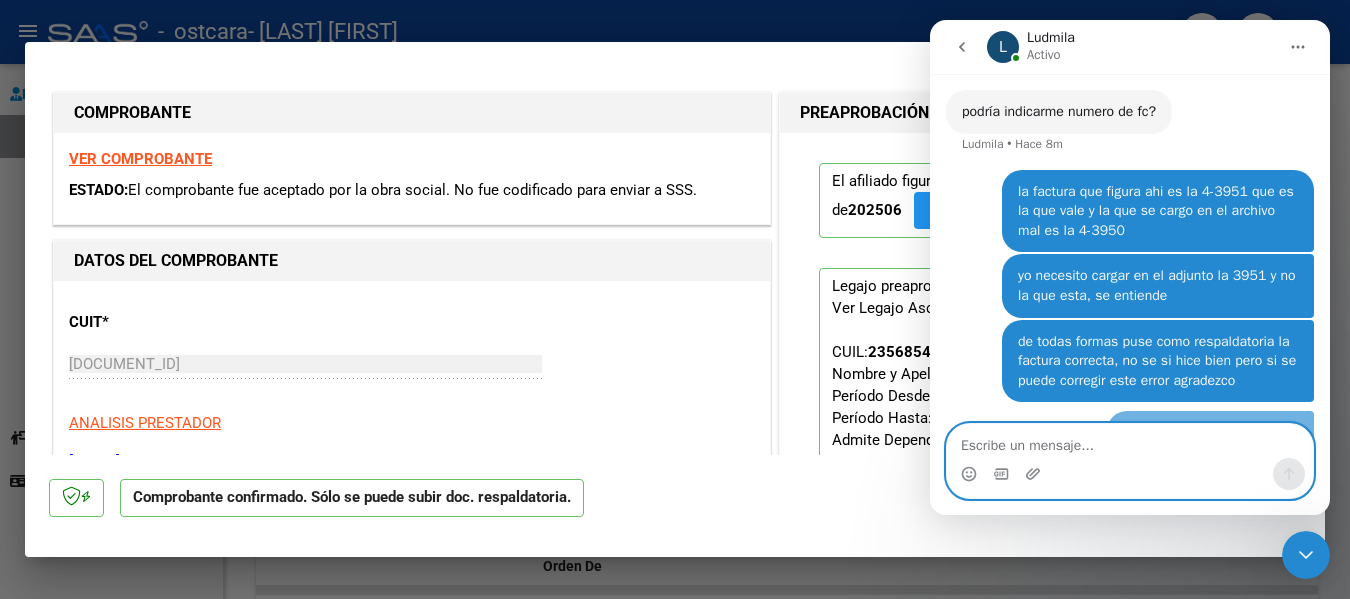scroll, scrollTop: 1808, scrollLeft: 0, axis: vertical 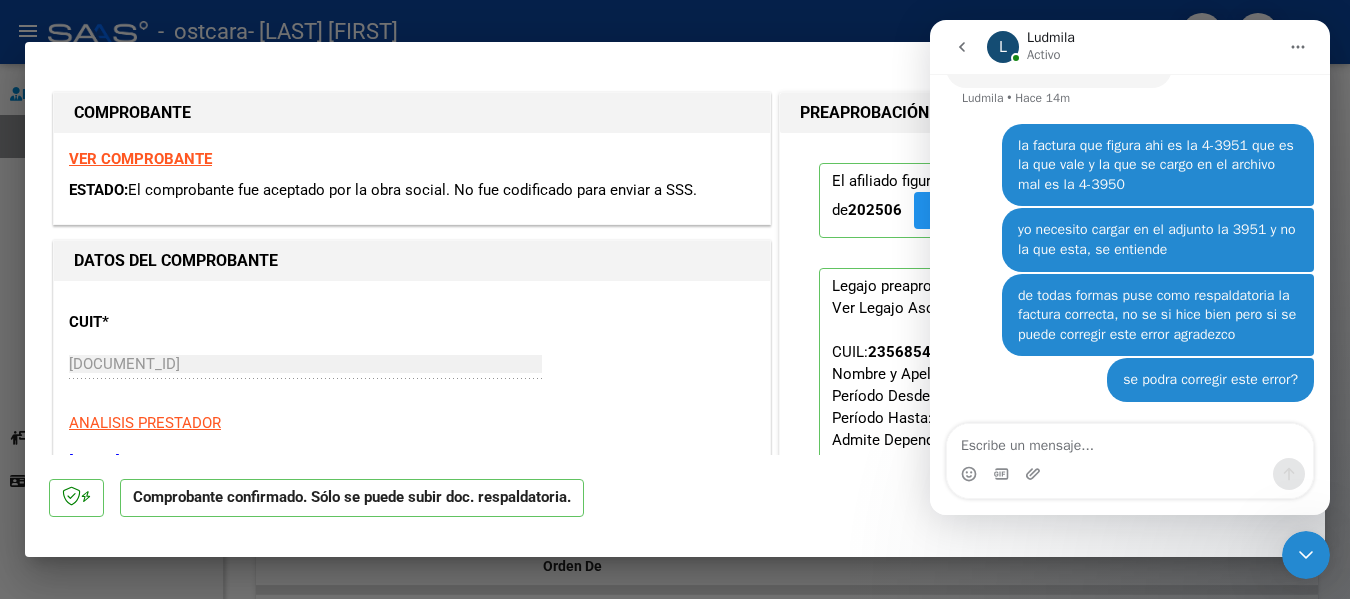 click at bounding box center [675, 299] 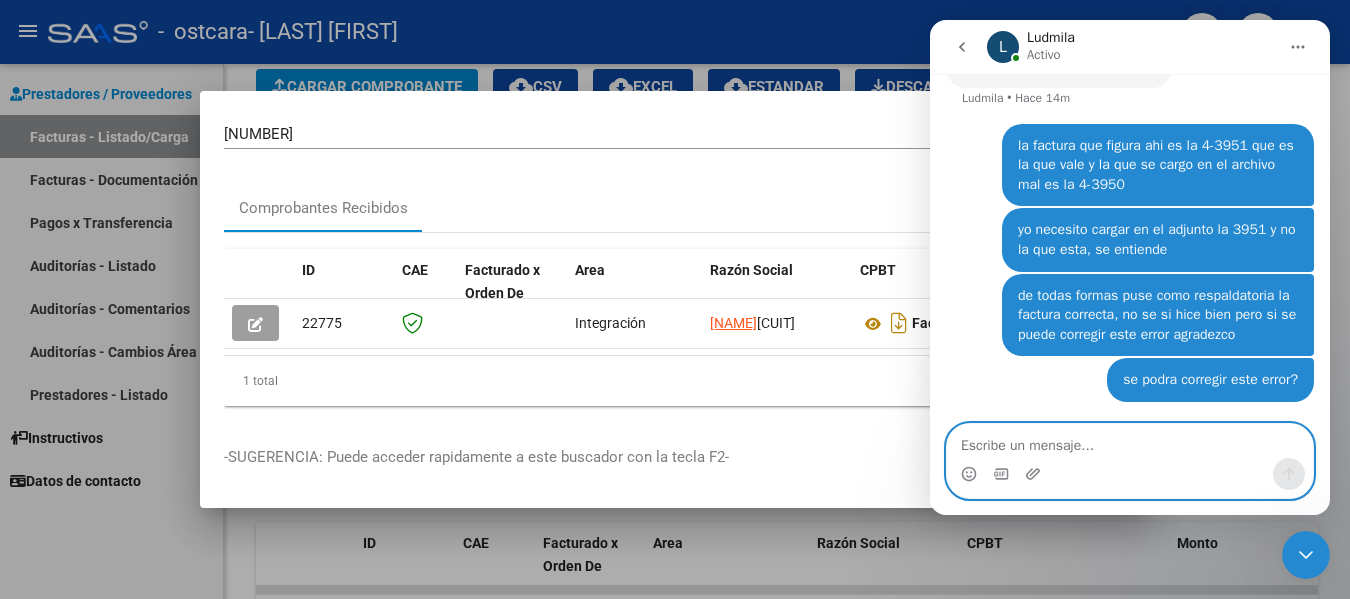click at bounding box center (1130, 441) 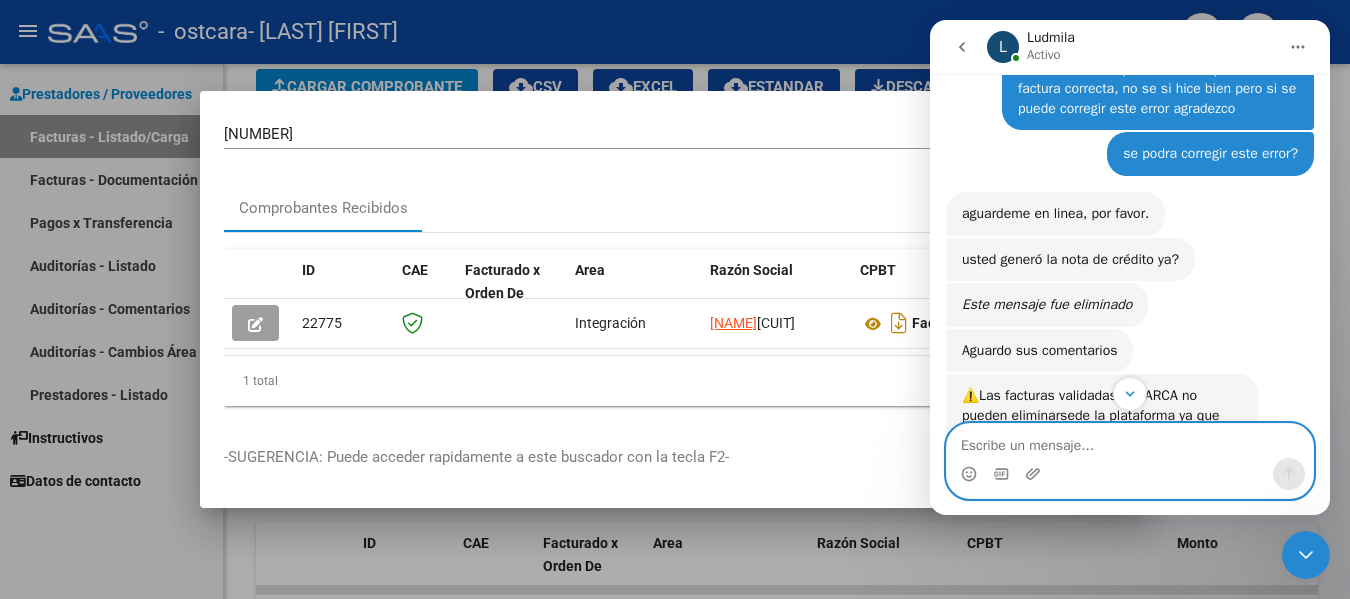 scroll, scrollTop: 2001, scrollLeft: 0, axis: vertical 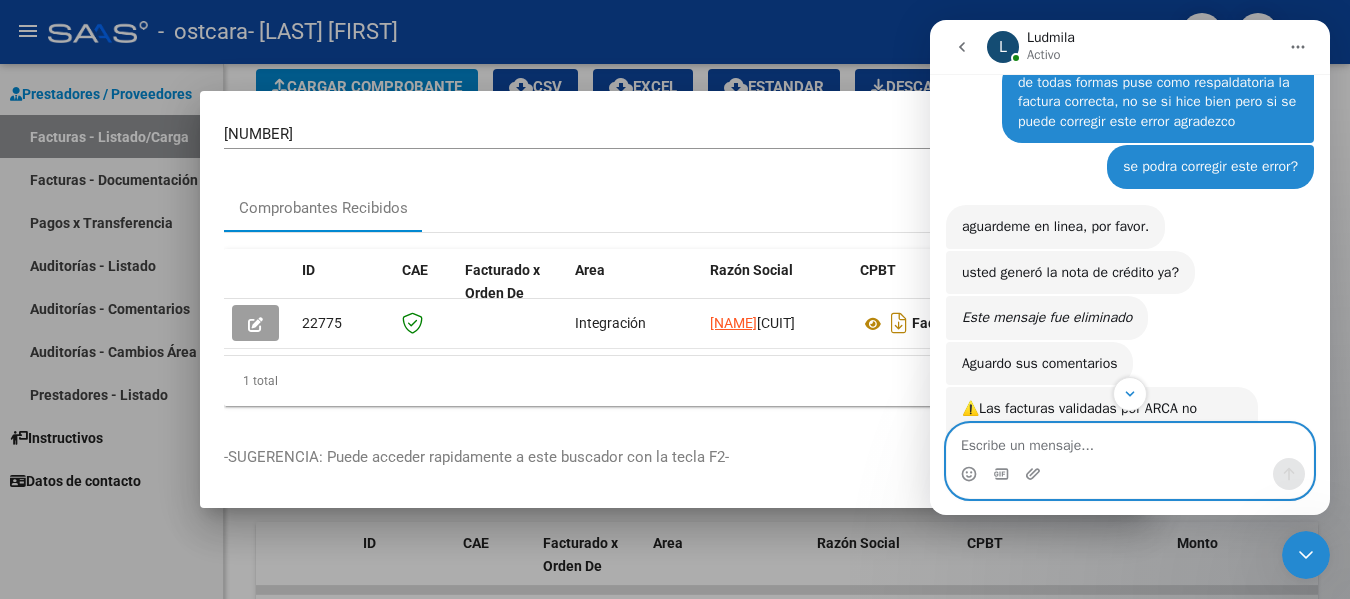 click at bounding box center [1130, 441] 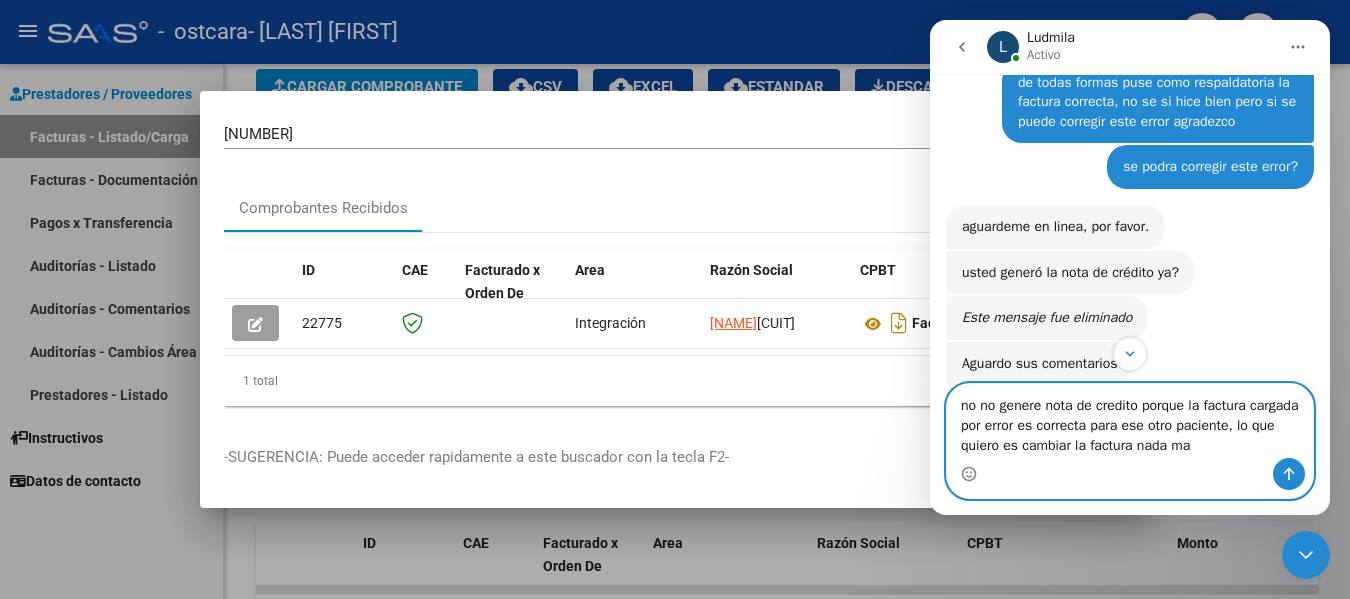 type on "no no genere nota de credito porque la factura cargada por error es correcta para ese otro paciente, lo que quiero es cambiar la factura nada mas" 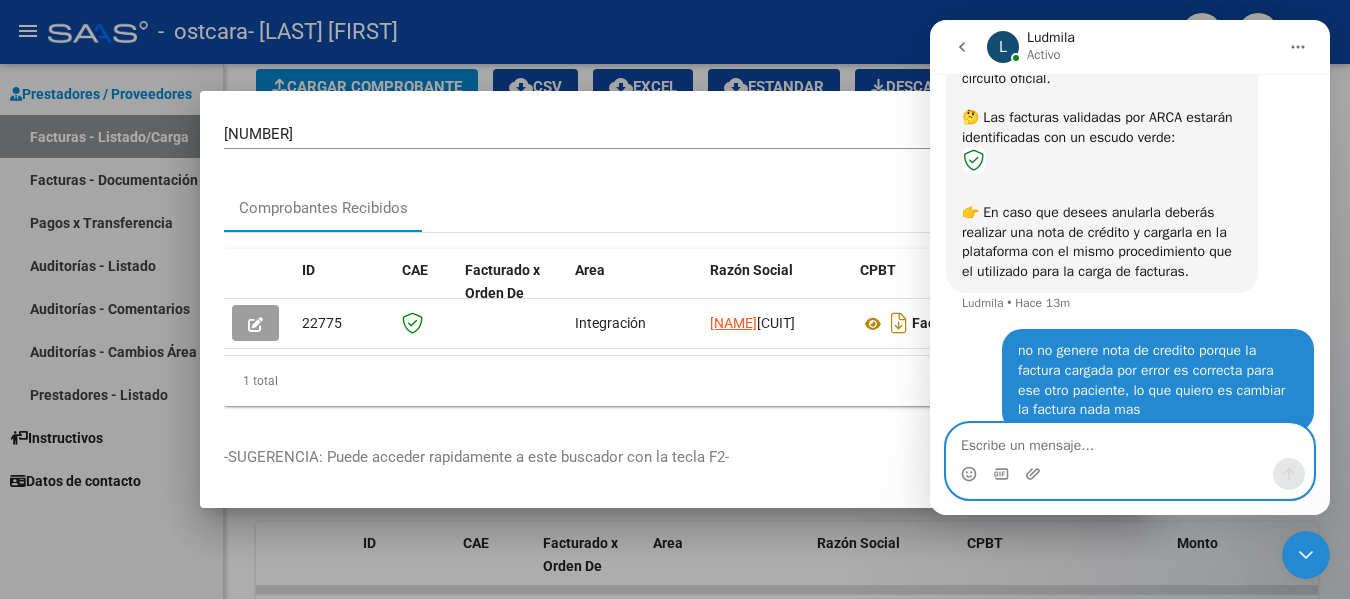 scroll, scrollTop: 2420, scrollLeft: 0, axis: vertical 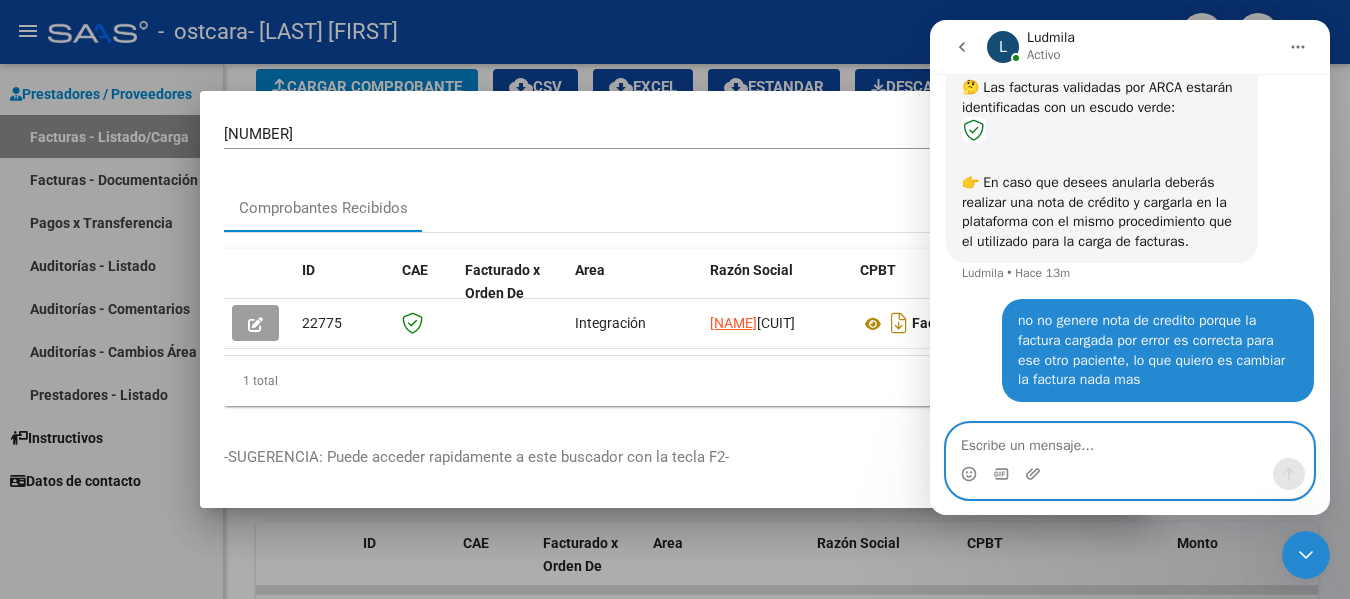 click at bounding box center (1130, 441) 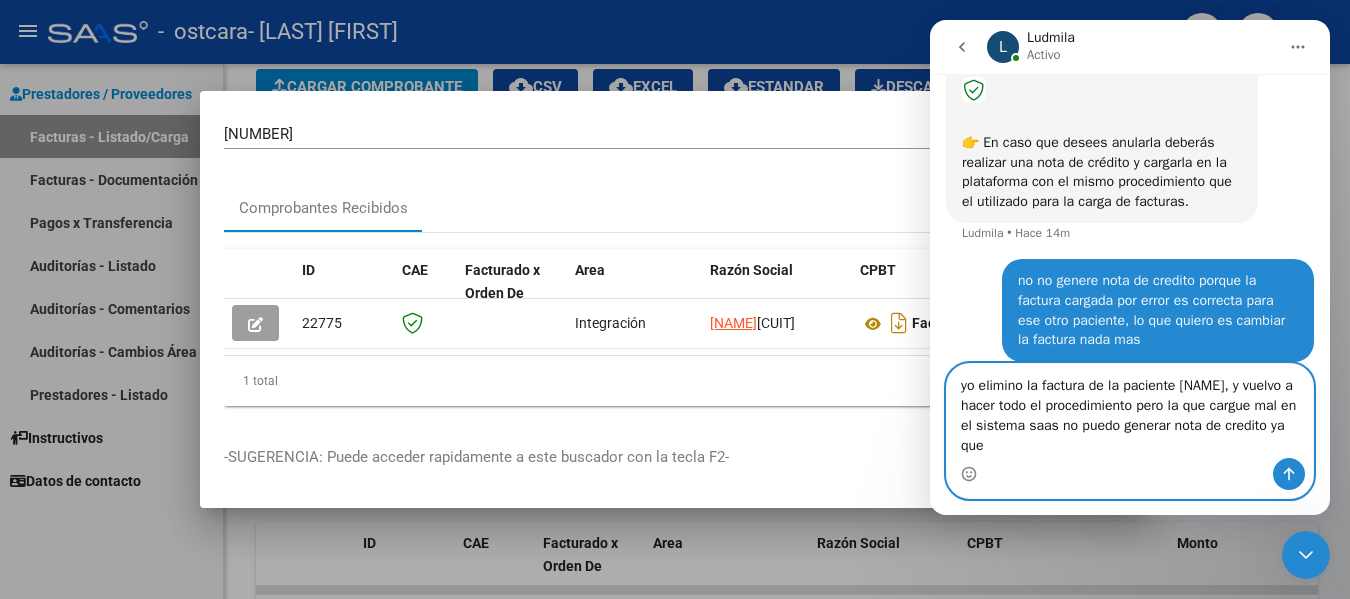 scroll, scrollTop: 2480, scrollLeft: 0, axis: vertical 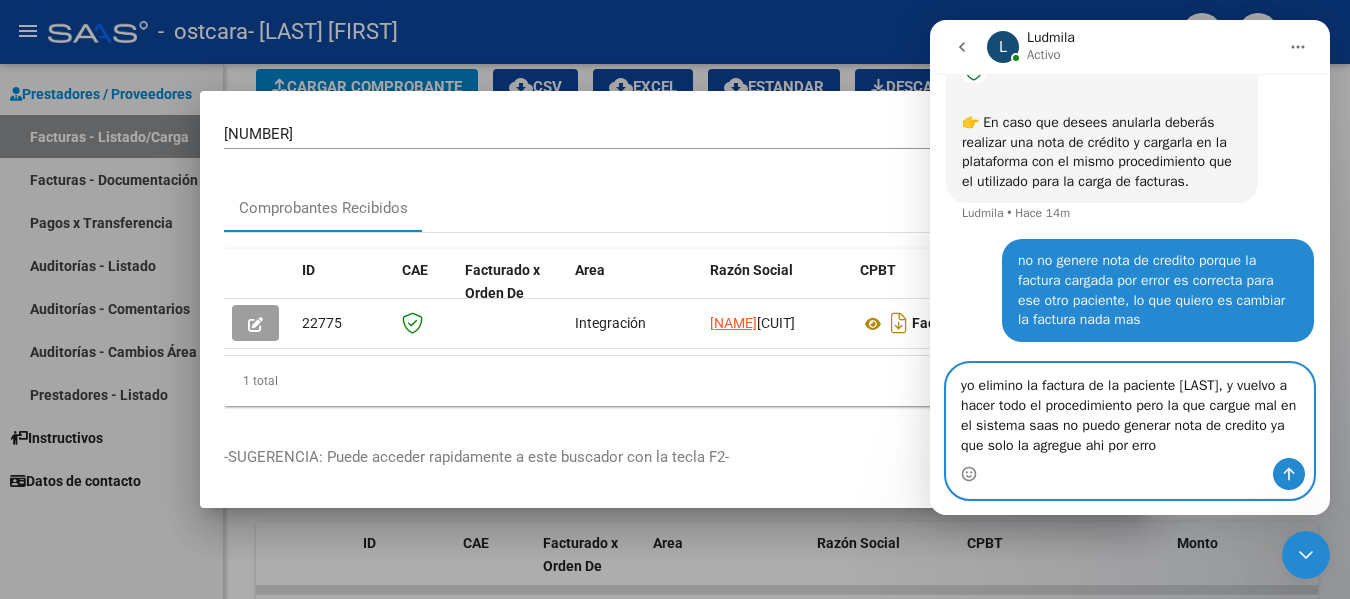 type on "yo elimino la factura de la paciente maidana, y vuelvo a hacer todo el procedimiento pero la que cargue mal en el sistema saas no puedo generar nota de credito ya que solo la agregue ahi por error" 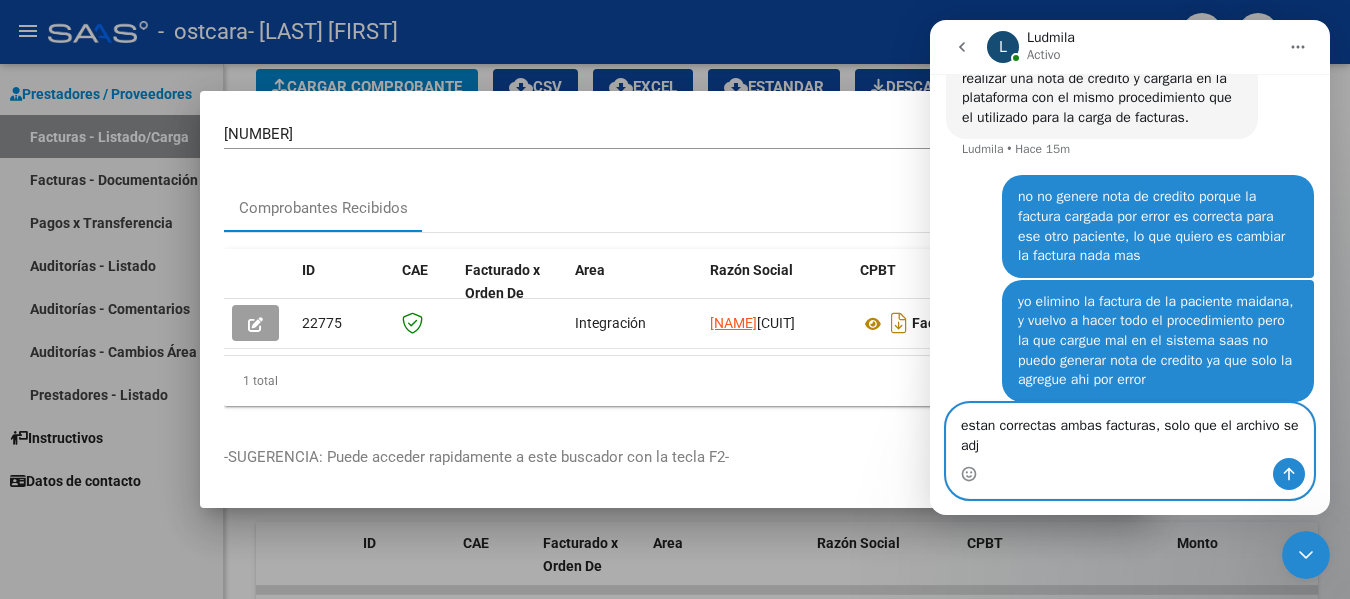 scroll, scrollTop: 2564, scrollLeft: 0, axis: vertical 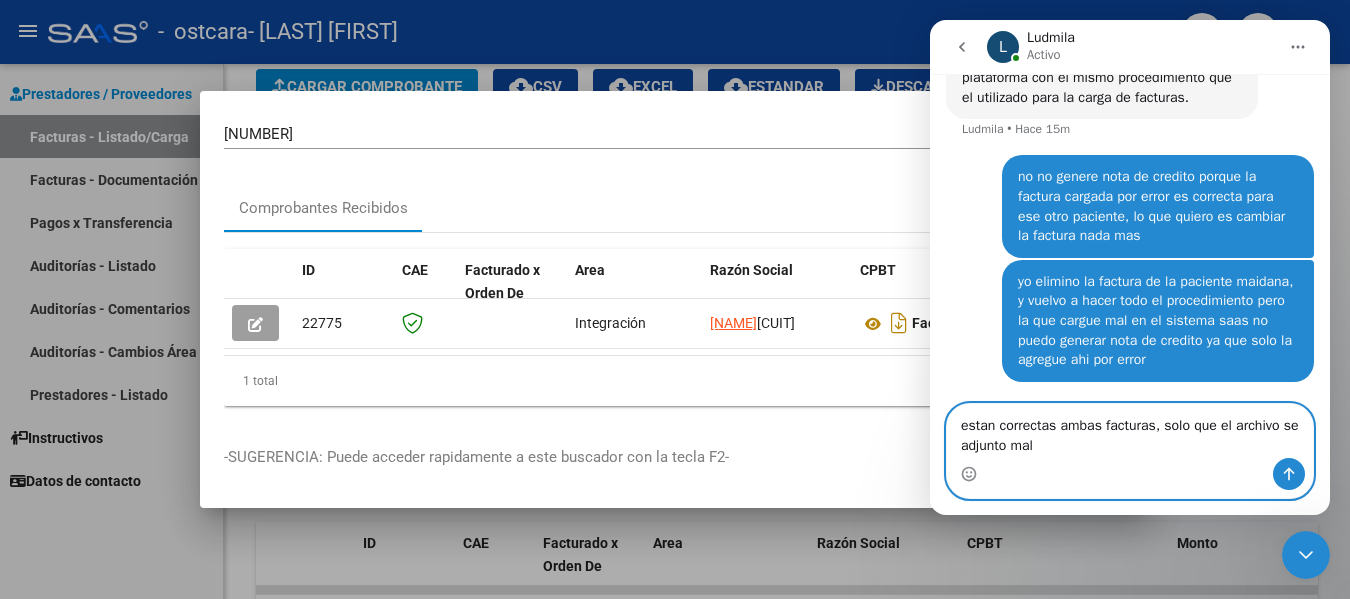 type on "estan correctas ambas facturas, solo que el archivo se adjunto mal" 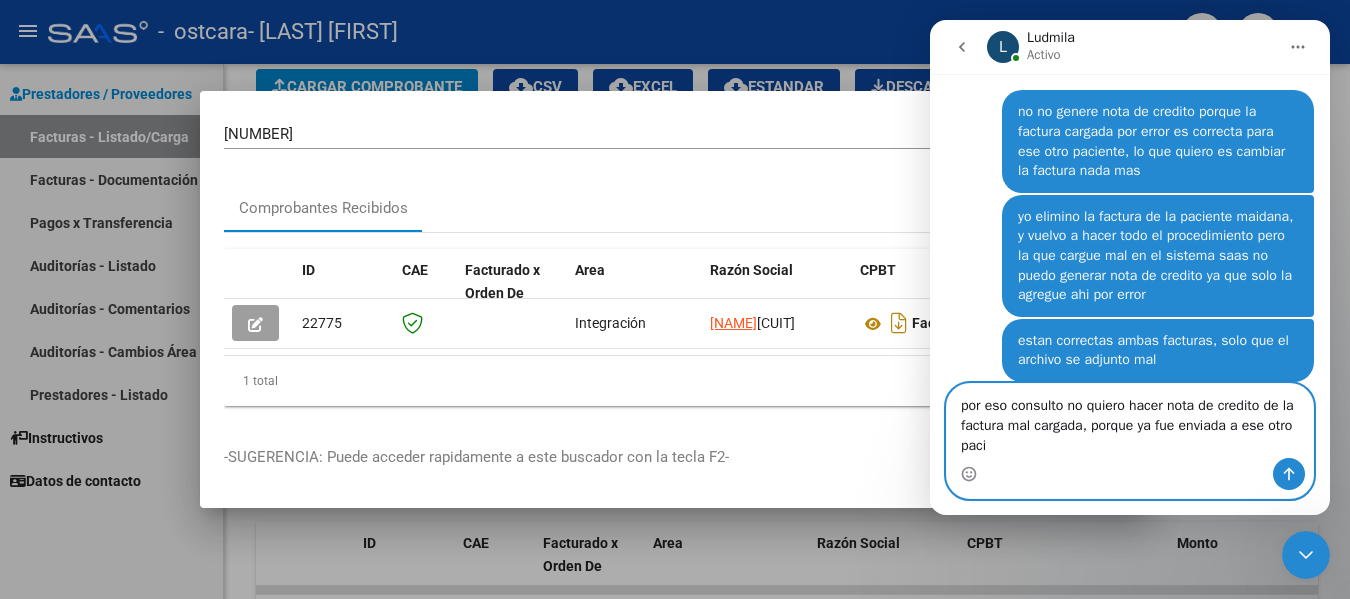scroll, scrollTop: 2649, scrollLeft: 0, axis: vertical 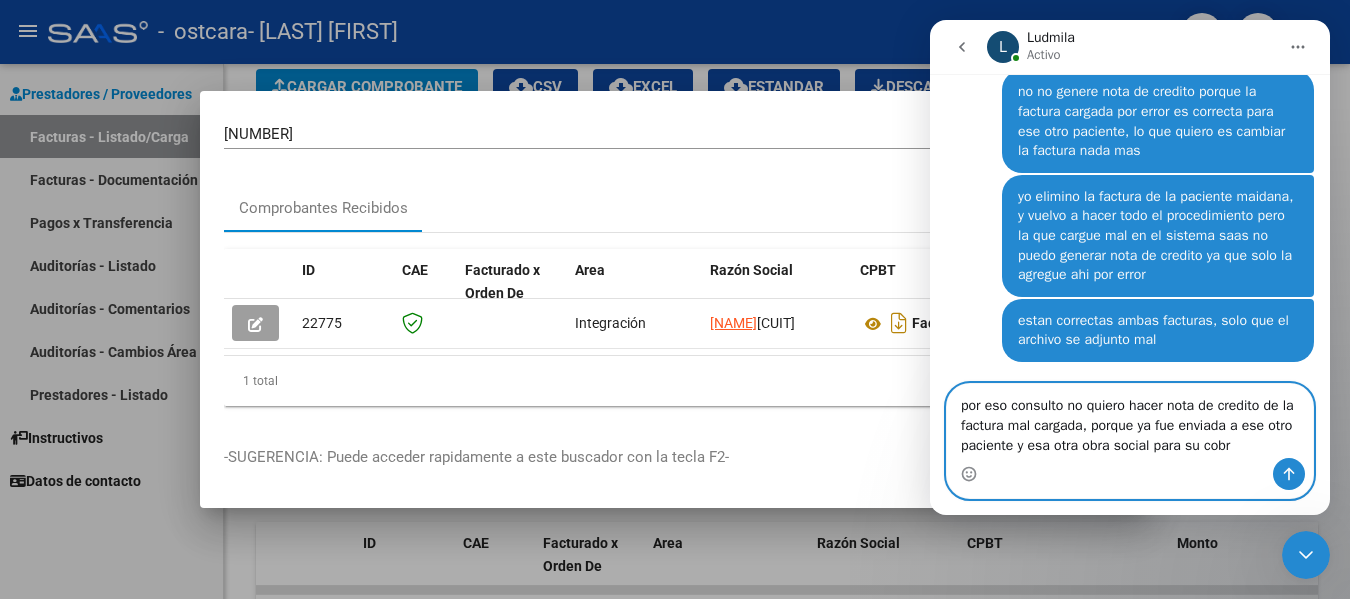 type on "por eso consulto no quiero hacer nota de credito de la factura mal cargada, porque ya fue enviada a ese otro paciente y esa otra obra social para su cobro" 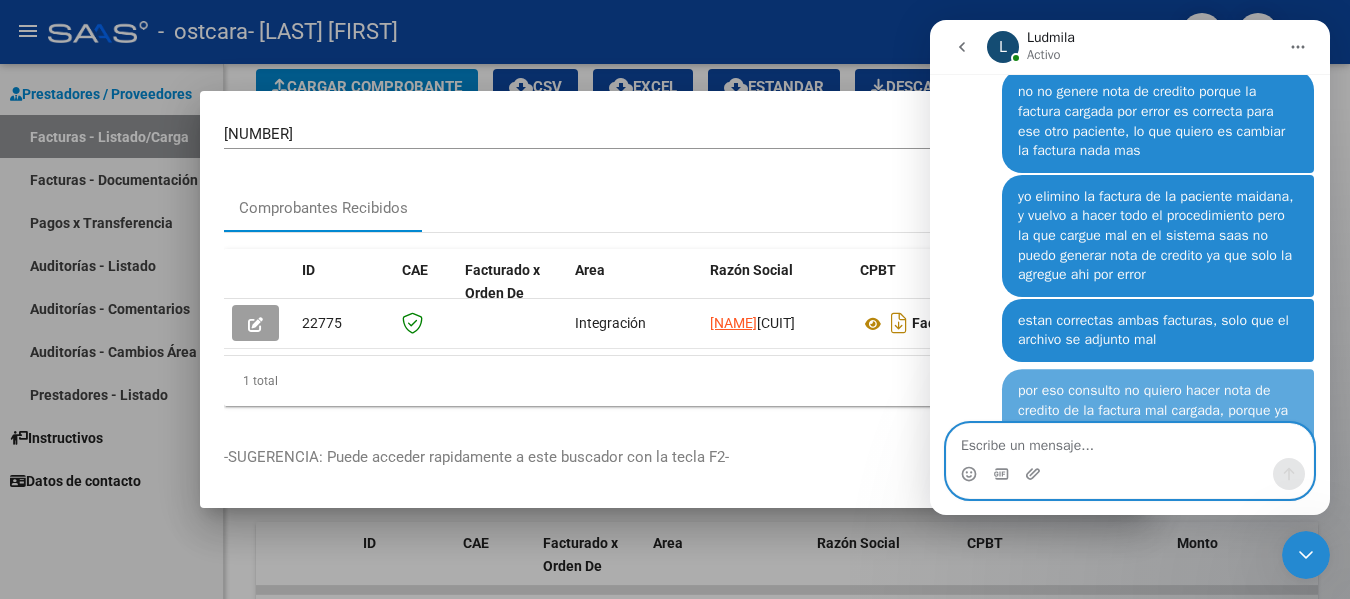 scroll, scrollTop: 2713, scrollLeft: 0, axis: vertical 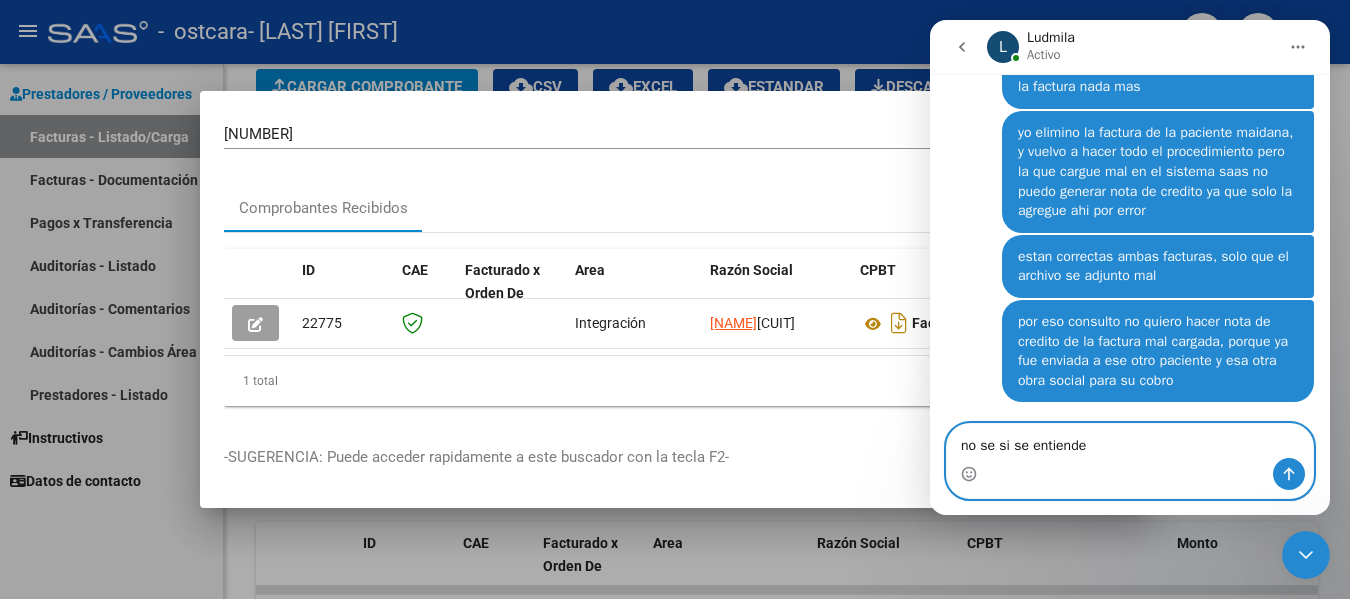 type on "no se si se entiende?" 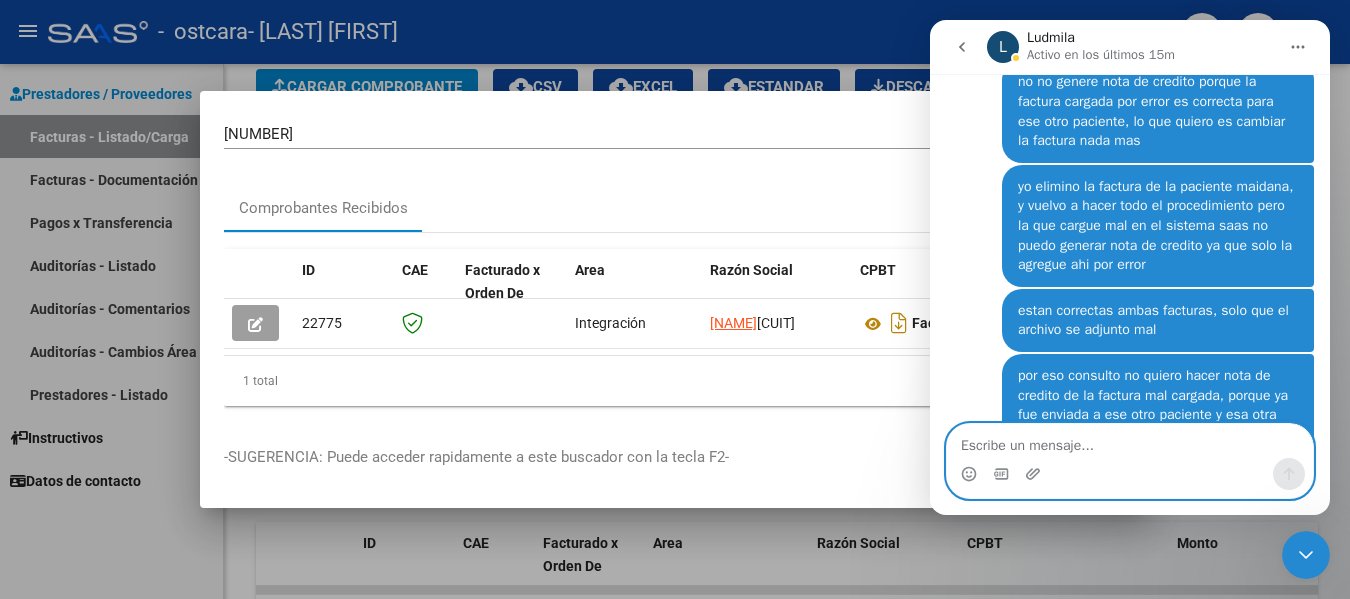 scroll, scrollTop: 2759, scrollLeft: 0, axis: vertical 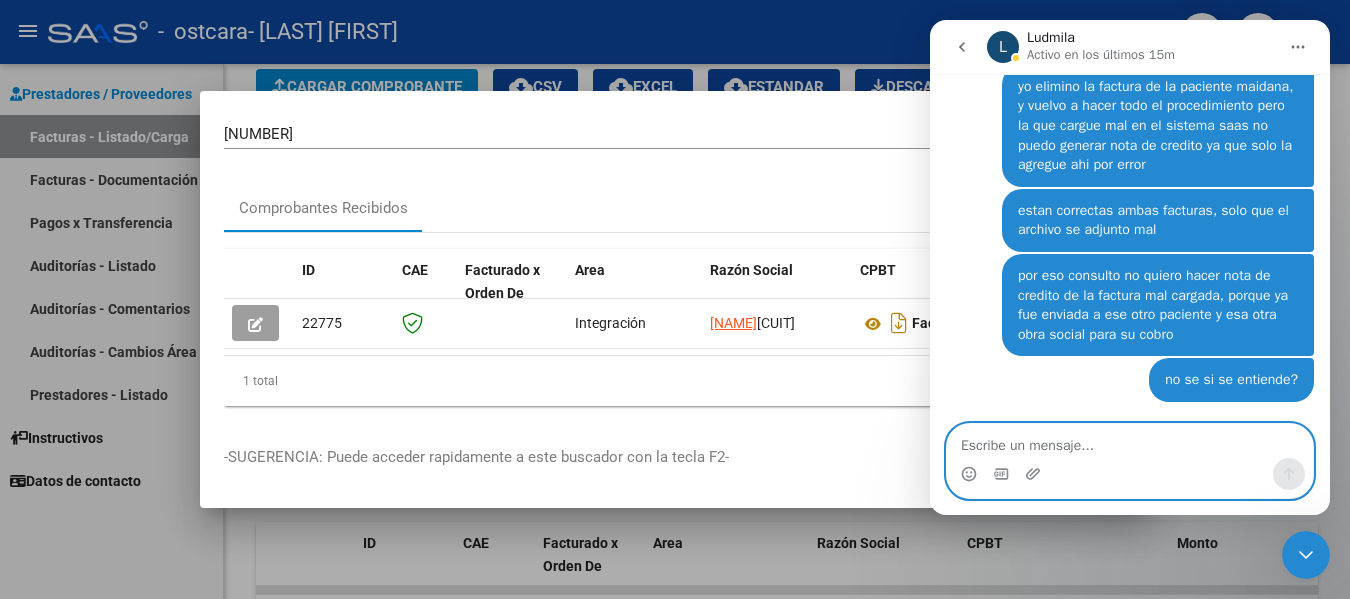 click at bounding box center [1130, 441] 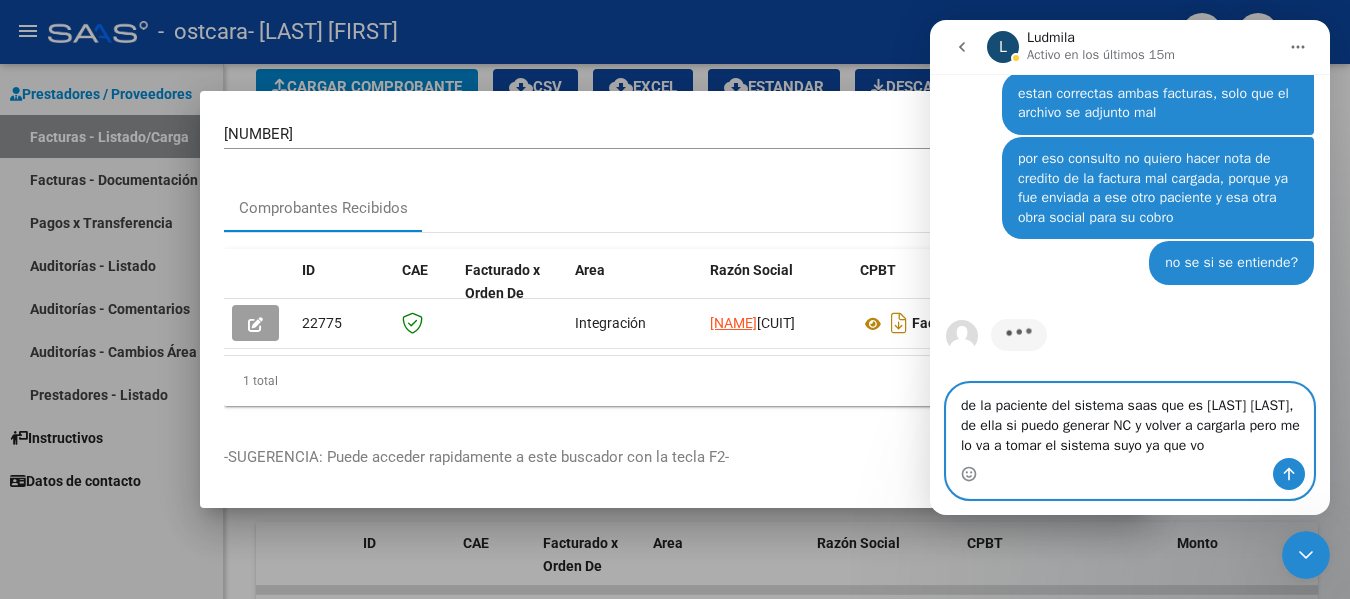 scroll, scrollTop: 2896, scrollLeft: 0, axis: vertical 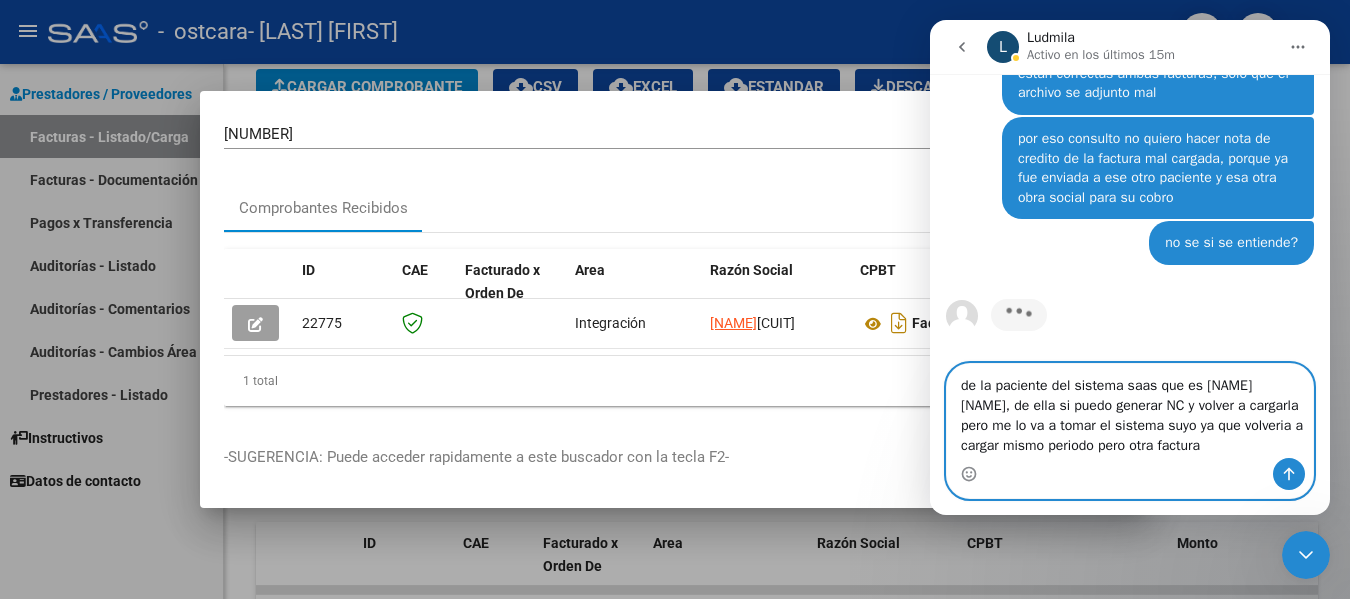 type on "de la paciente del sistema saas que es Maidana valentina, de ella si puedo generar NC y volver a cargarla pero me lo va a tomar el sistema suyo ya que volveria a cargar mismo periodo pero otra factura?" 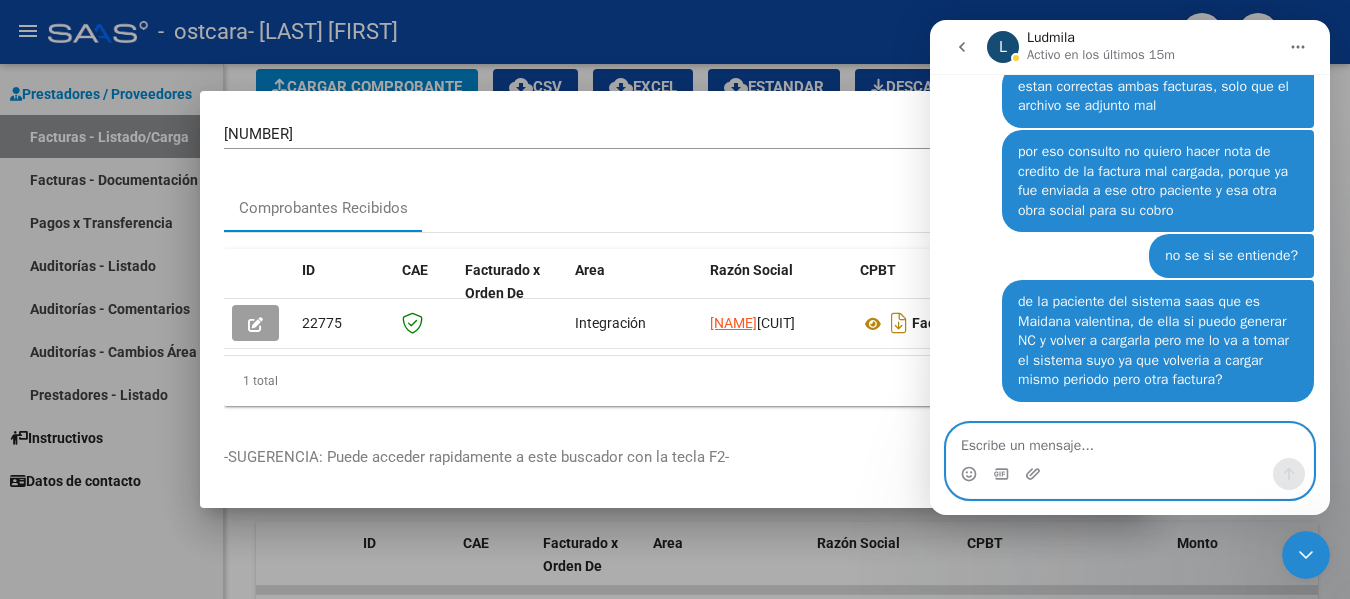scroll, scrollTop: 2883, scrollLeft: 0, axis: vertical 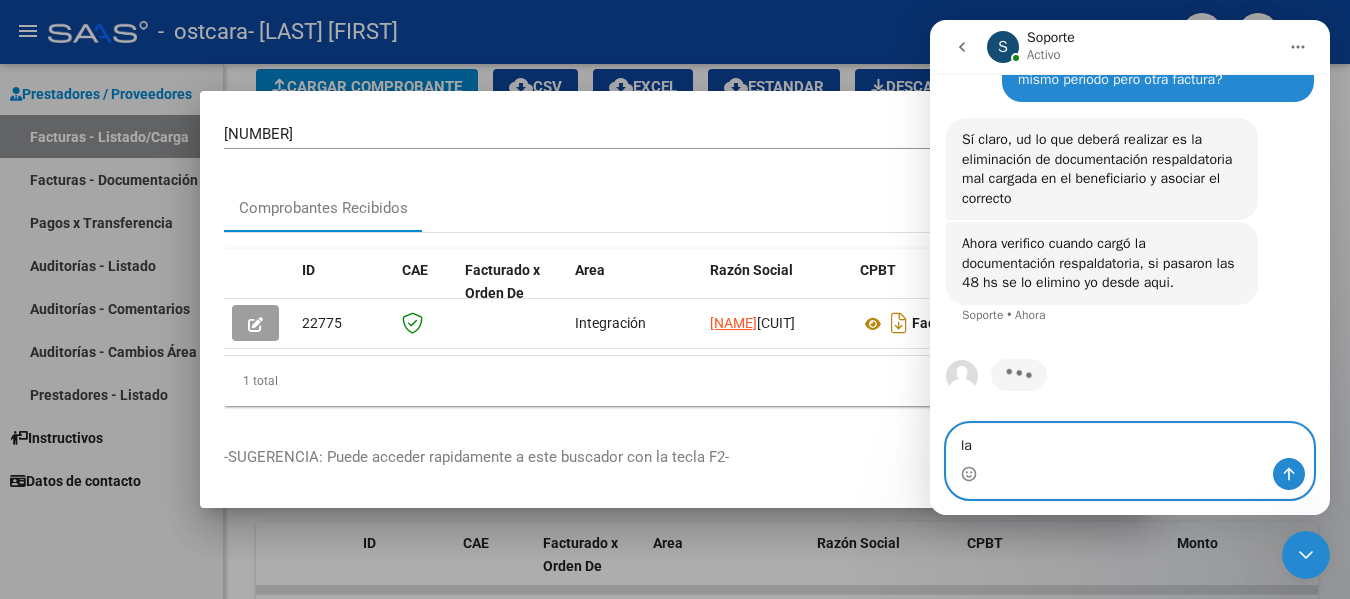 type on "l" 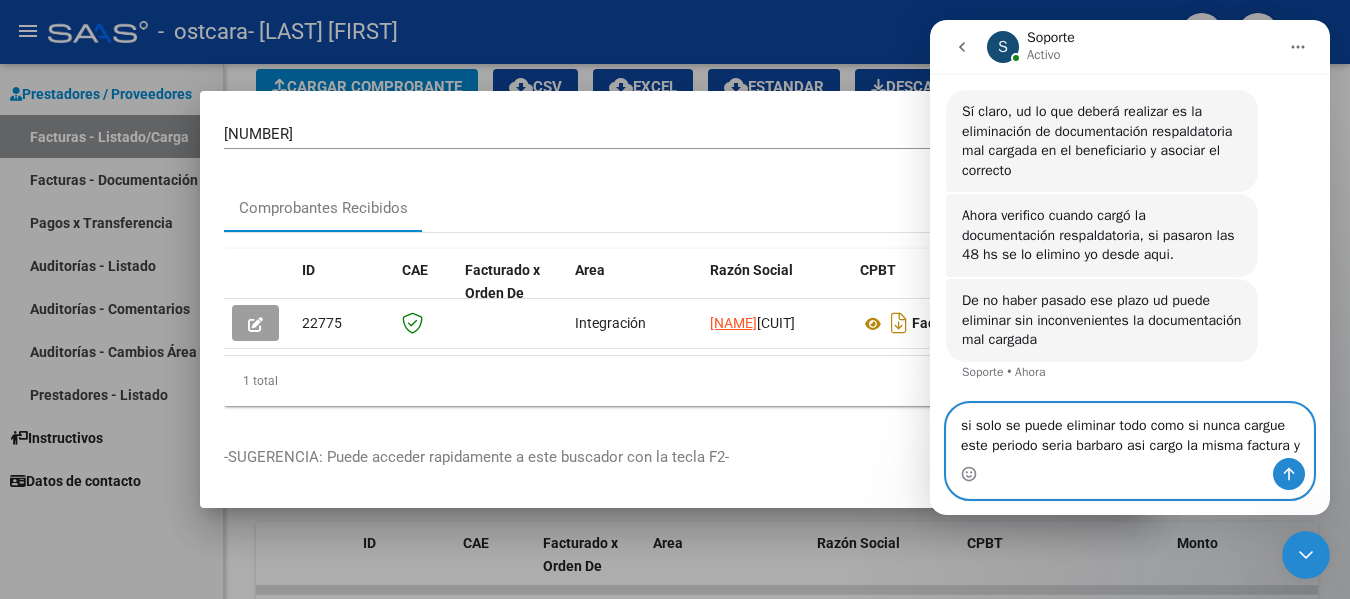 scroll, scrollTop: 3211, scrollLeft: 0, axis: vertical 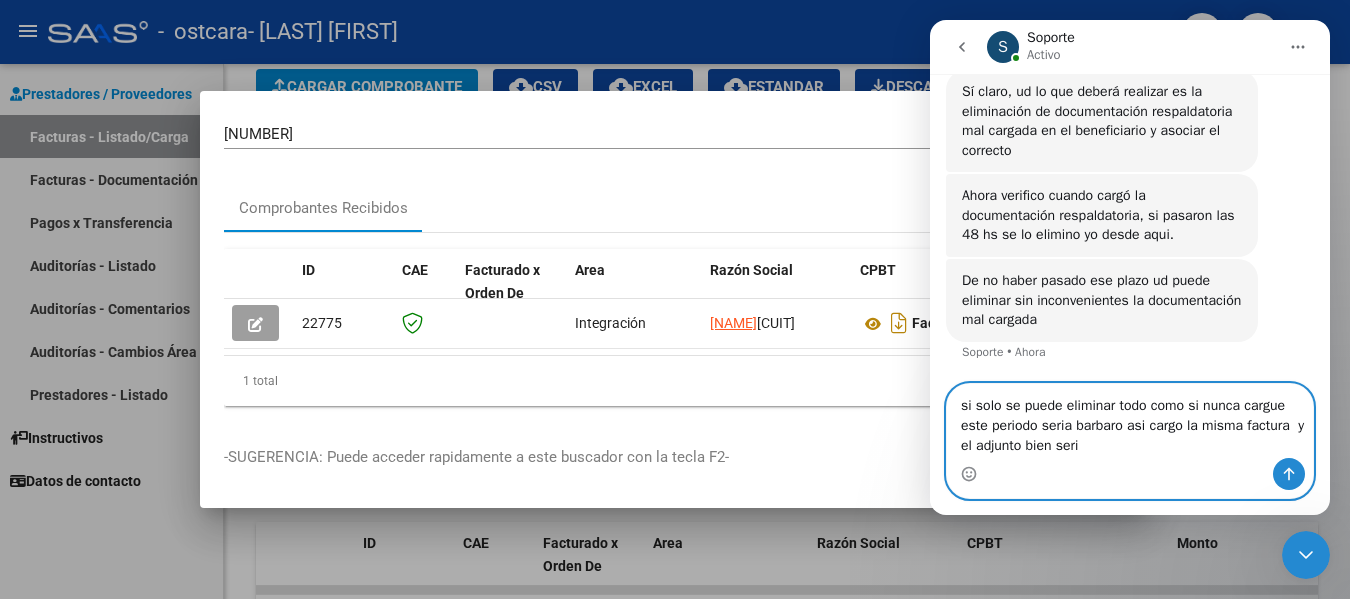 type on "si solo se puede eliminar todo como si nunca cargue este periodo seria barbaro asi cargo la misma factura  y el adjunto bien seria" 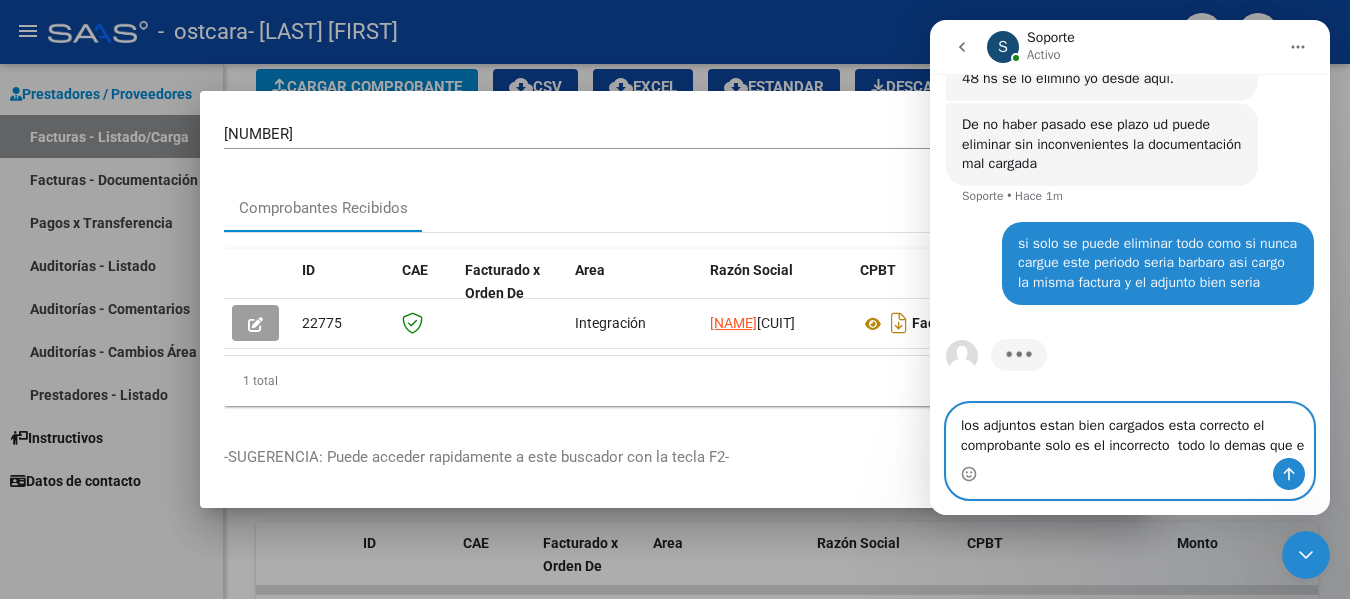 scroll, scrollTop: 3387, scrollLeft: 0, axis: vertical 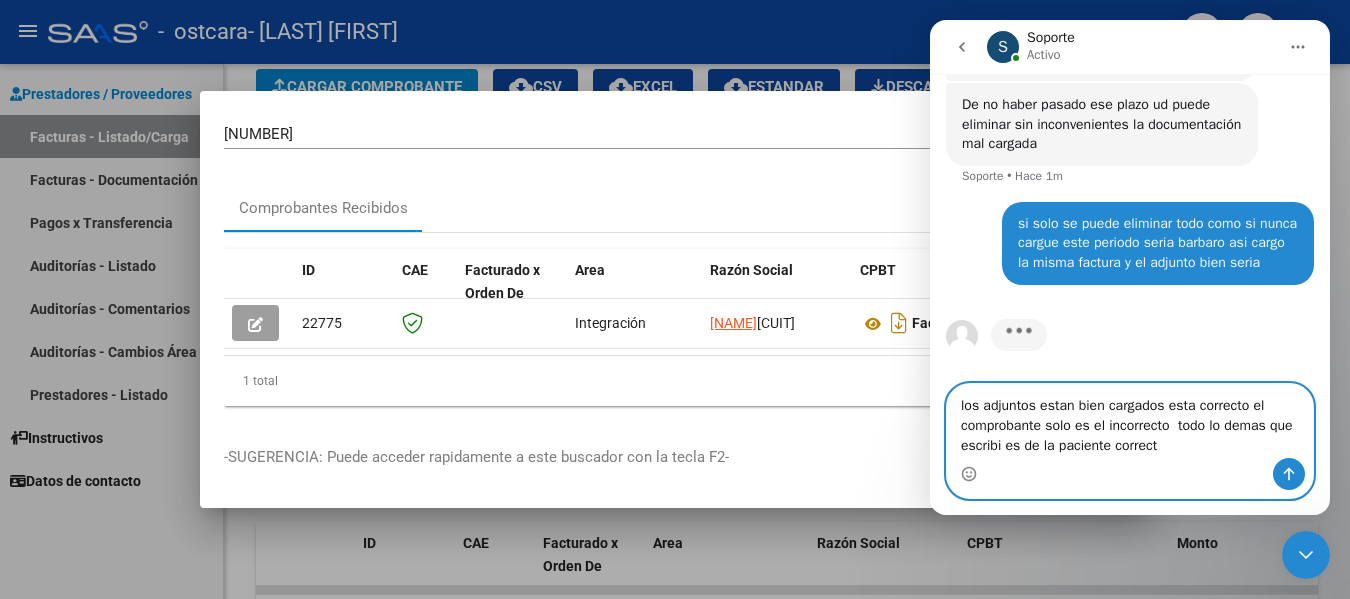 type on "los adjuntos estan bien cargados esta correcto el comprobante solo es el incorrecto  todo lo demas que escribi es de la paciente correcta" 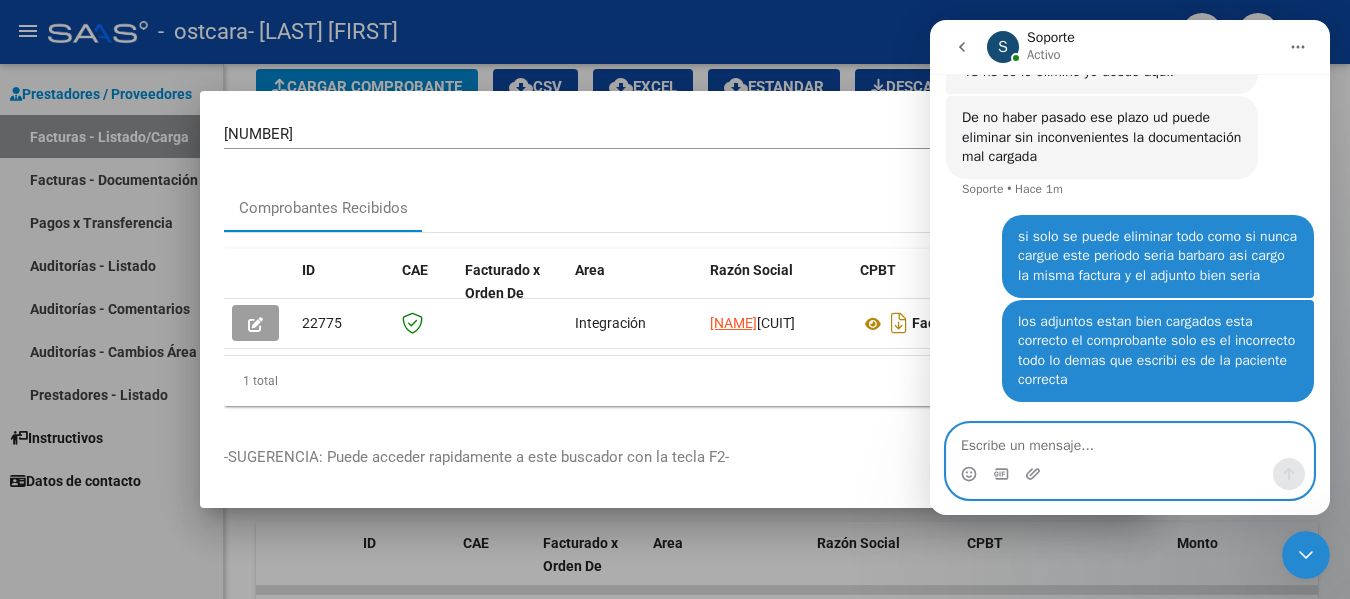 scroll, scrollTop: 3374, scrollLeft: 0, axis: vertical 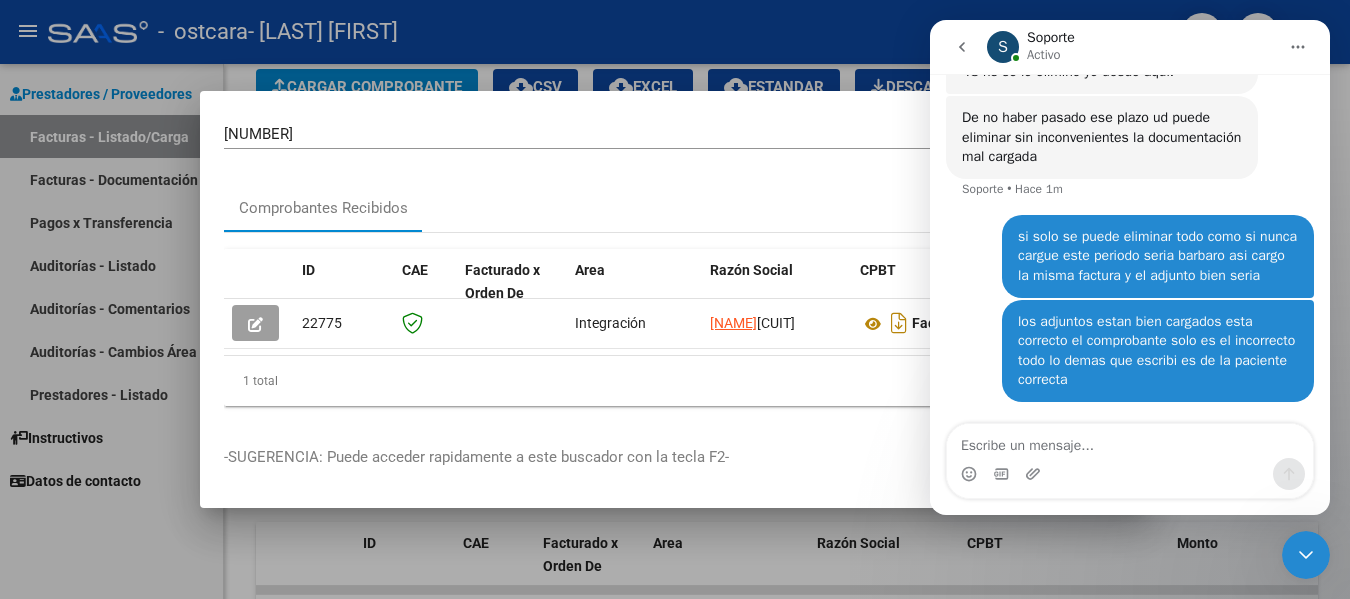 click on "4-3951 Buscar (apellido, dni, cuil, nro traspaso, cuit, obra social) search Comprobantes Recibidos ID CAE Facturado x Orden De Area Razón Social CPBT Monto Fecha Cpbt Fecha Recibido Fecha Vencimiento Doc Respaldatoria Doc Trazabilidad Expediente SUR Asociado Auditoria Retencion IIBB Retención Ganancias OP Fecha Transferido Monto Transferido Comprobante Creado Usuario Email Integracion Tipo Archivo Integracion Periodo Presentacion Integracion Importe Sol. Integracion Importe Liq. Legajo CUIL Nombre Afiliado Periodo Prestación Comentario Prestador / Gerenciador Comentario Obra Social Fecha Confimado Codigo SSS
22775  Integración BENITEZ MARIA ELVIRA    [PHONE]   Factura B: 4 - 3951  $ 111.335,49 01/08/2025 04/08/2025 11/08/2025  -     04/08/2025 MARIA ELVIRA BENITEZ [EMAIL] 275 23568549864  MAIDANA VALENTINA AYLIN   202507  06/08/2025  1 total   1" at bounding box center [675, 268] 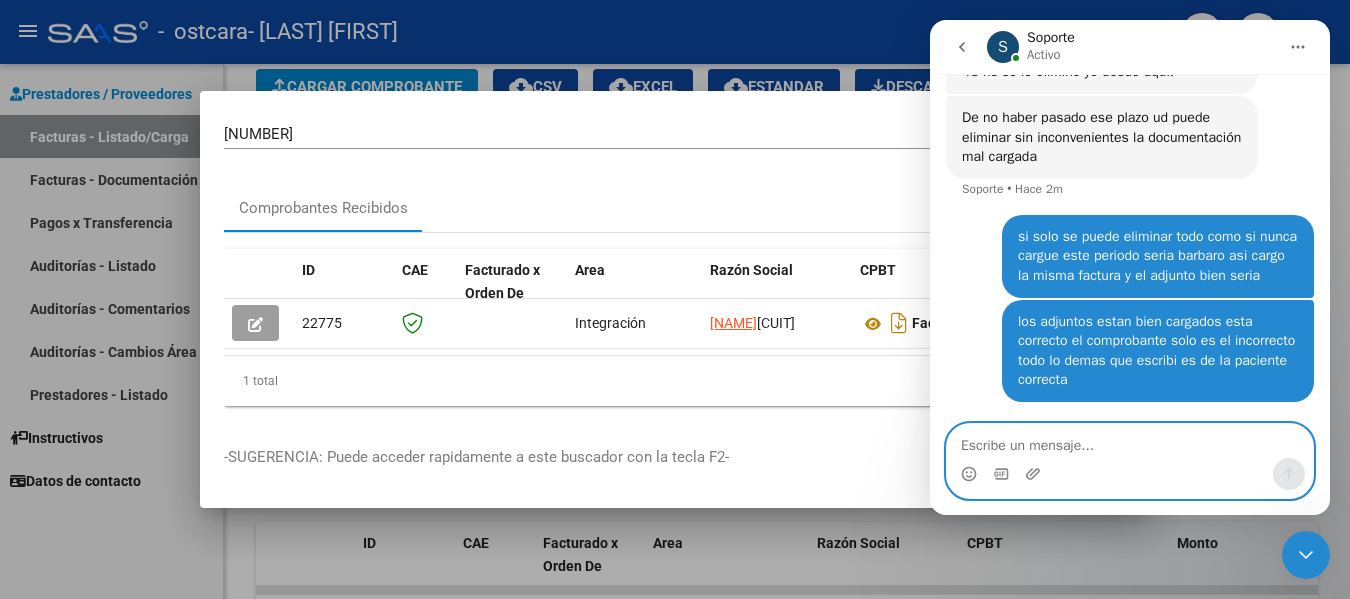 click at bounding box center (1130, 441) 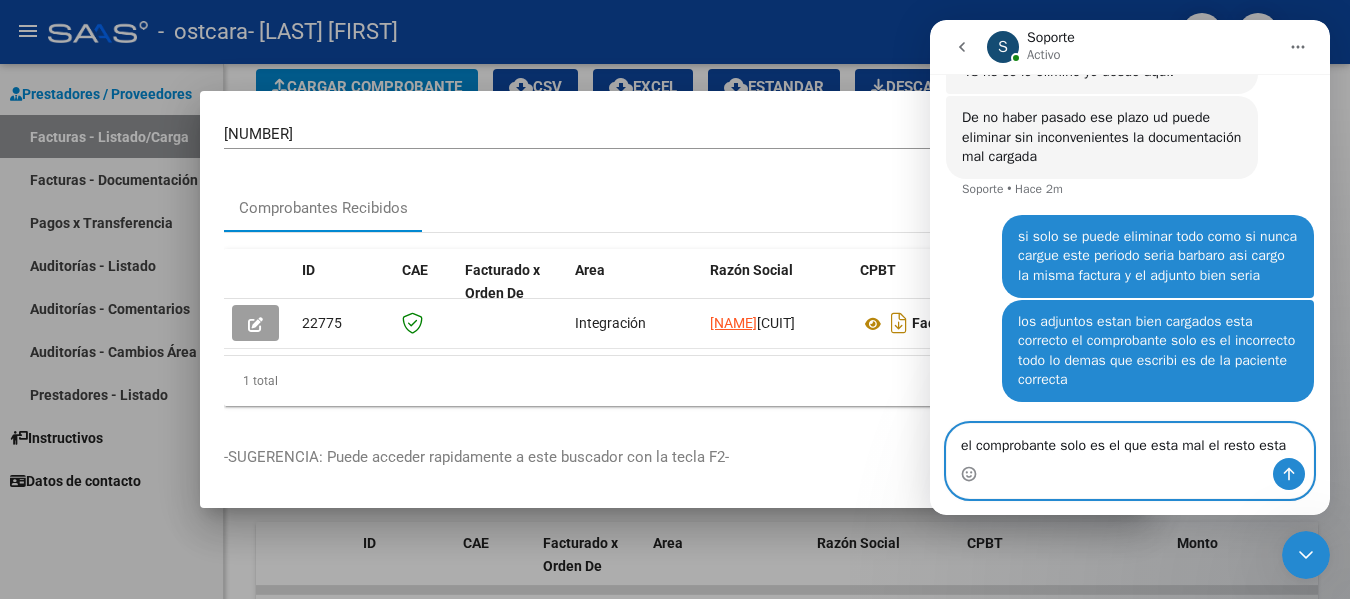 scroll, scrollTop: 3394, scrollLeft: 0, axis: vertical 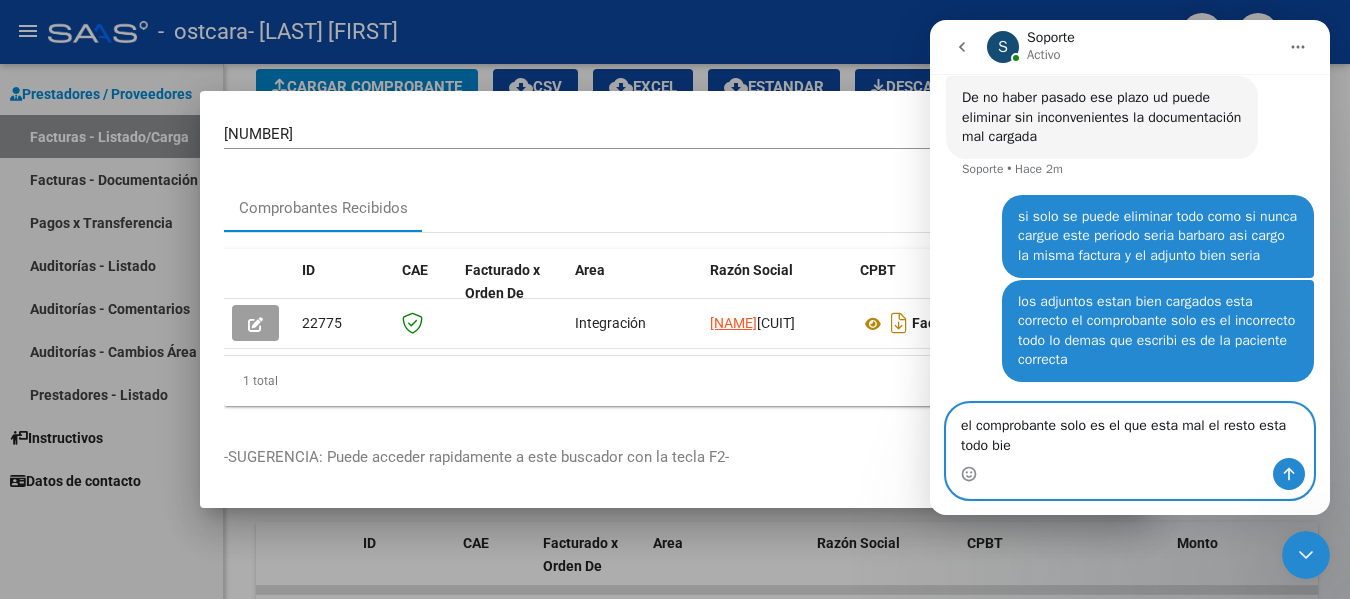 type on "el comprobante solo es el que esta mal el resto esta todo bien" 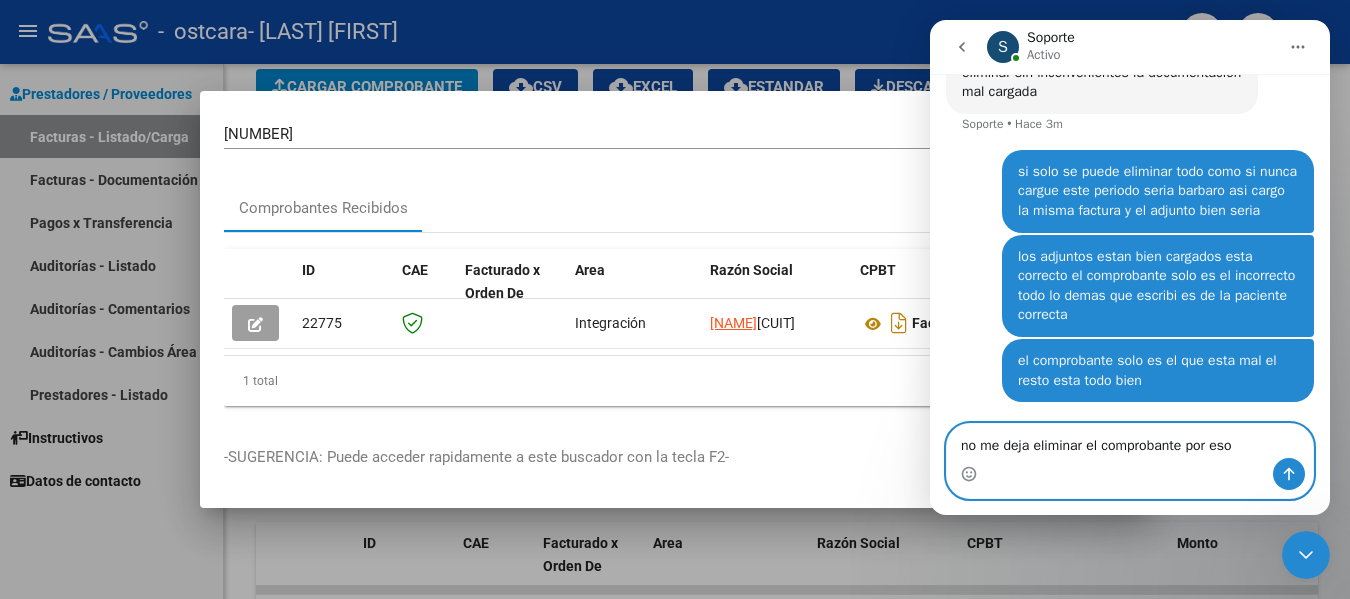 scroll, scrollTop: 3516, scrollLeft: 0, axis: vertical 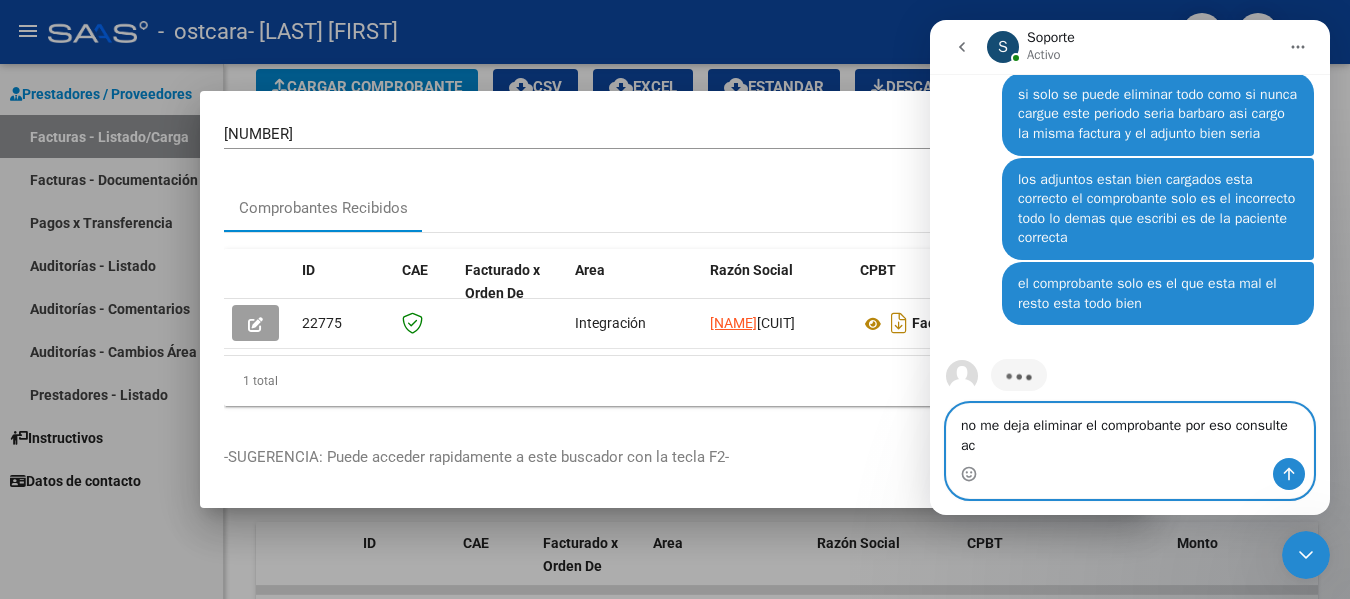 type on "no me deja eliminar el comprobante por eso consulte aca" 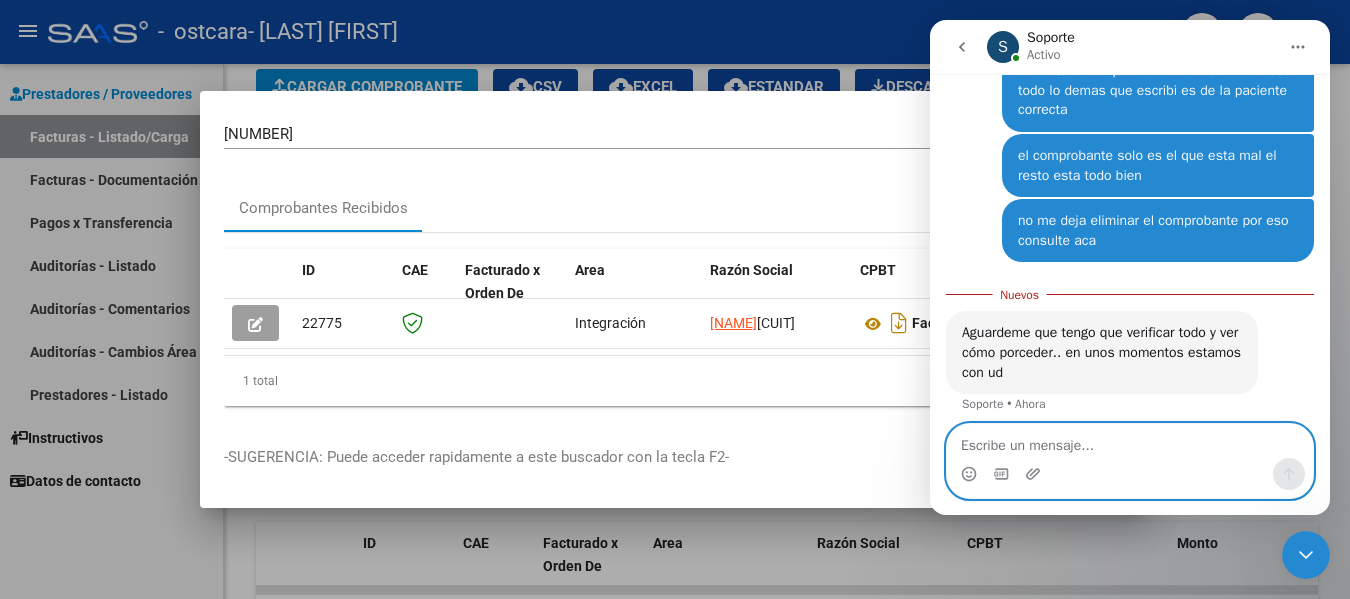scroll, scrollTop: 3636, scrollLeft: 0, axis: vertical 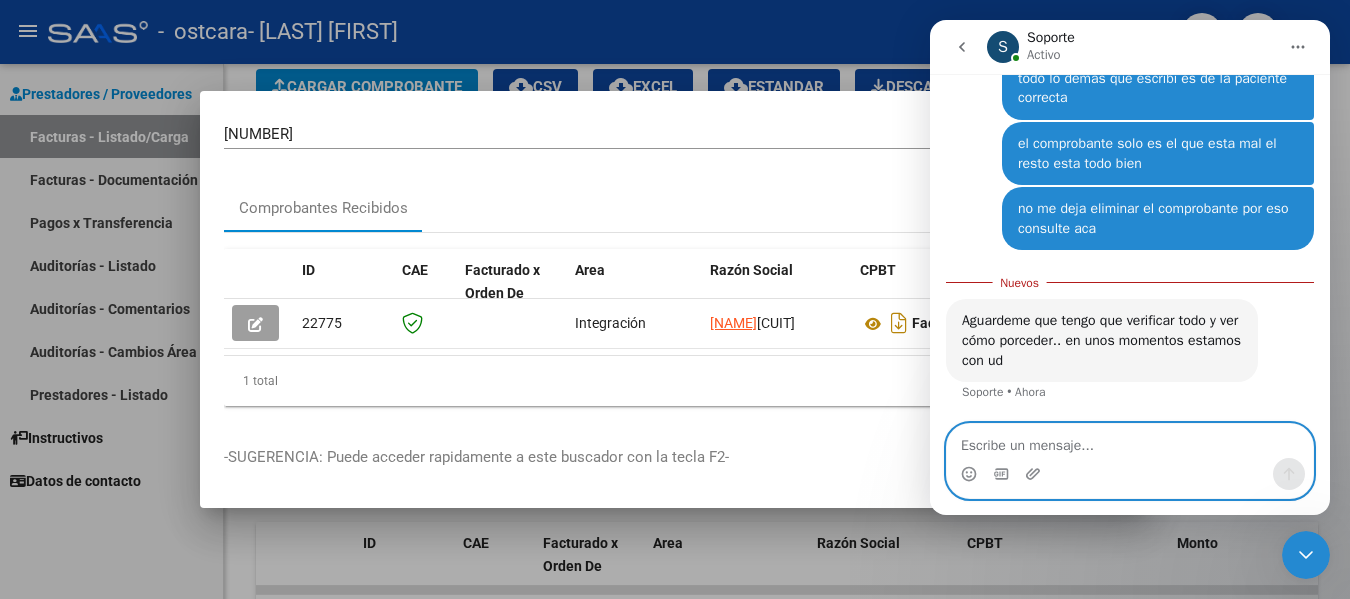 click at bounding box center [1130, 441] 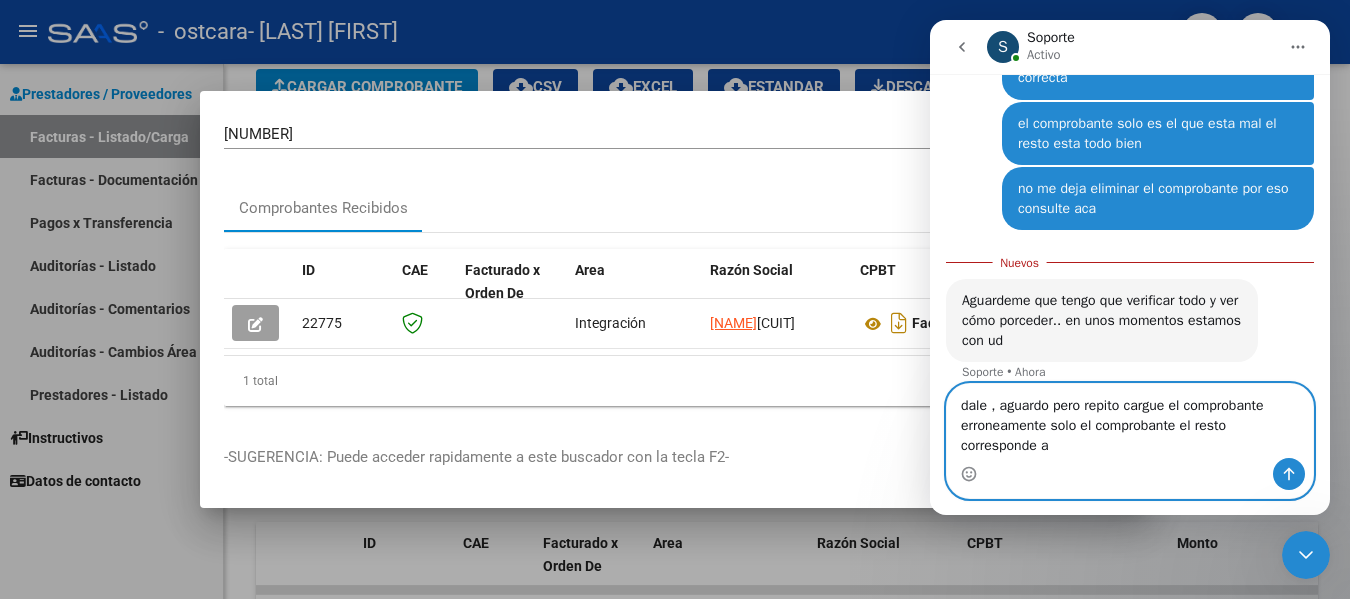 scroll, scrollTop: 3676, scrollLeft: 0, axis: vertical 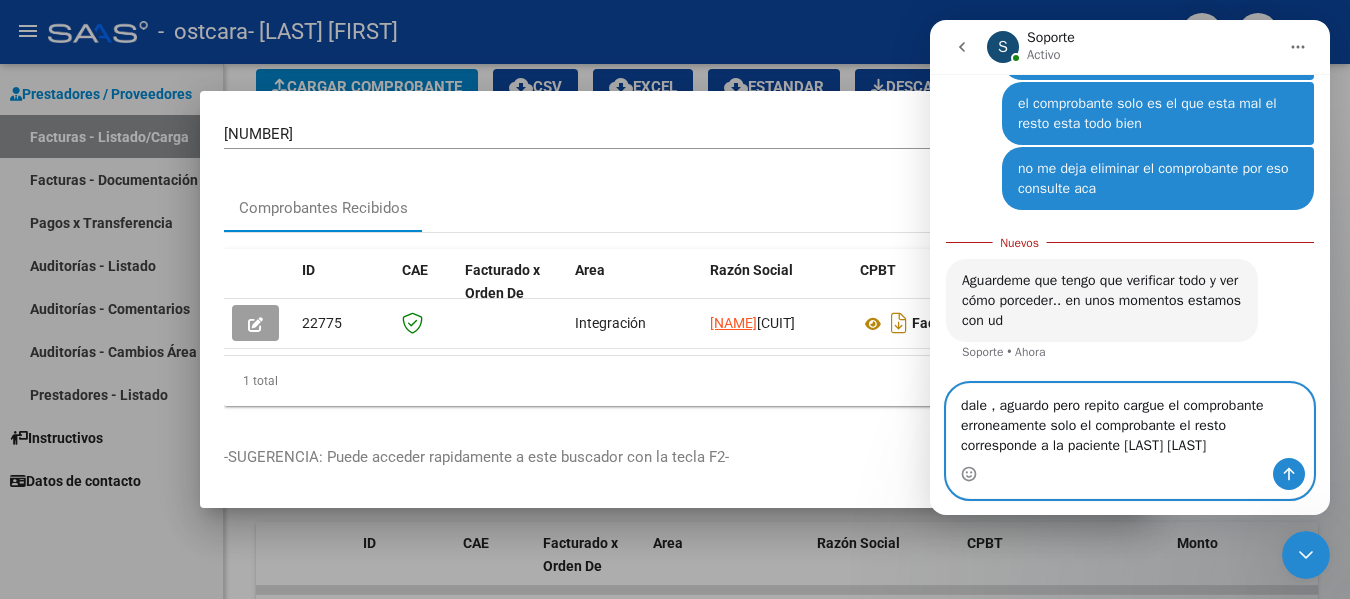 click on "dale , aguardo pero repito cargue el comprobante erroneamente solo el comprobante el resto corresponde a la paciente [LAST] [LAST]" at bounding box center [1130, 421] 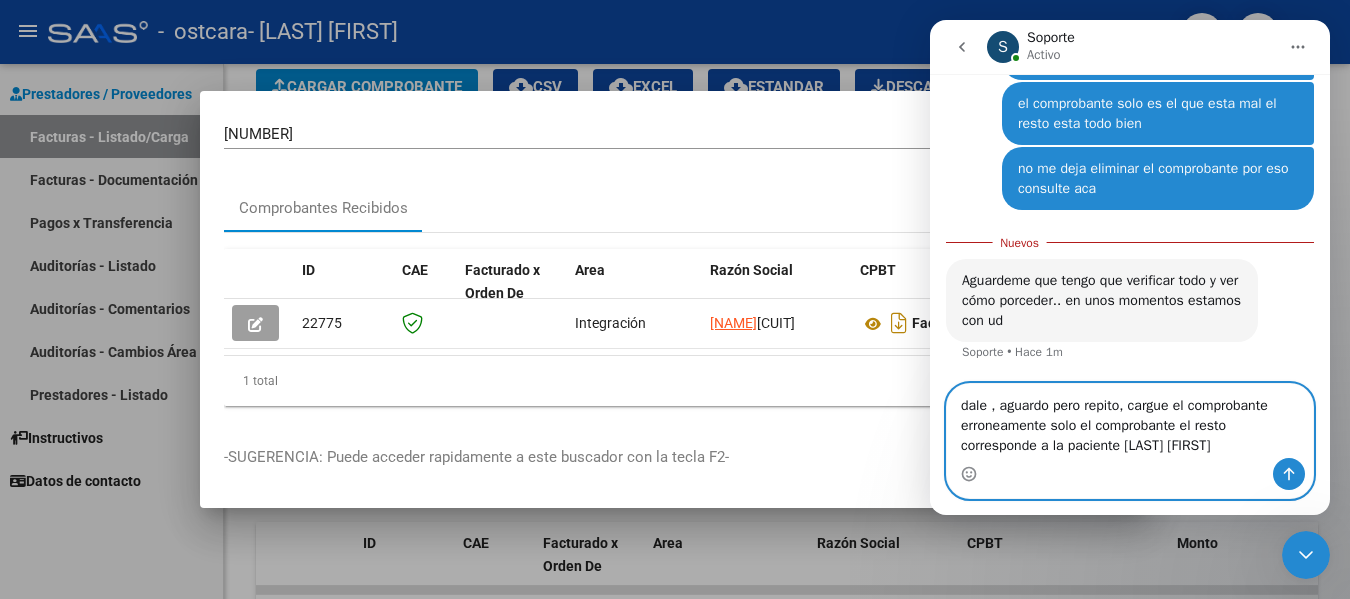 click on "dale , aguardo pero repito, cargue el comprobante erroneamente solo el comprobante el resto corresponde a la paciente [LAST] [FIRST]" at bounding box center [1130, 421] 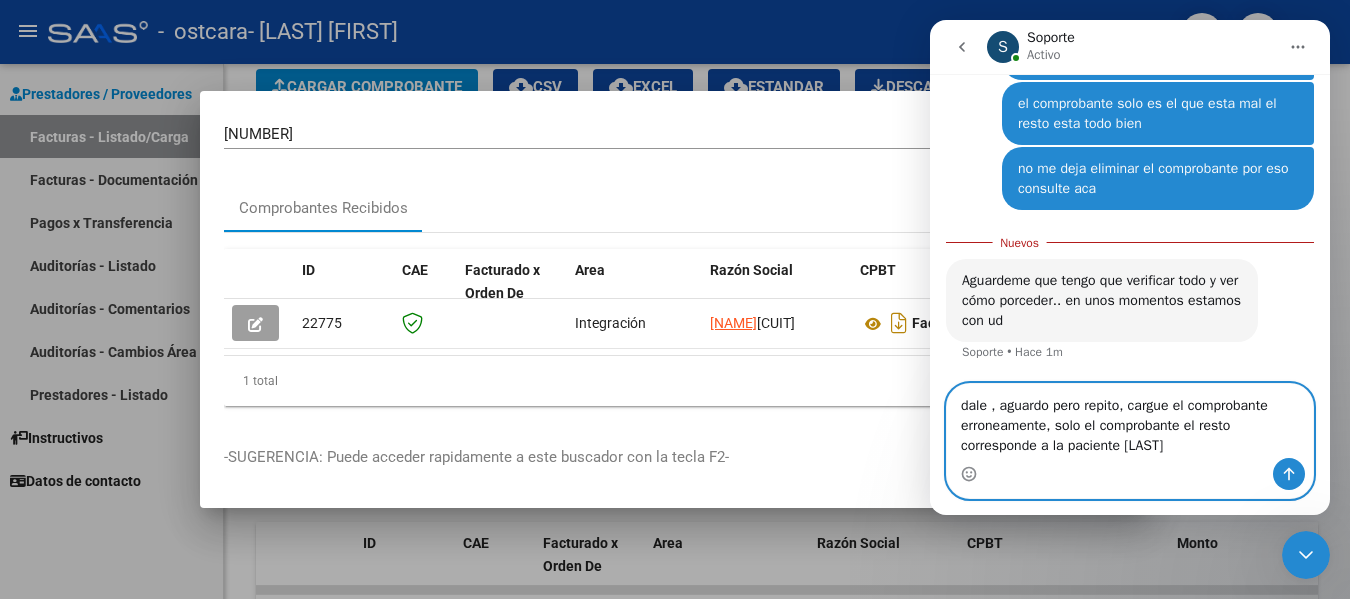 click on "dale , aguardo pero repito, cargue el comprobante erroneamente, solo el comprobante el resto corresponde a la paciente [LAST]" at bounding box center (1130, 421) 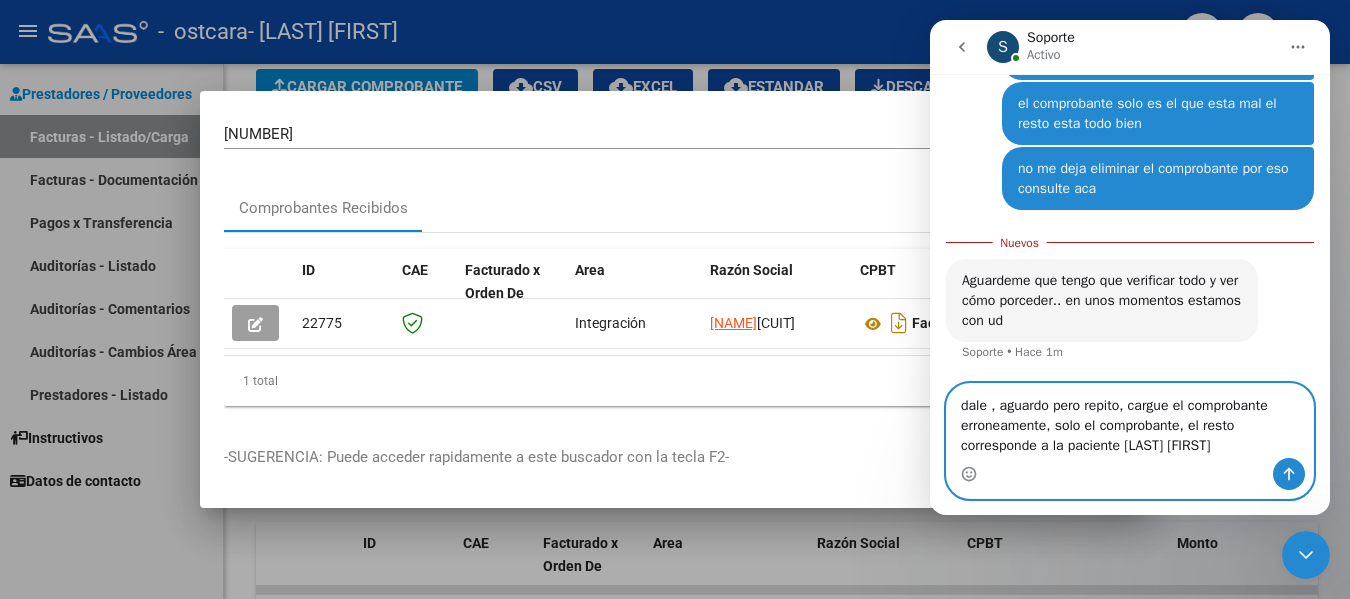 click on "dale , aguardo pero repito, cargue el comprobante erroneamente, solo el comprobante, el resto corresponde a la paciente [LAST] [FIRST]" at bounding box center (1130, 421) 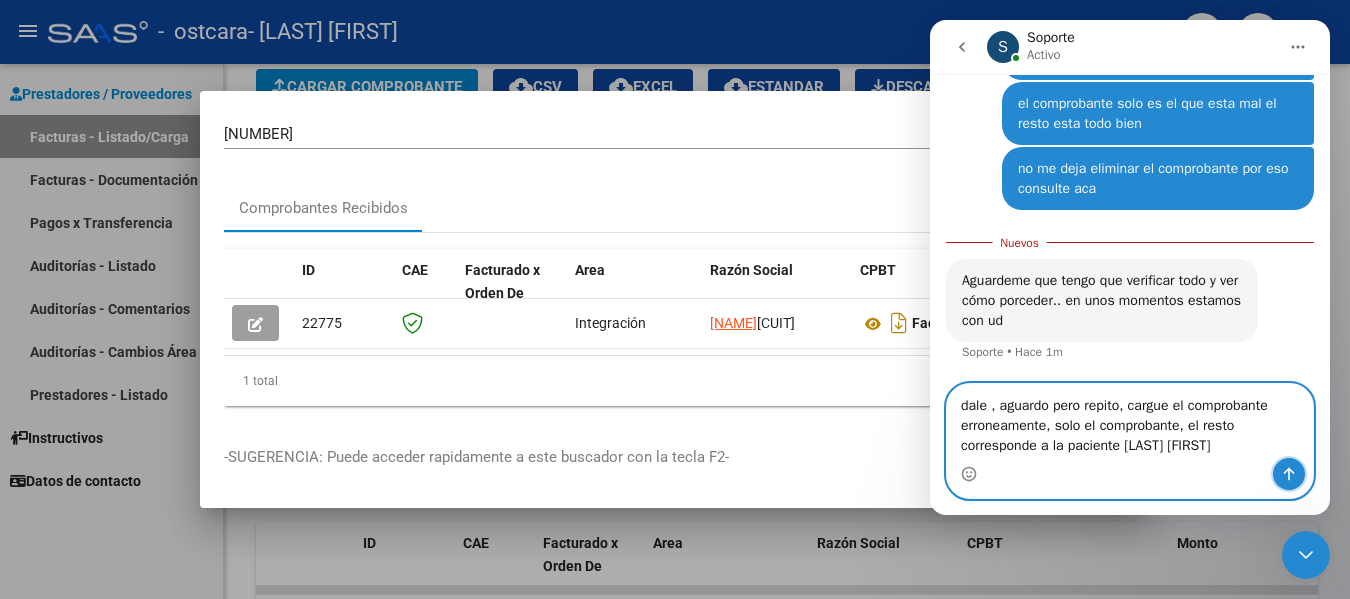 click 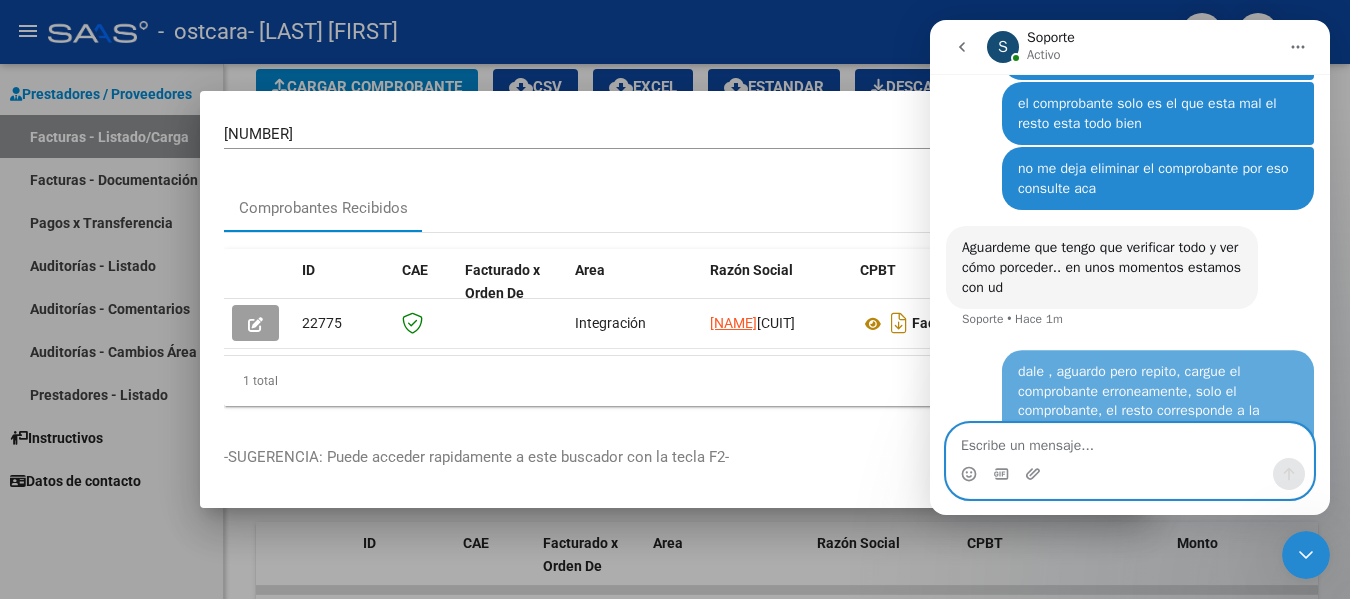 scroll, scrollTop: 3722, scrollLeft: 0, axis: vertical 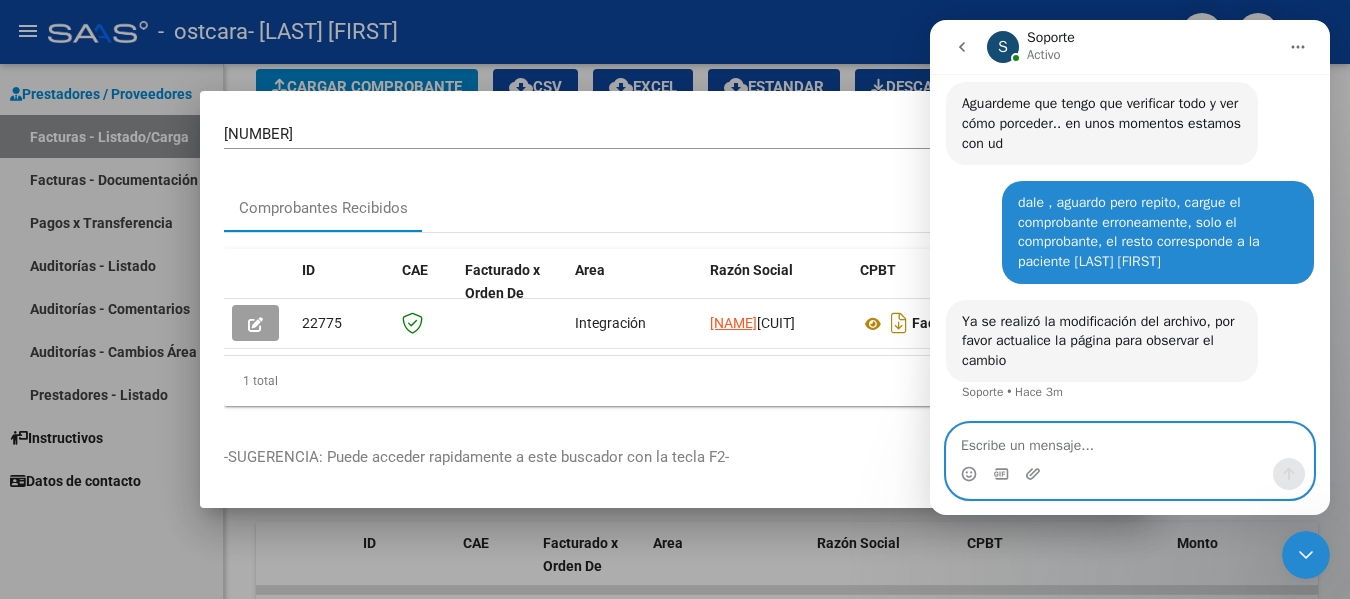 click at bounding box center (1130, 441) 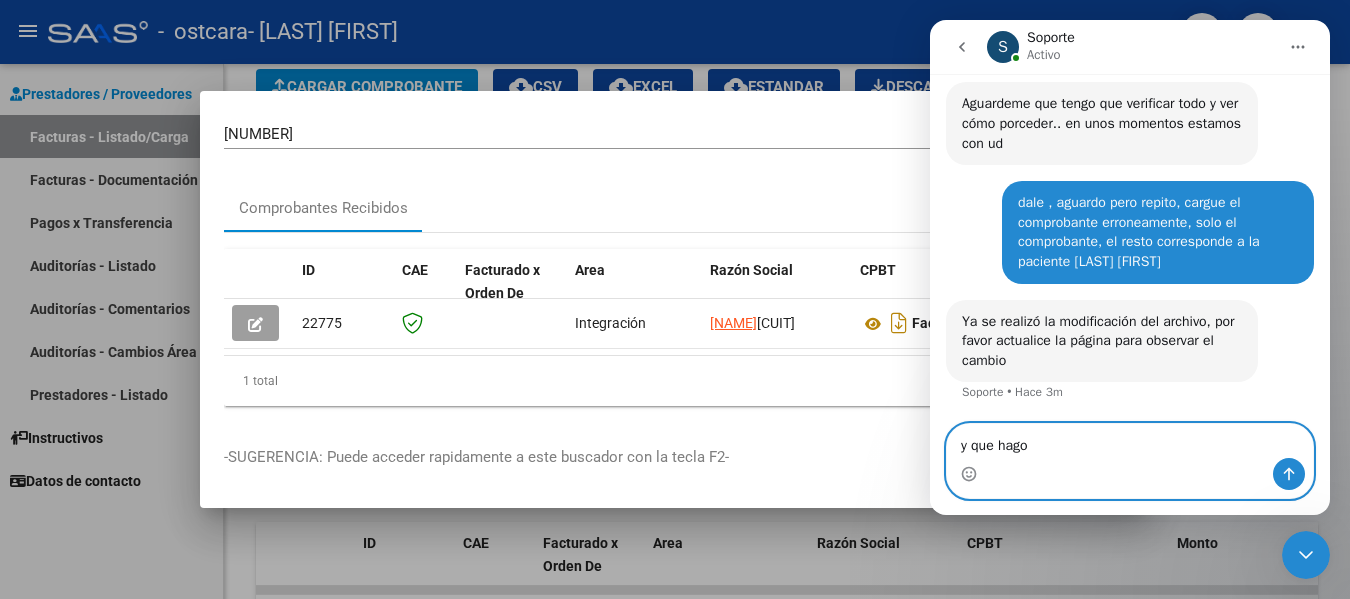 type on "y que hago?" 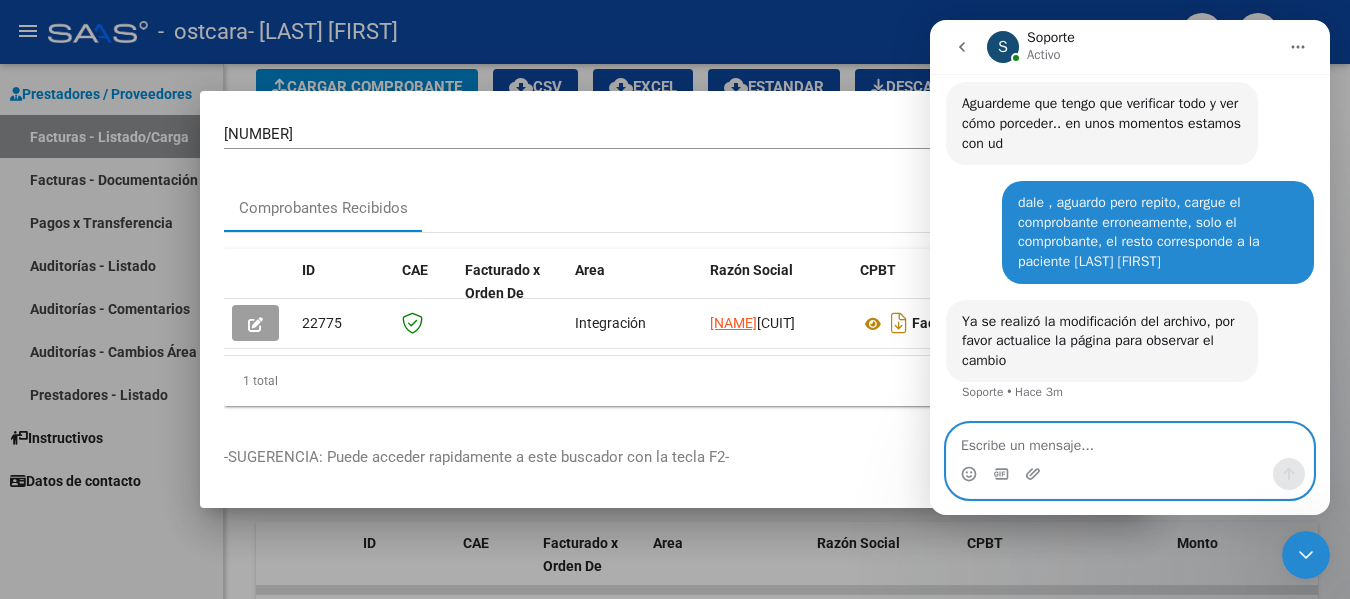 scroll, scrollTop: 3880, scrollLeft: 0, axis: vertical 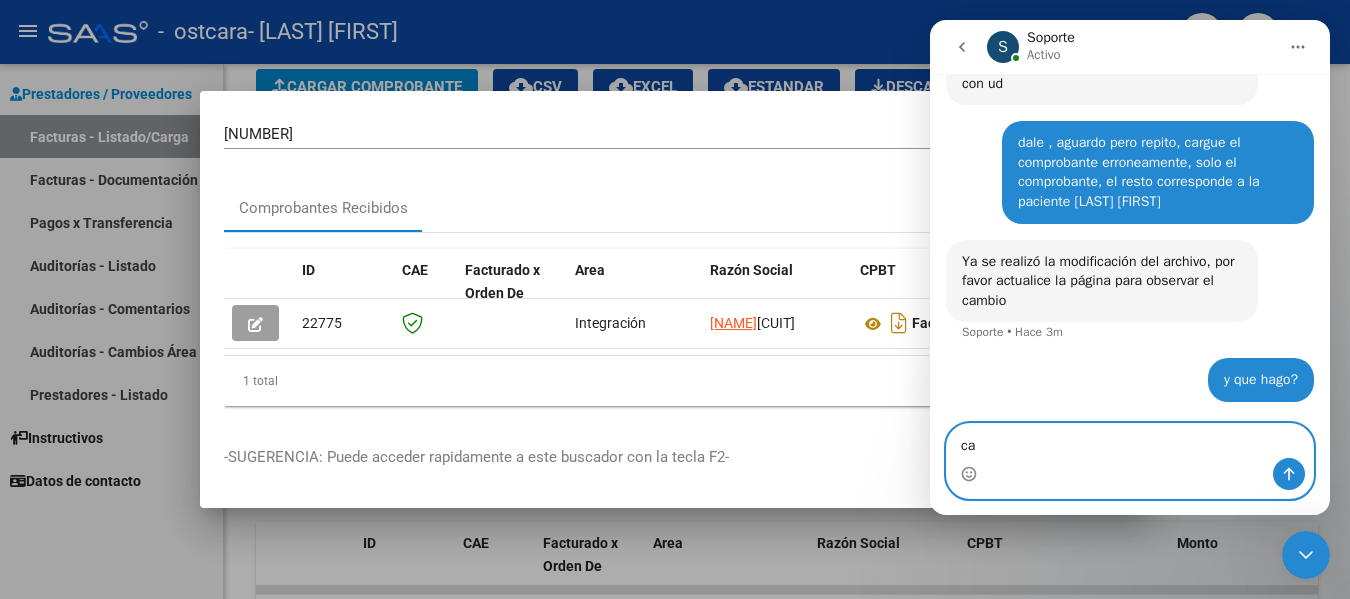 type on "c" 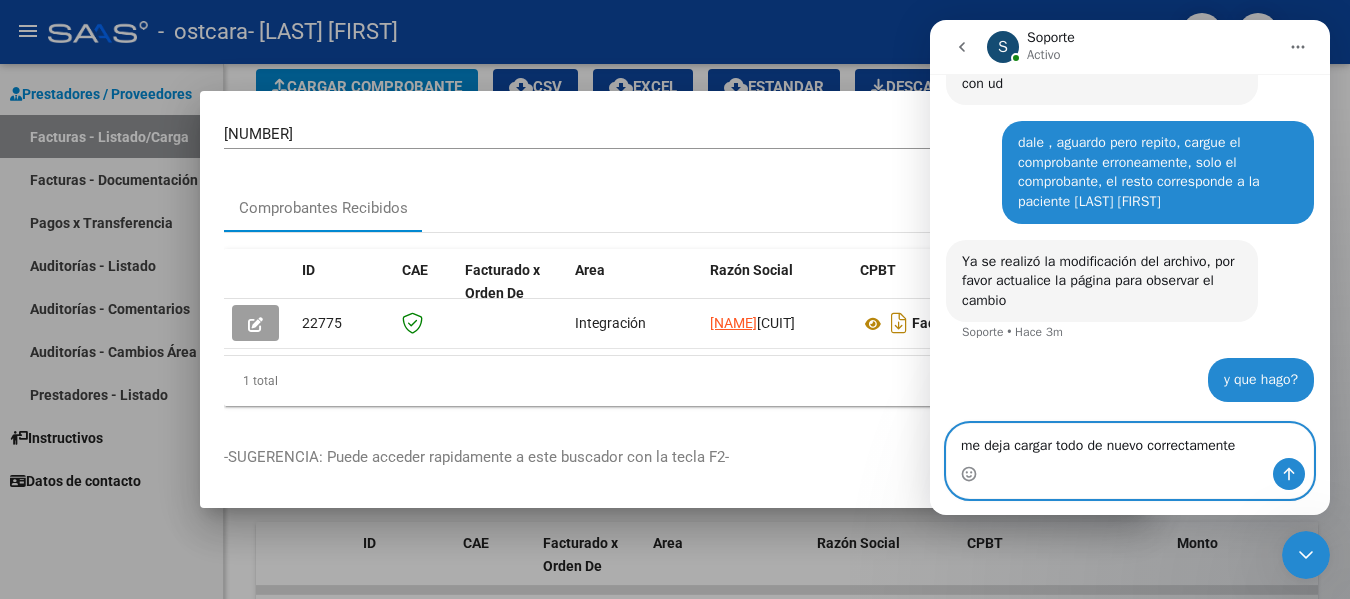 type on "me deja cargar todo de nuevo correctamente?" 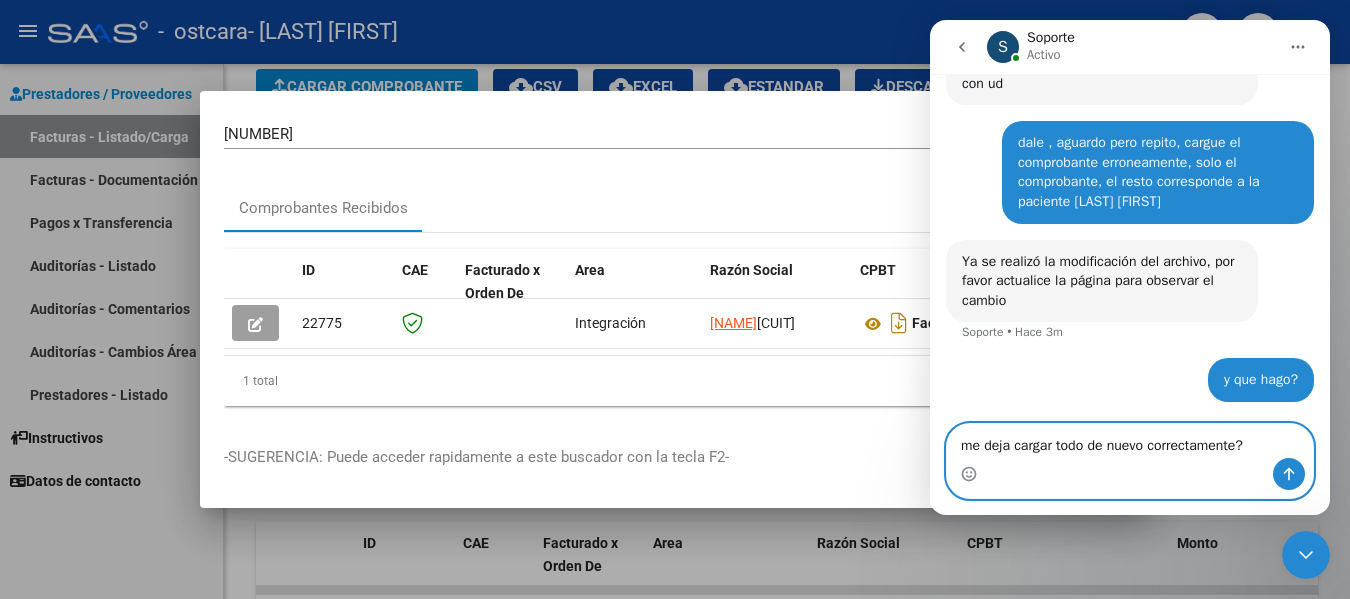 type 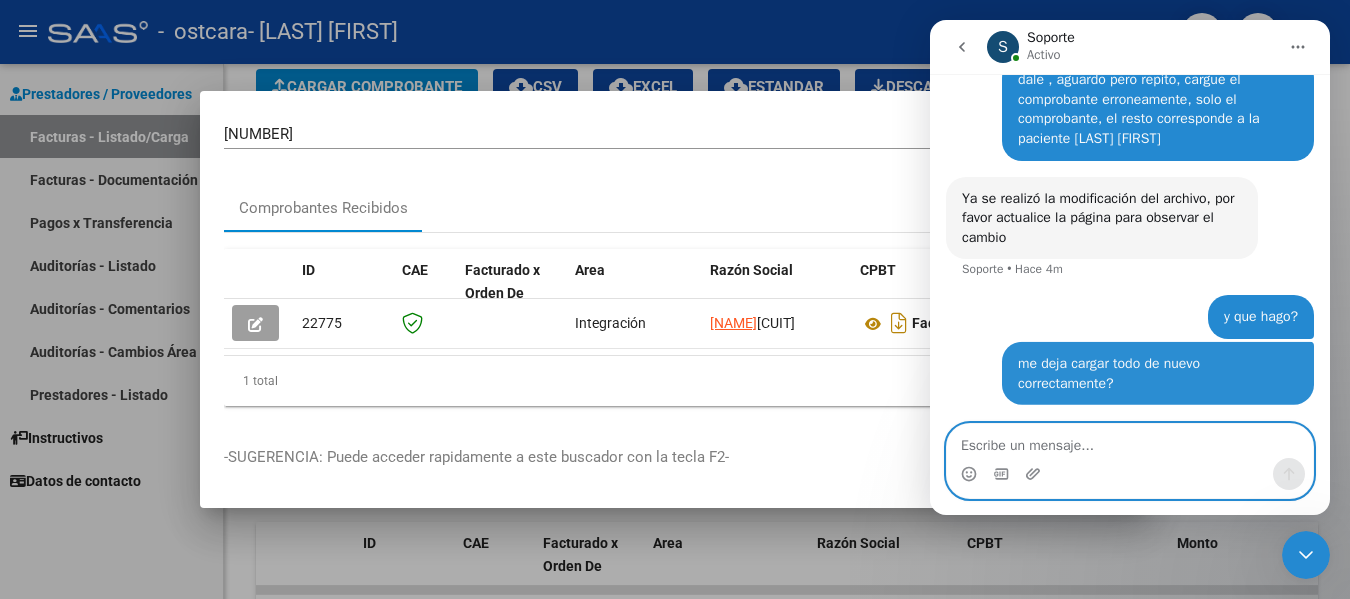 scroll, scrollTop: 3945, scrollLeft: 0, axis: vertical 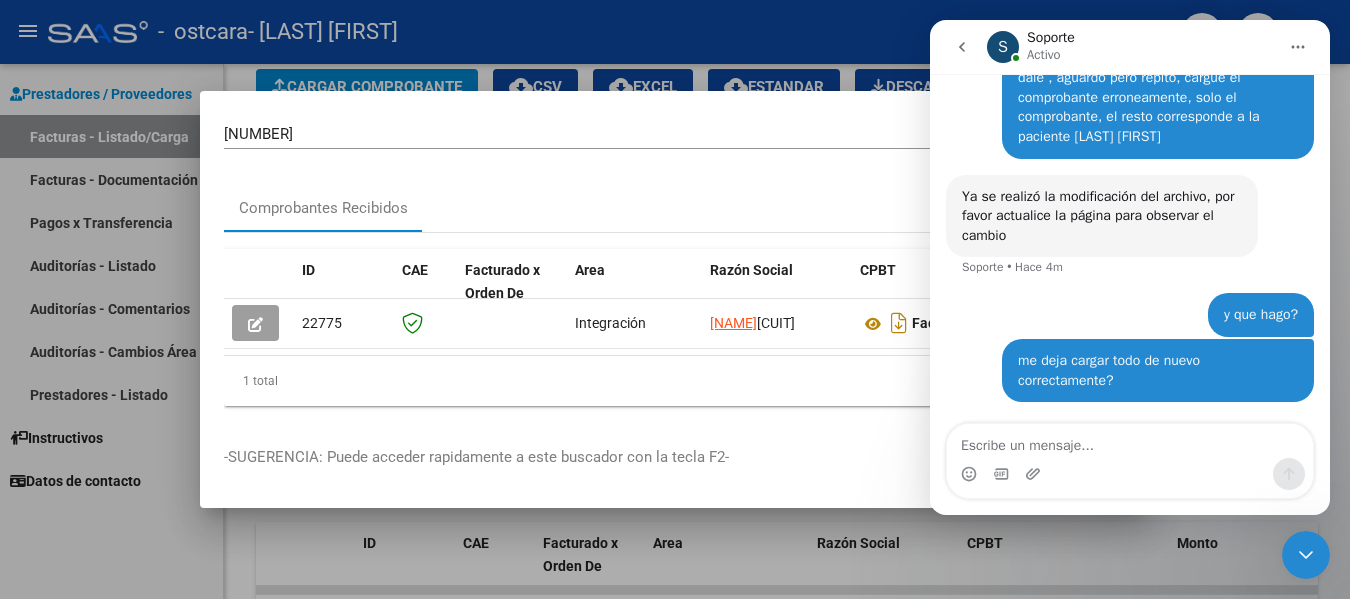 click at bounding box center (675, 299) 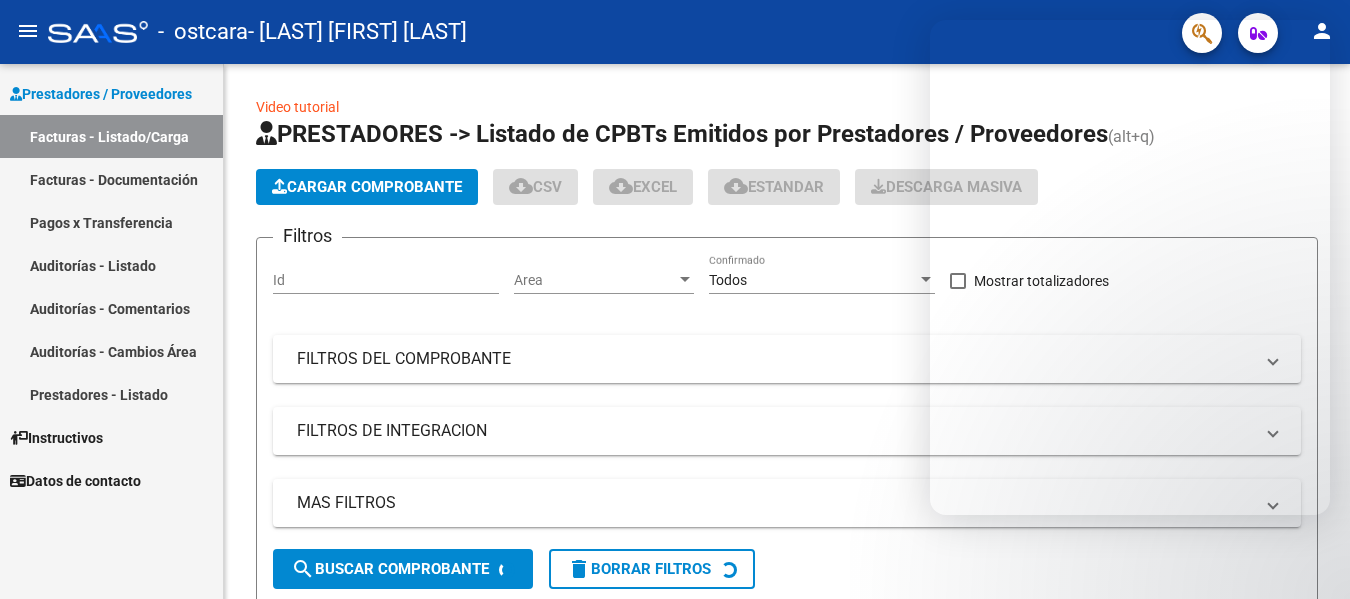 scroll, scrollTop: 0, scrollLeft: 0, axis: both 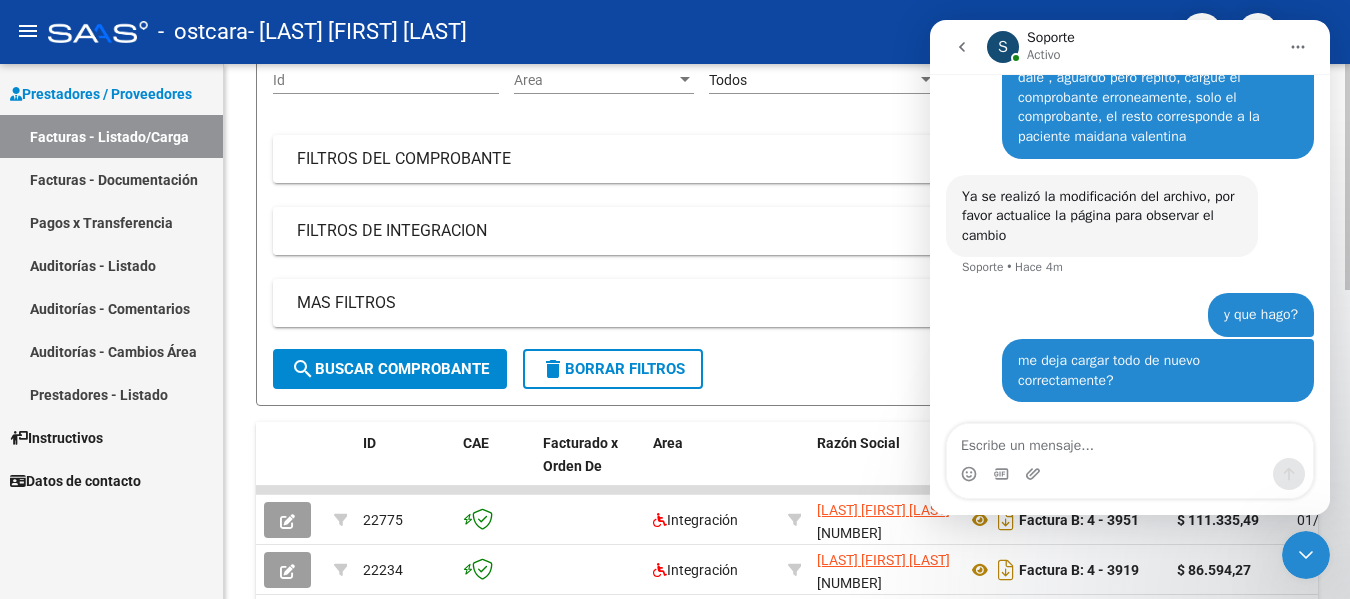 click on "FILTROS DE INTEGRACION" at bounding box center (775, 231) 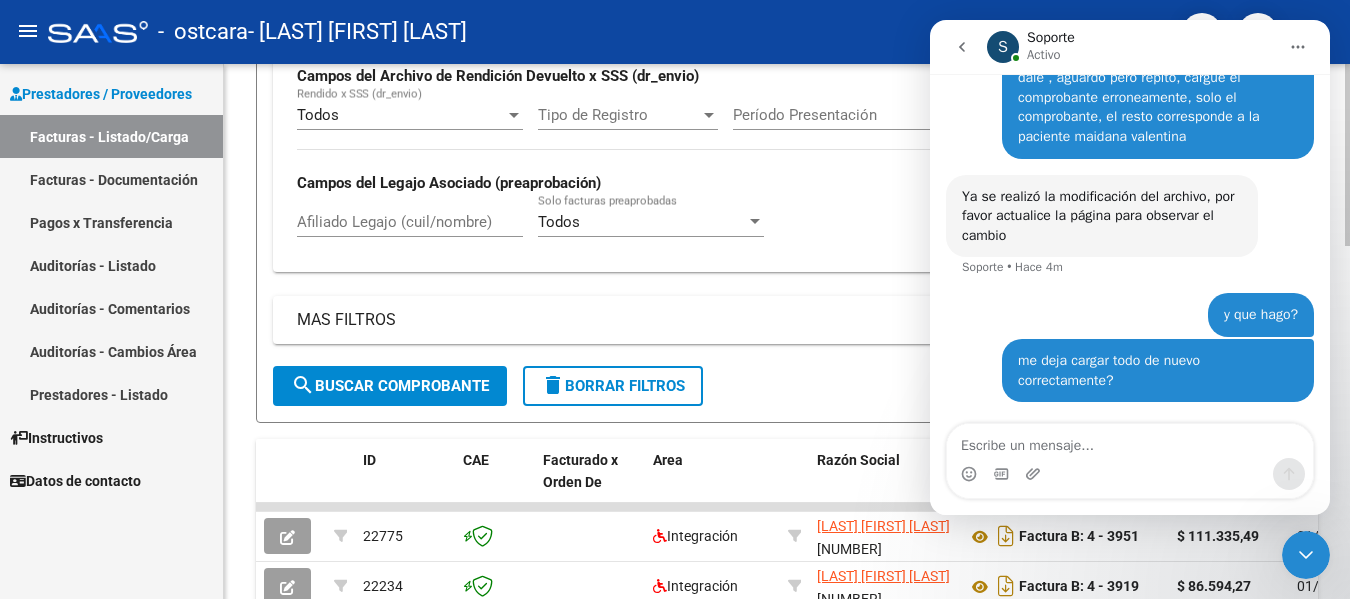 scroll, scrollTop: 600, scrollLeft: 0, axis: vertical 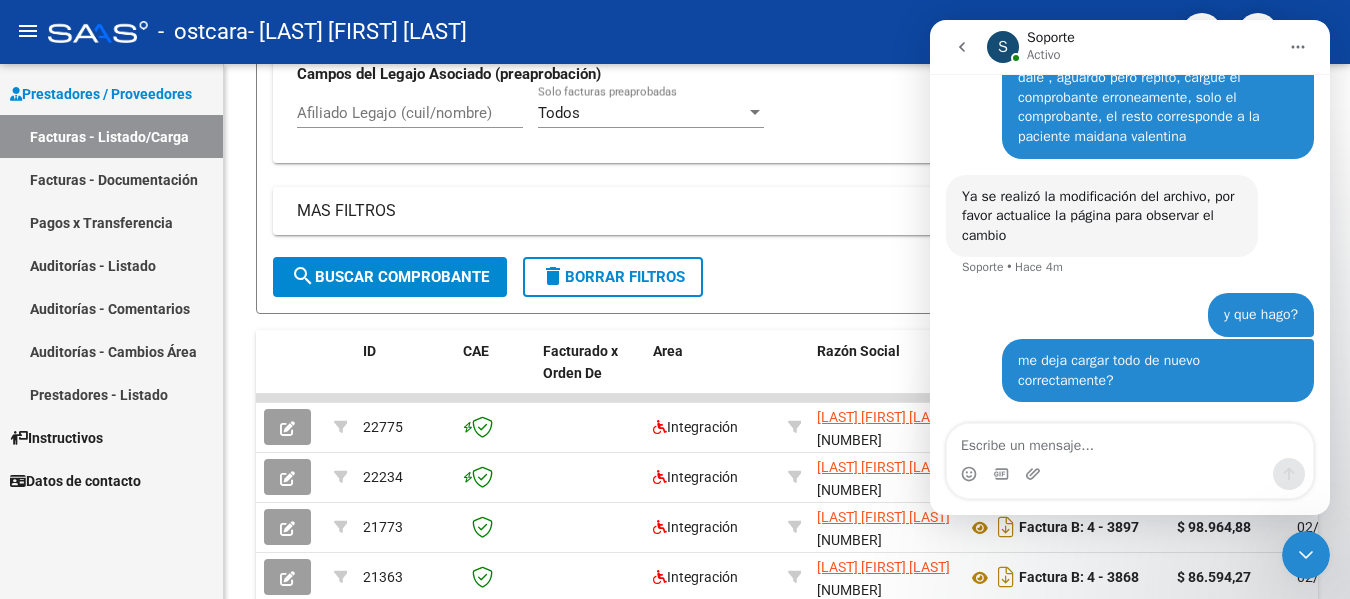 click 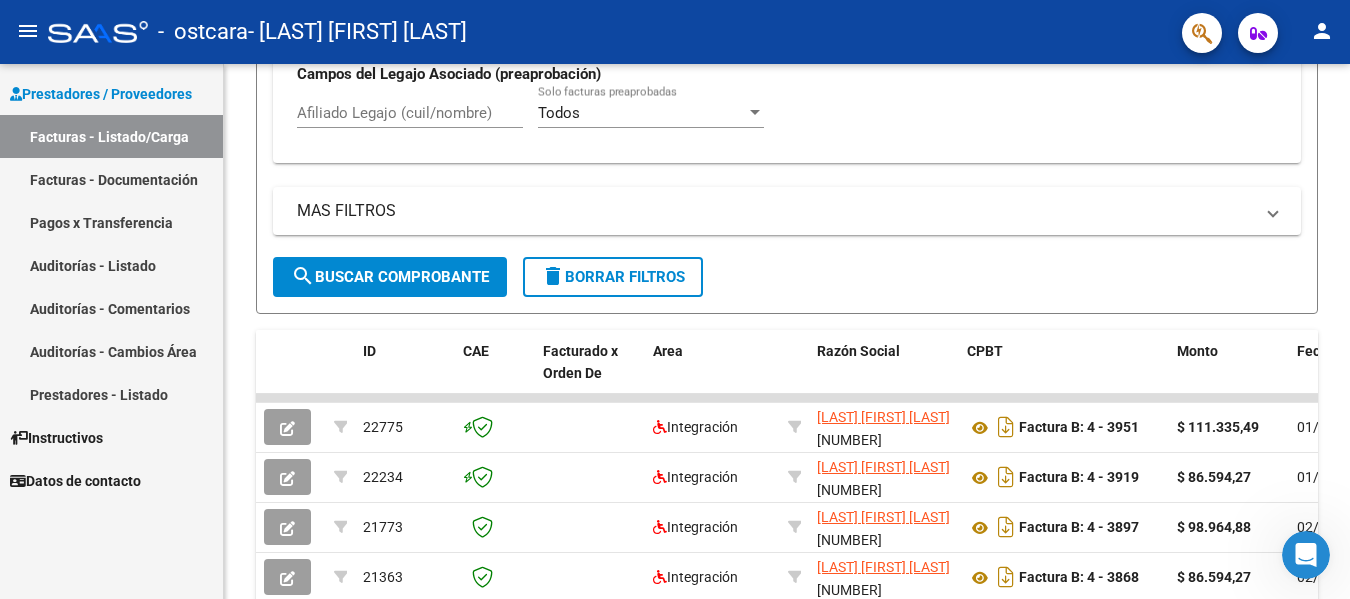 scroll, scrollTop: 0, scrollLeft: 0, axis: both 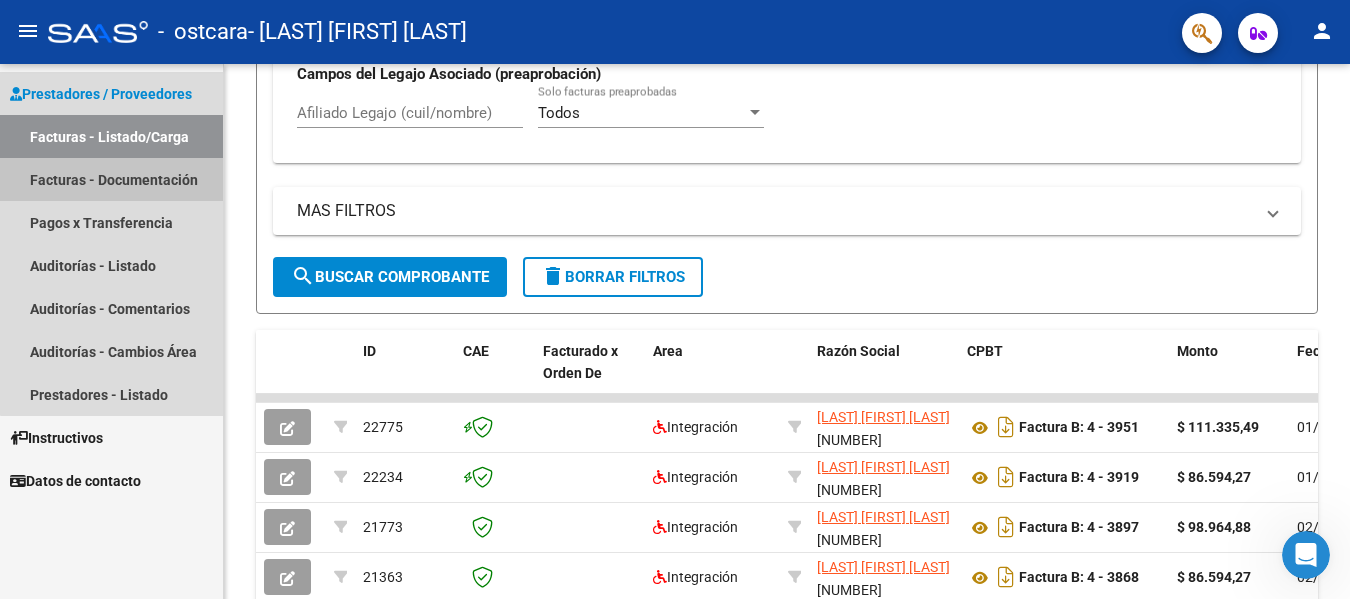 click on "Facturas - Documentación" at bounding box center [111, 179] 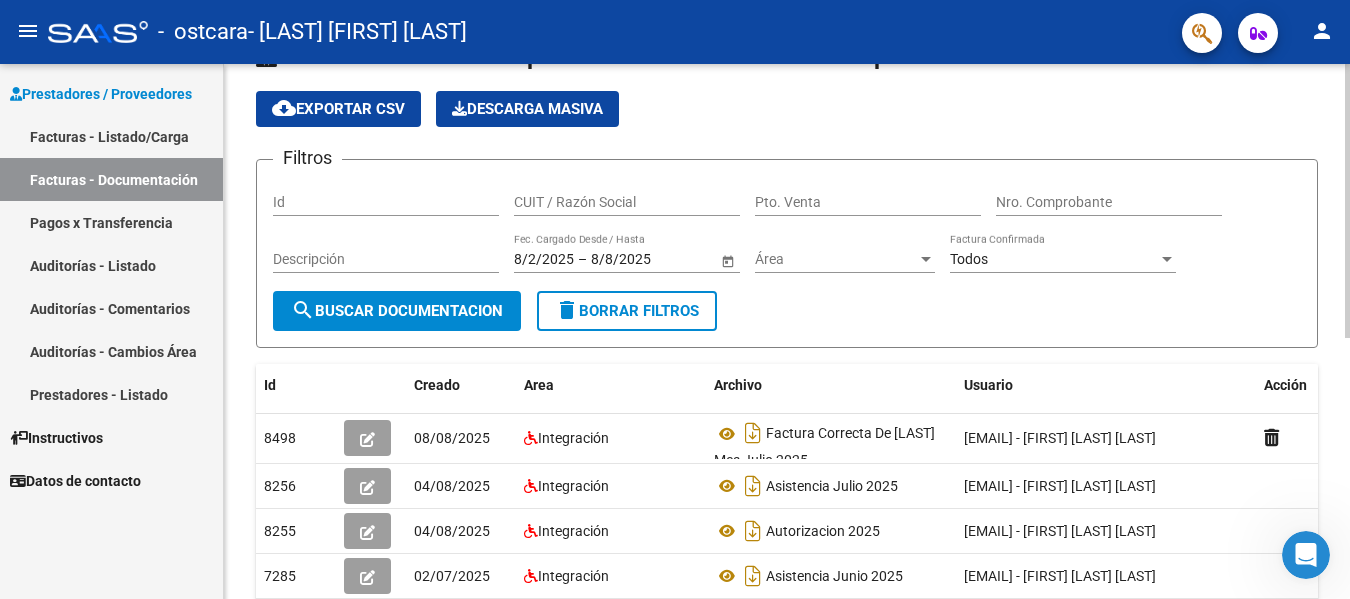 scroll, scrollTop: 100, scrollLeft: 0, axis: vertical 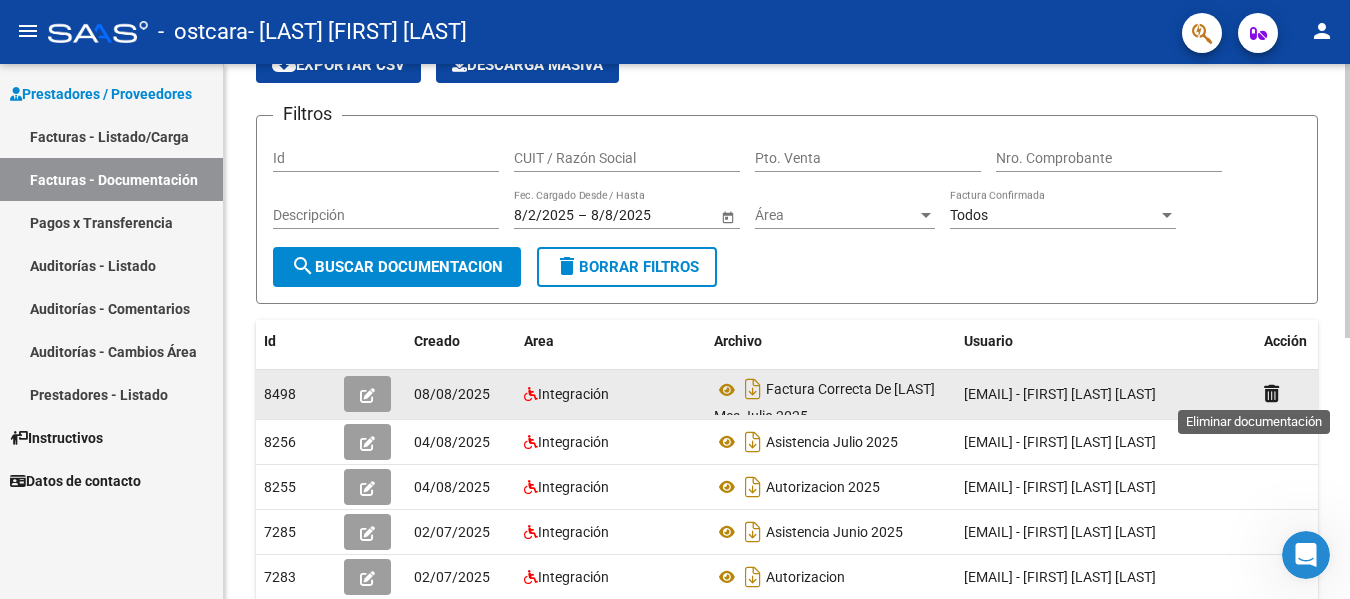 click 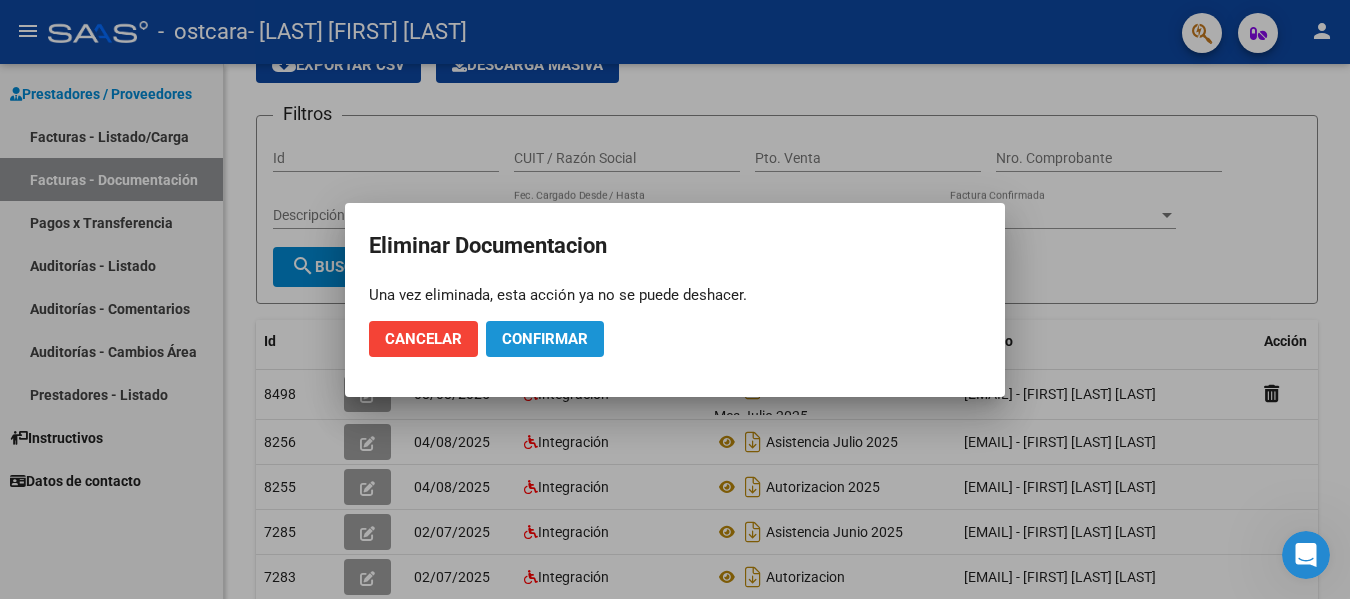 click on "Confirmar" 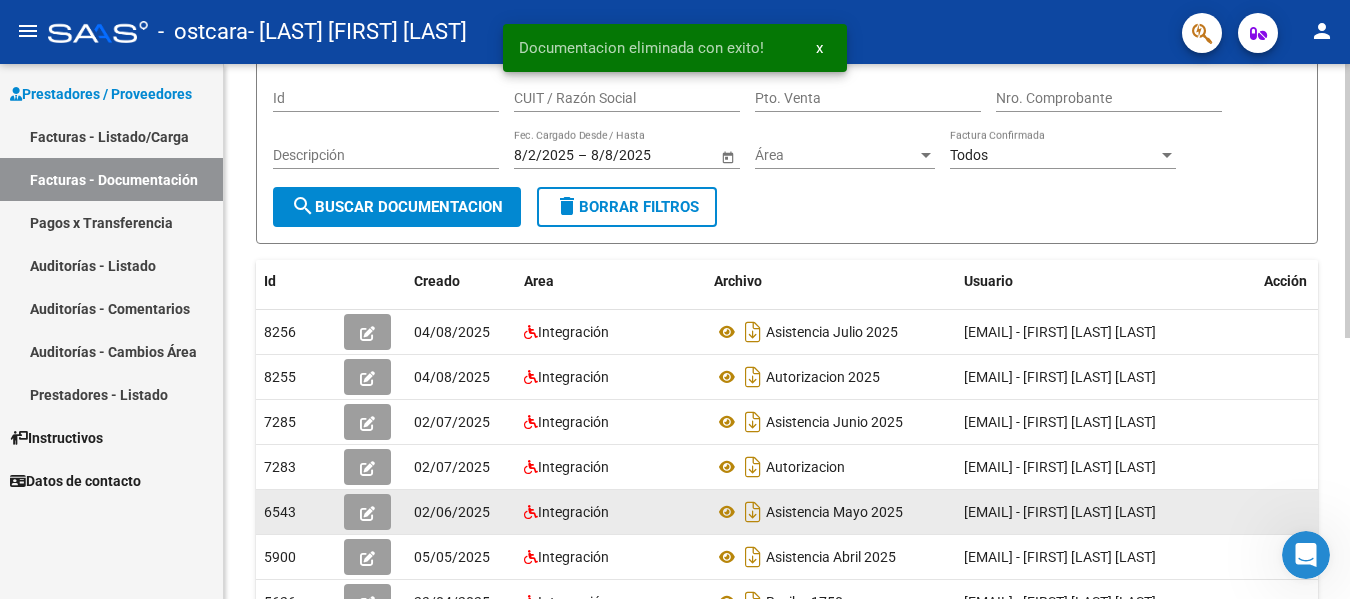 scroll, scrollTop: 100, scrollLeft: 0, axis: vertical 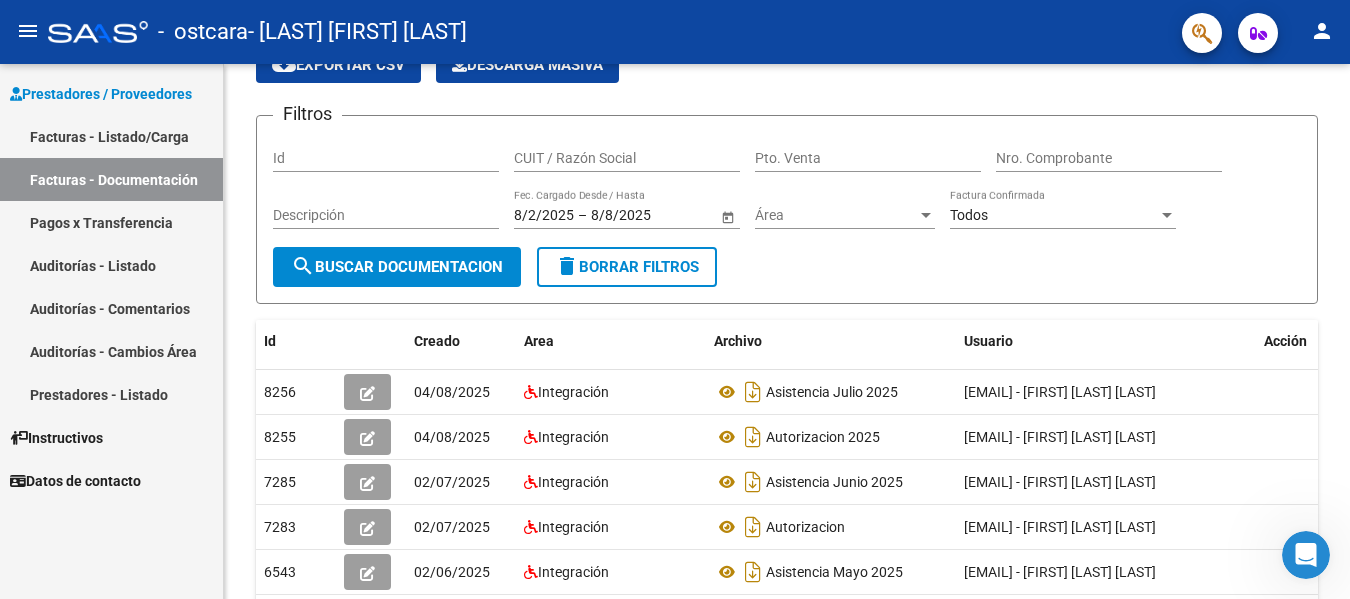 click on "Facturas - Listado/Carga" at bounding box center (111, 136) 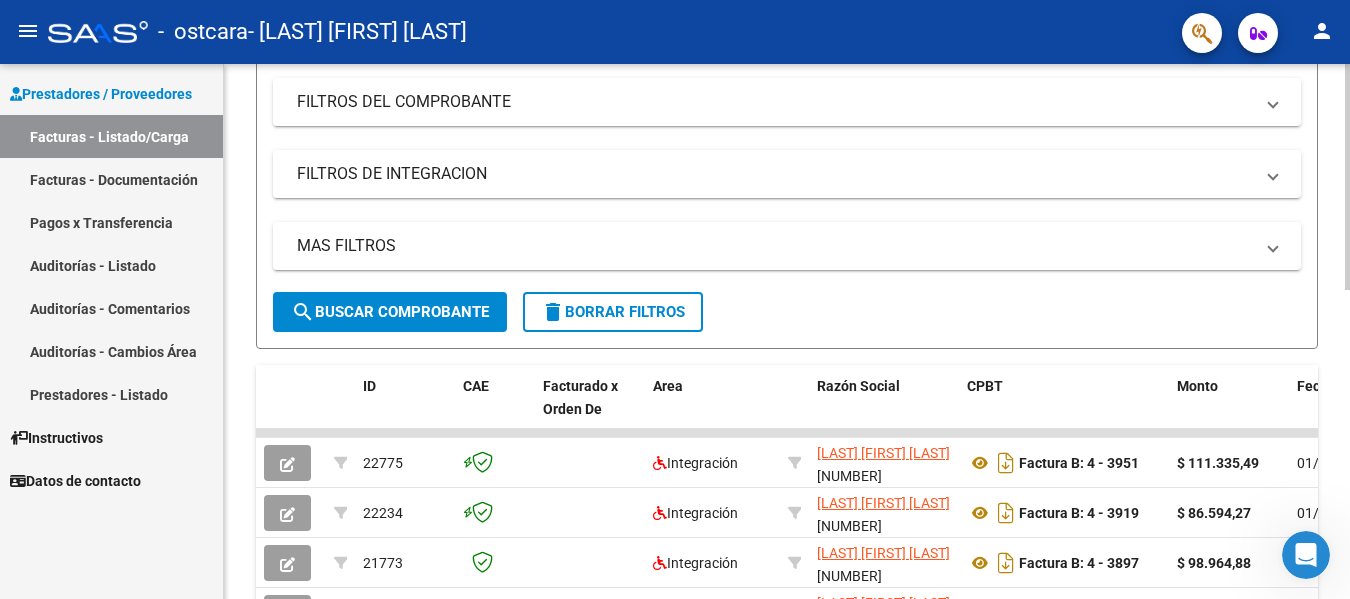 scroll, scrollTop: 300, scrollLeft: 0, axis: vertical 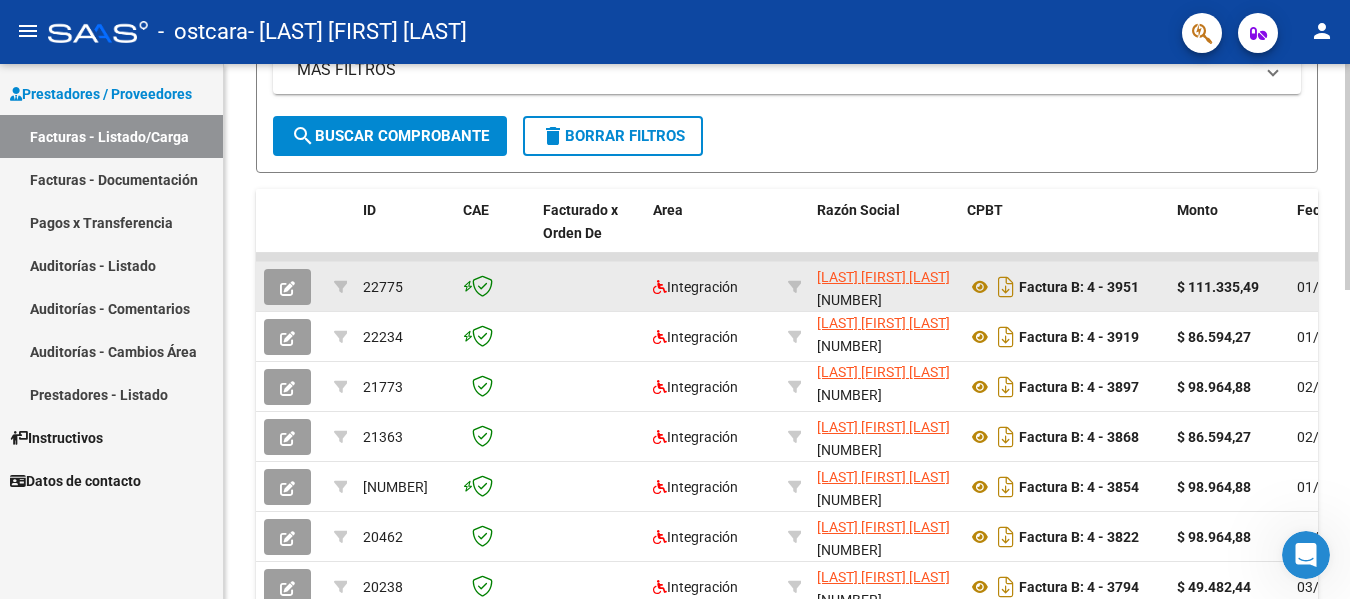 click 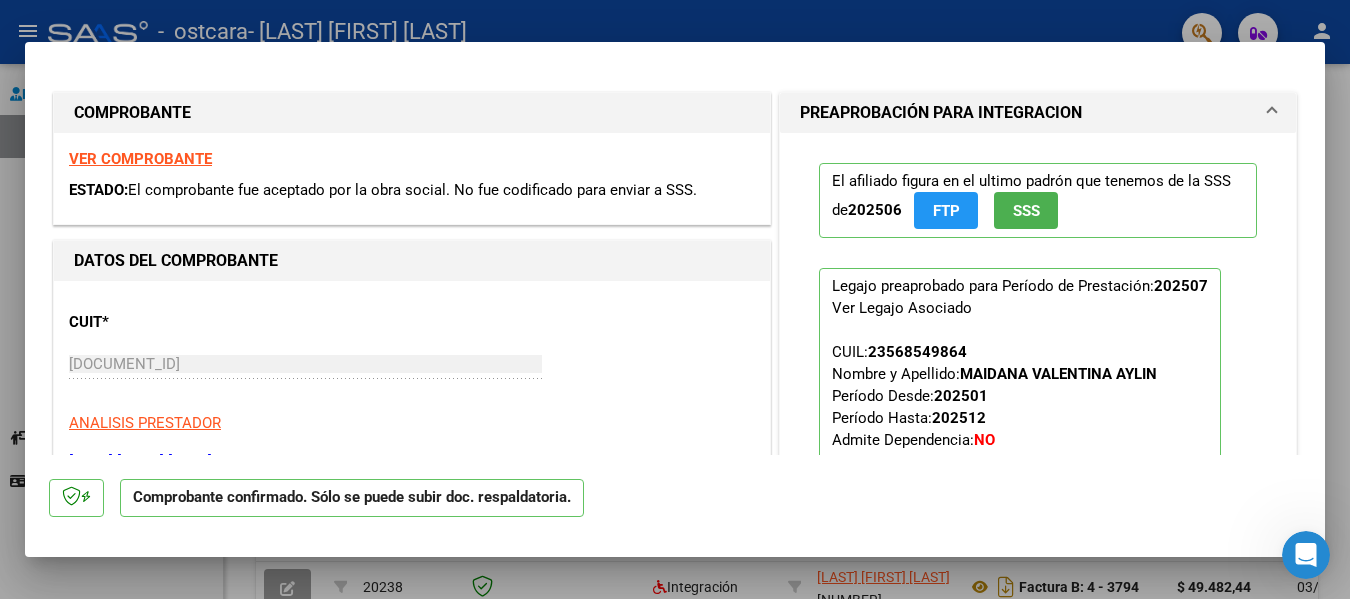 click on "VER COMPROBANTE" at bounding box center (140, 159) 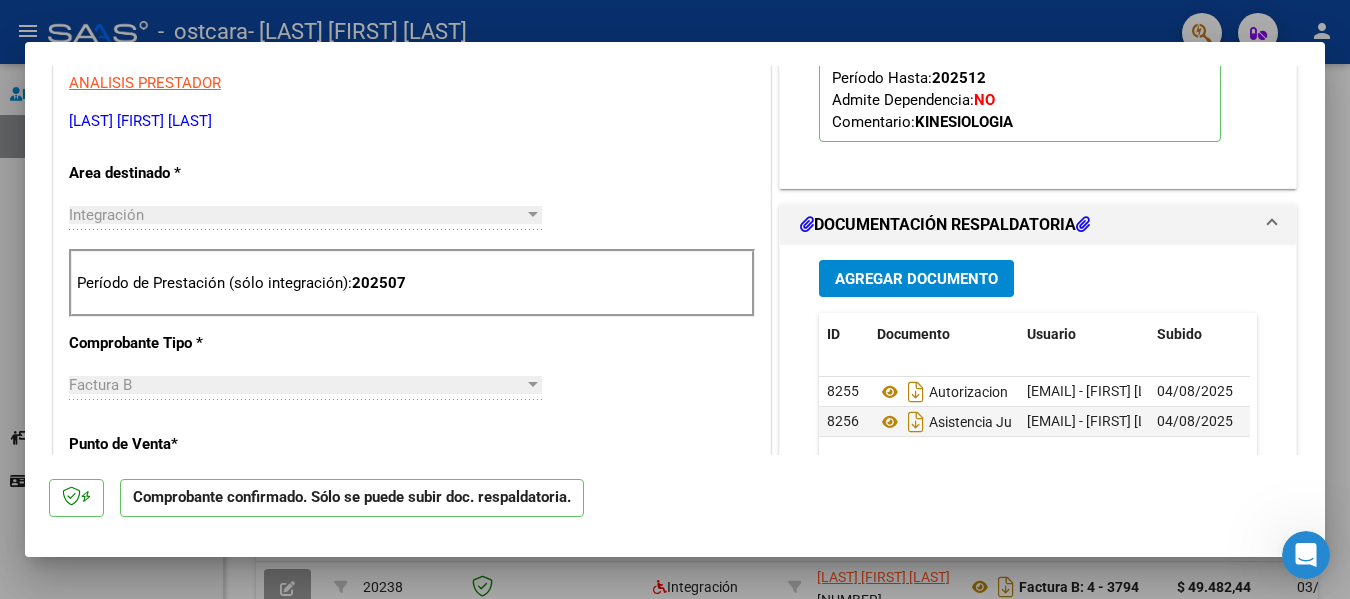 scroll, scrollTop: 400, scrollLeft: 0, axis: vertical 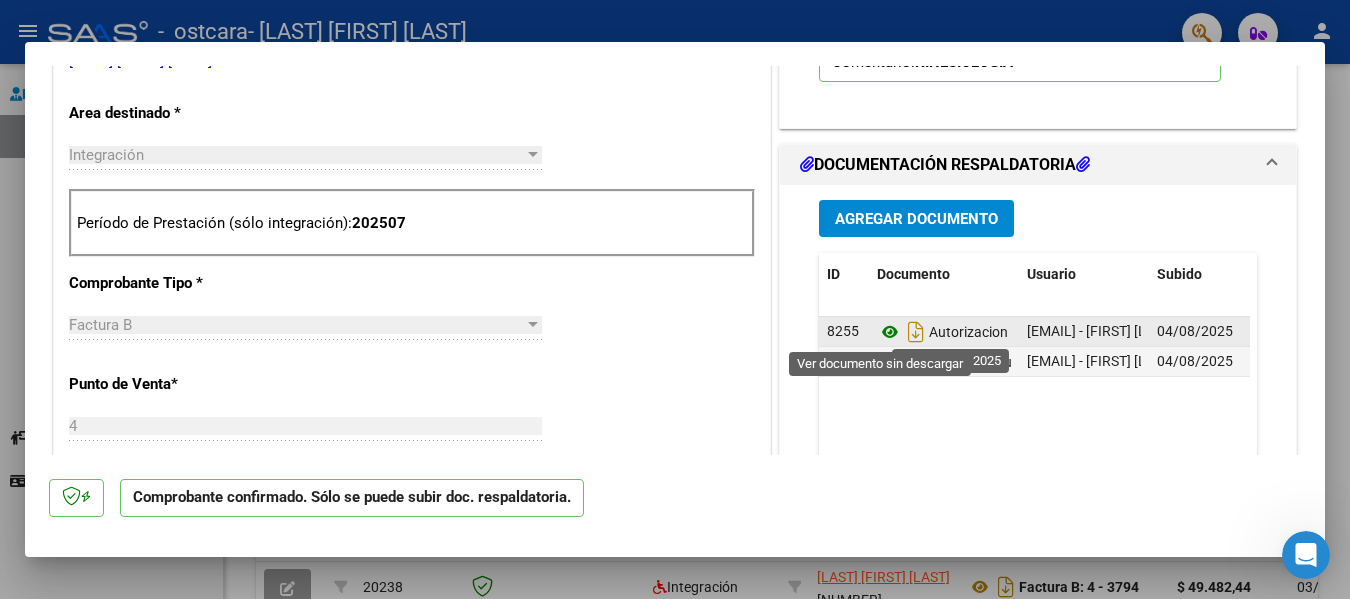 click 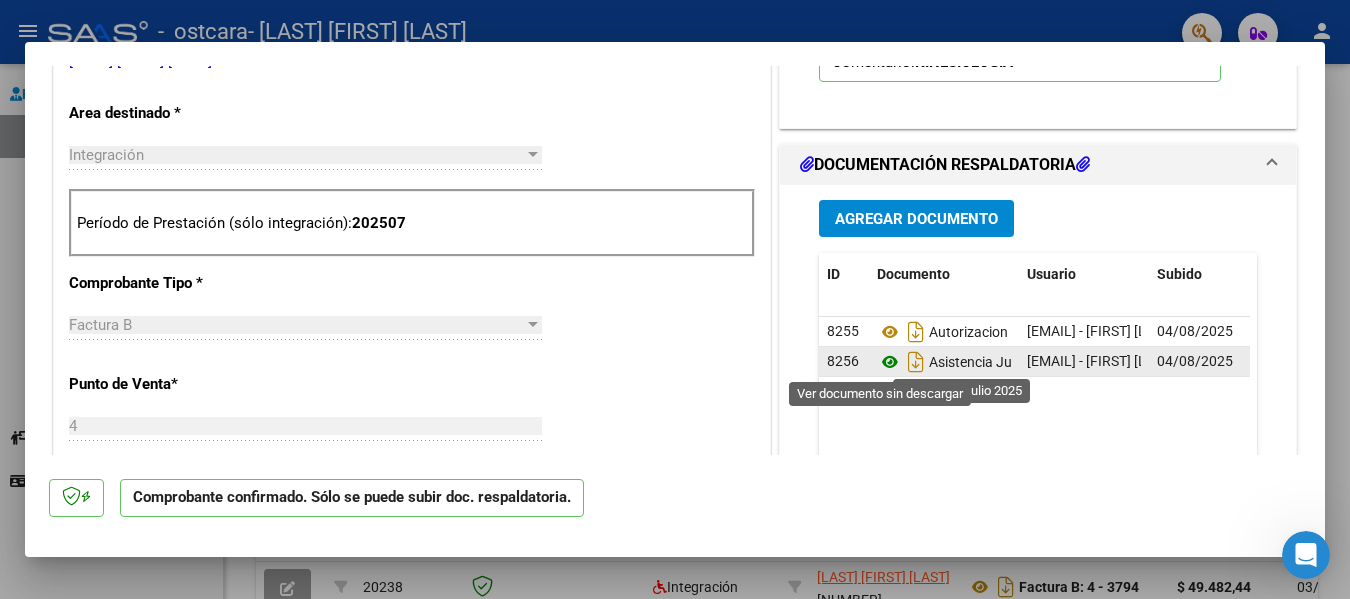 click 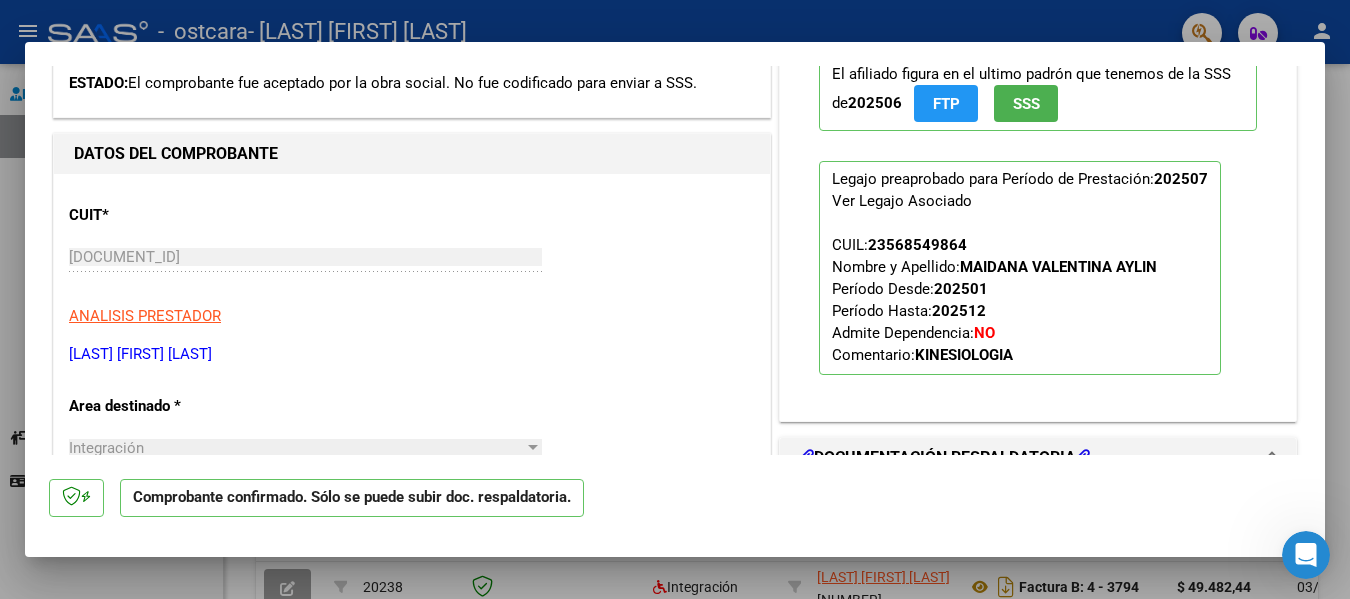 scroll, scrollTop: 0, scrollLeft: 0, axis: both 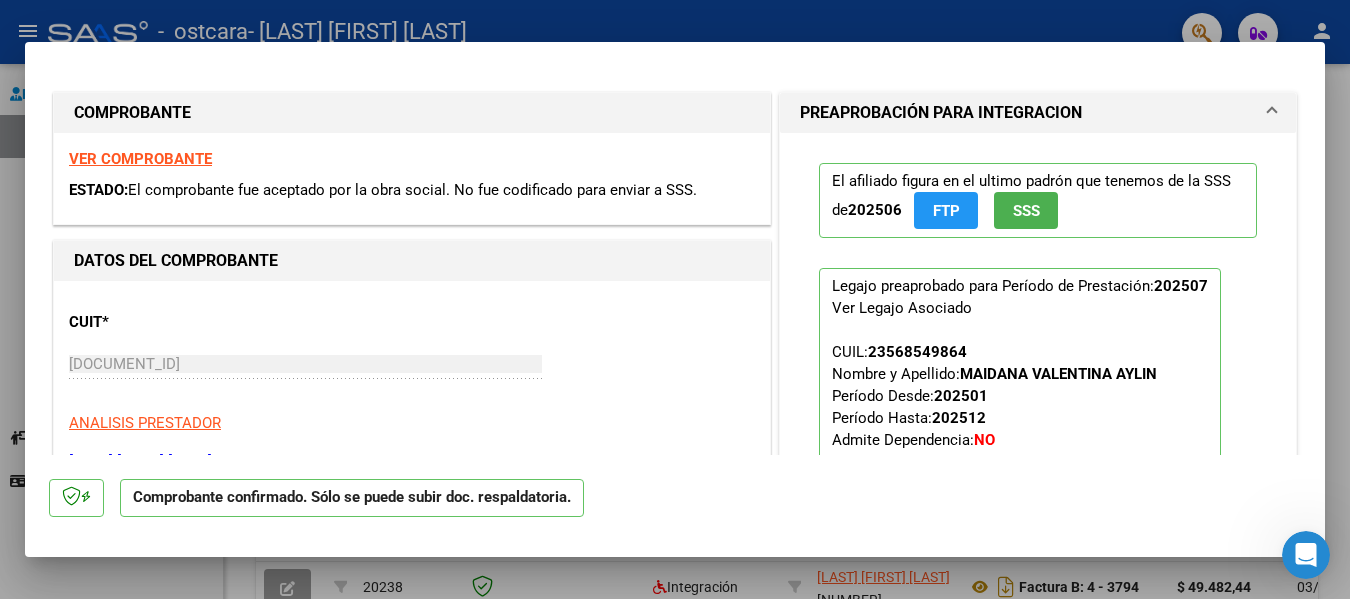 click on "VER COMPROBANTE" at bounding box center [140, 159] 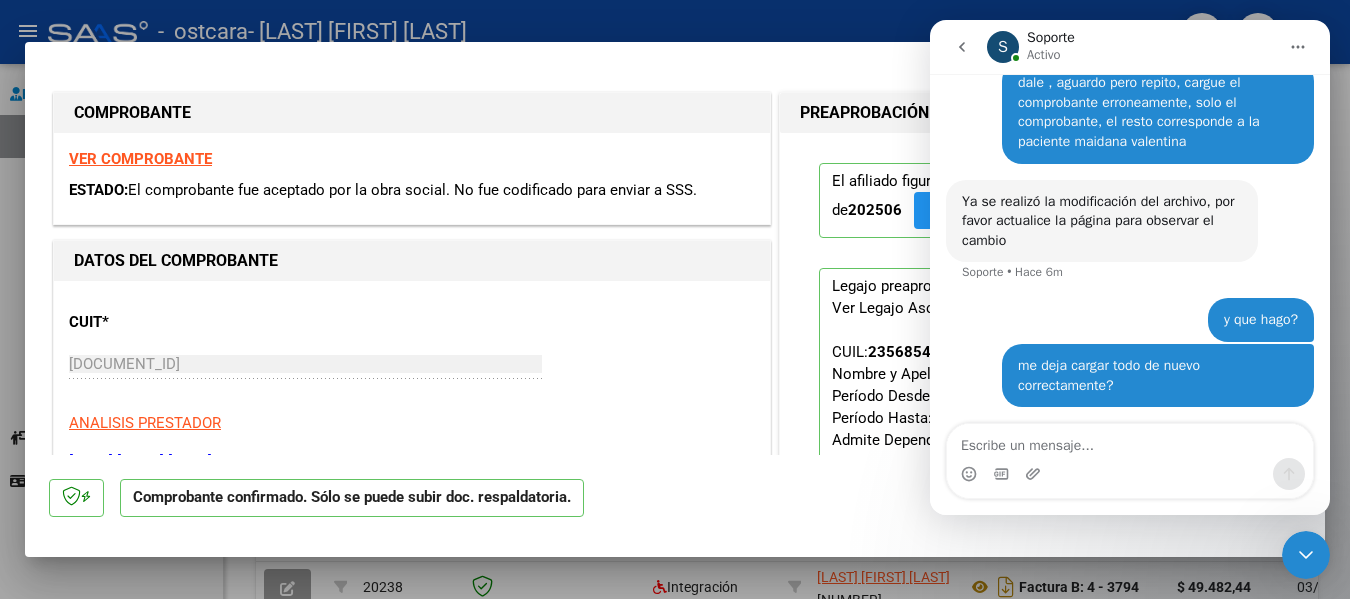 scroll, scrollTop: 3925, scrollLeft: 0, axis: vertical 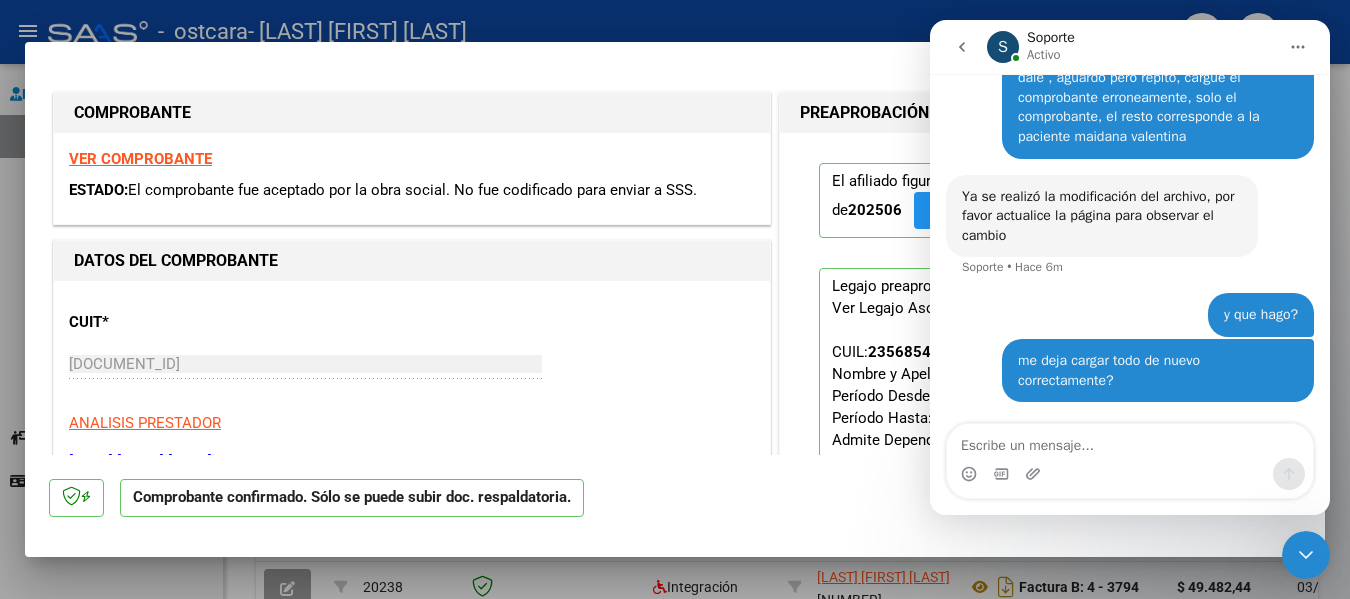 click at bounding box center [1130, 441] 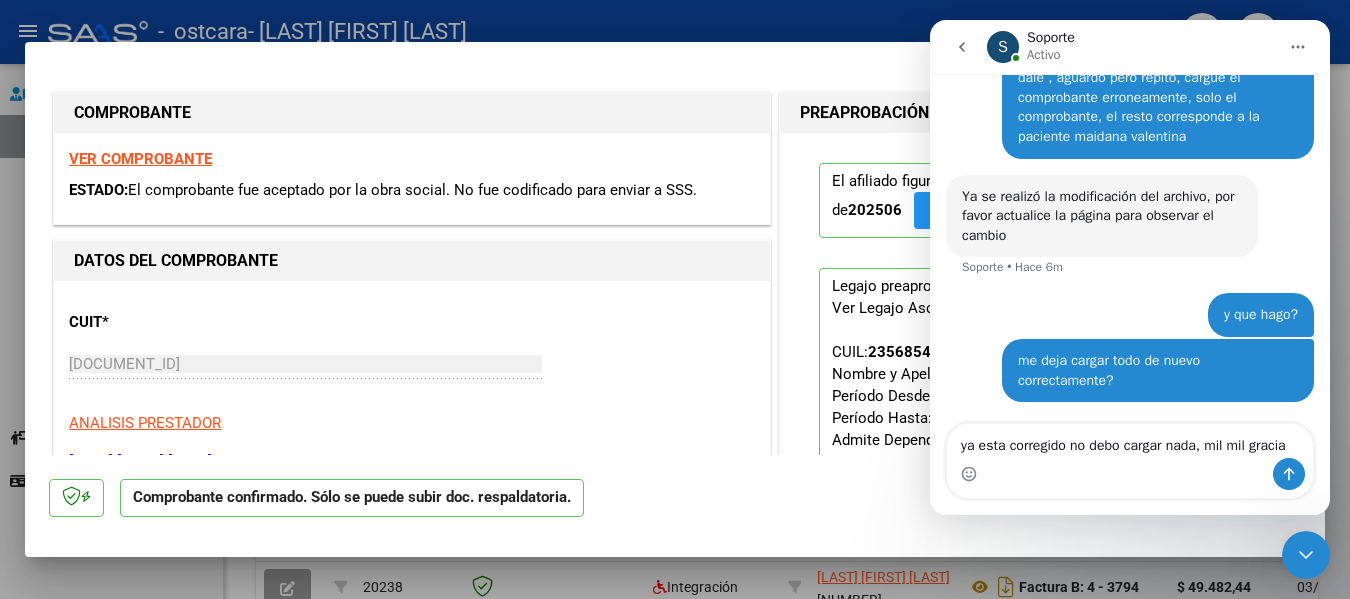 type on "ya esta corregido no debo cargar nada, mil mil gracias" 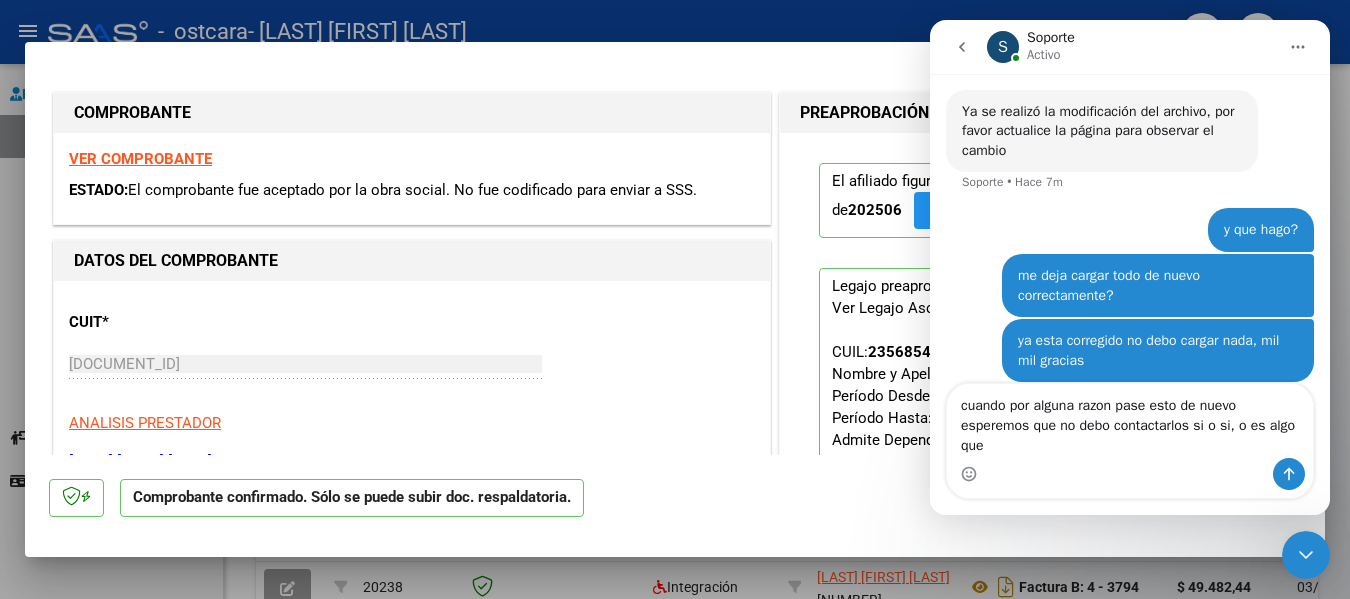 scroll, scrollTop: 4030, scrollLeft: 0, axis: vertical 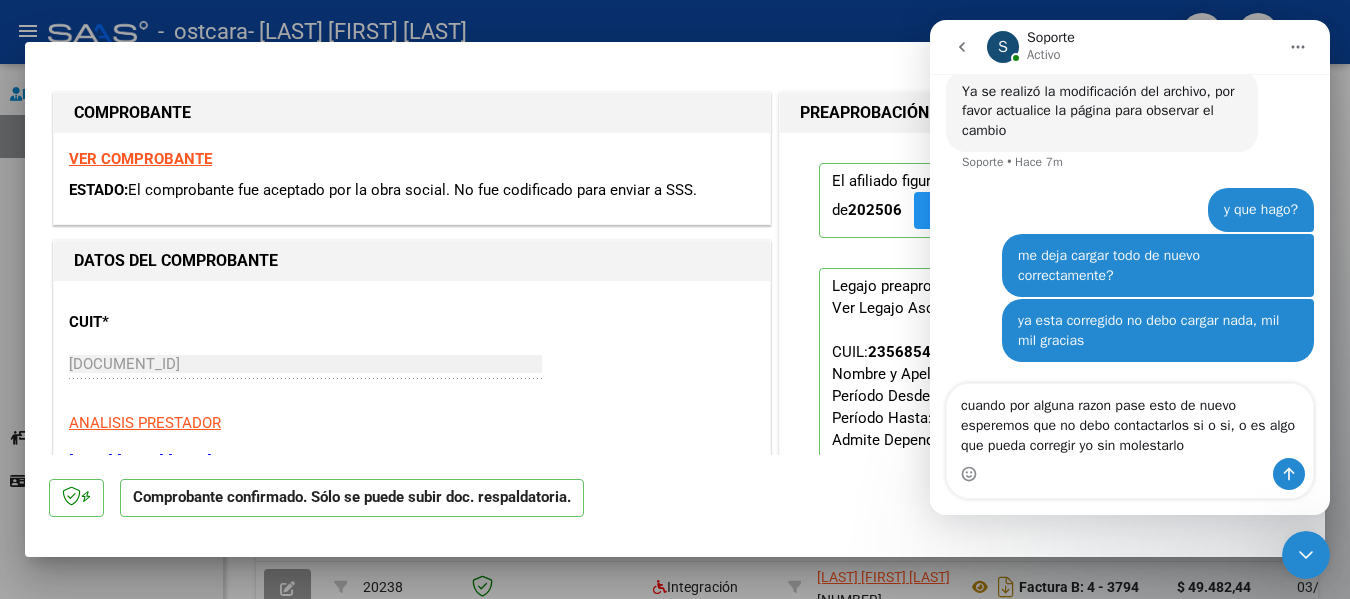 type on "cuando por alguna razon pase esto de nuevo esperemos que no debo contactarlos si o si, o es algo que pueda corregir yo sin molestarlos" 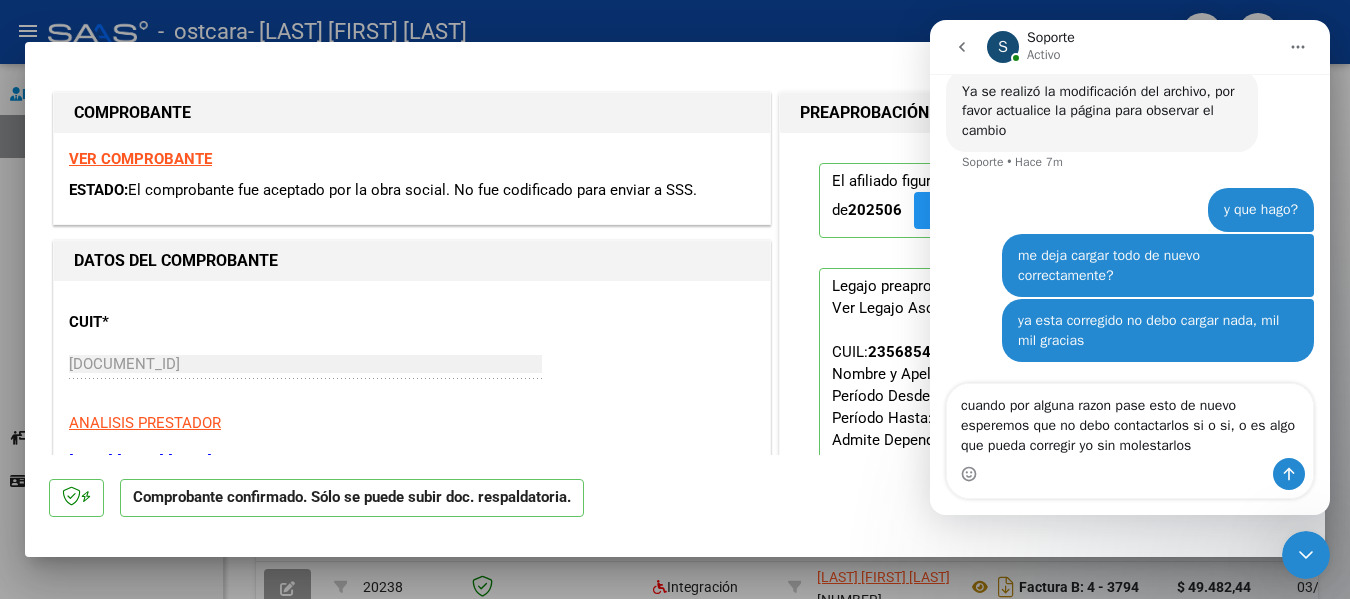 type 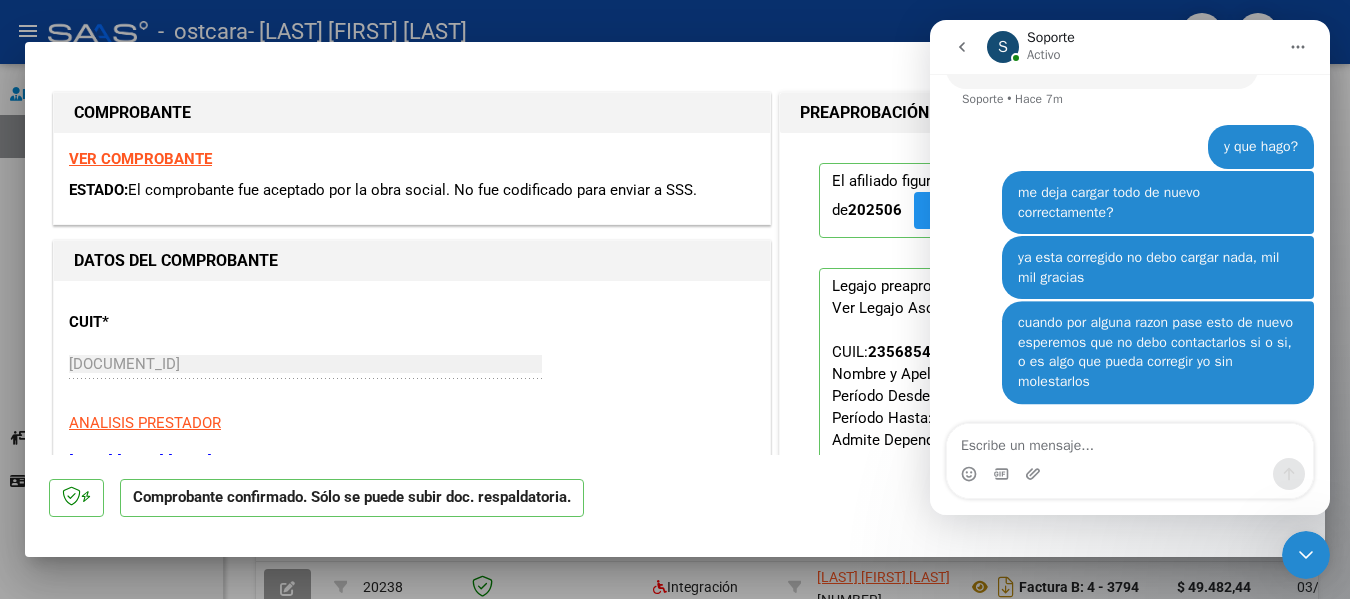 scroll, scrollTop: 4095, scrollLeft: 0, axis: vertical 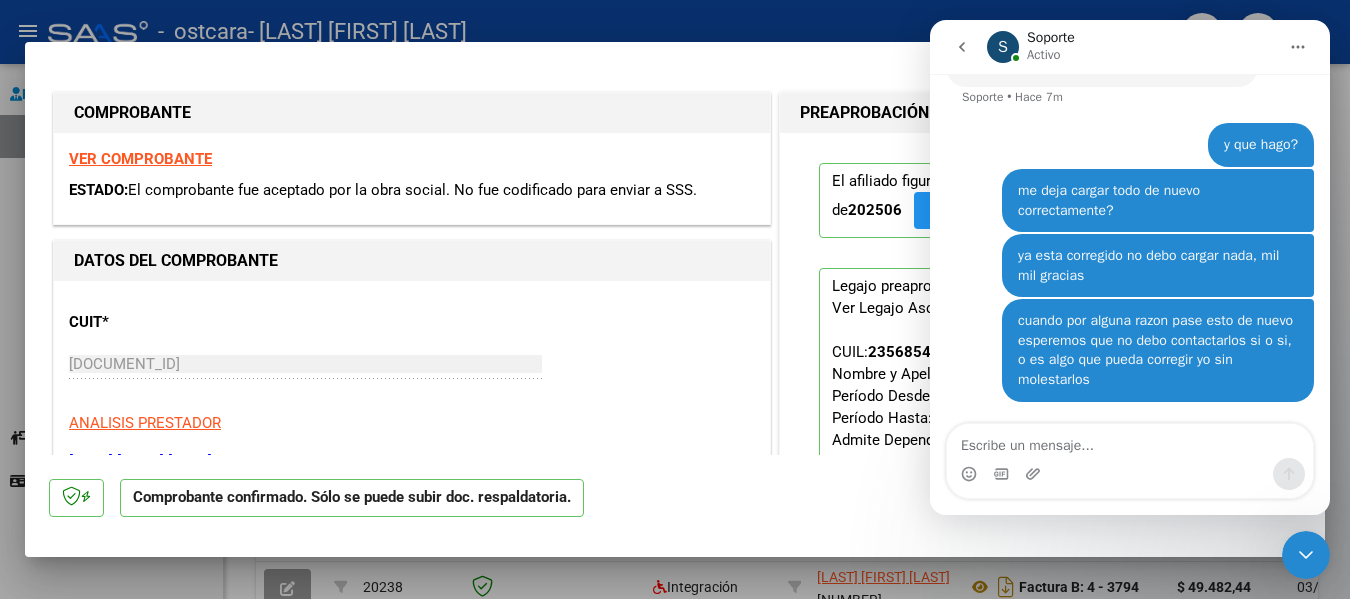 click 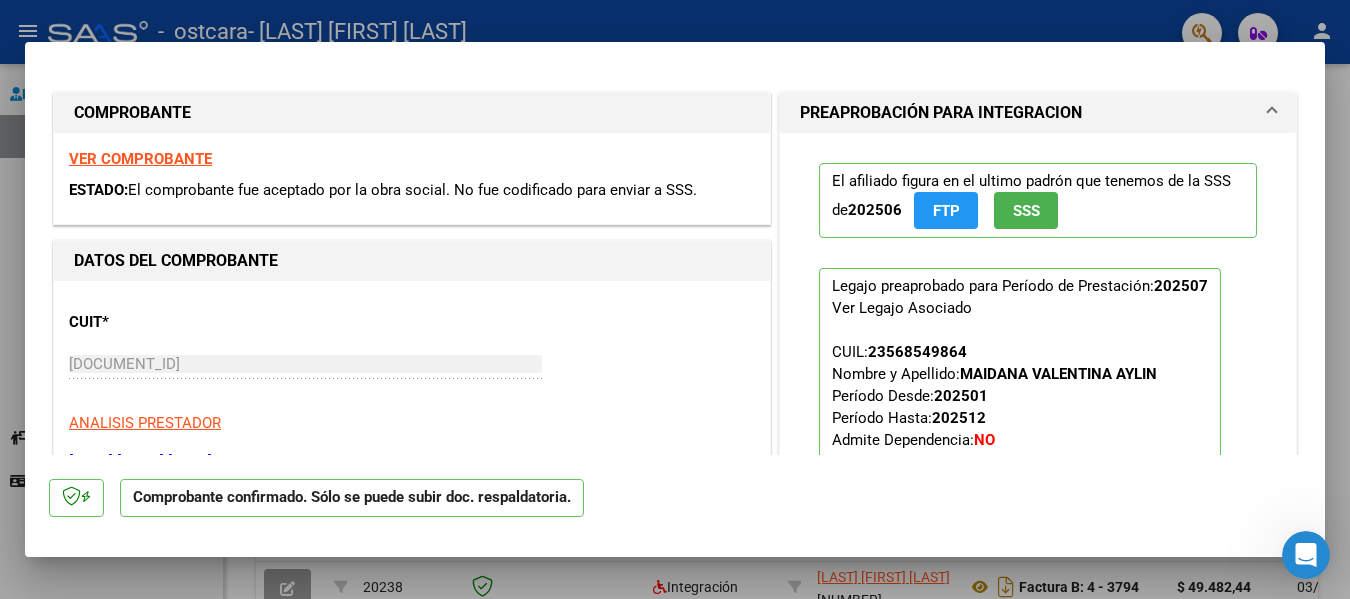 click at bounding box center [675, 299] 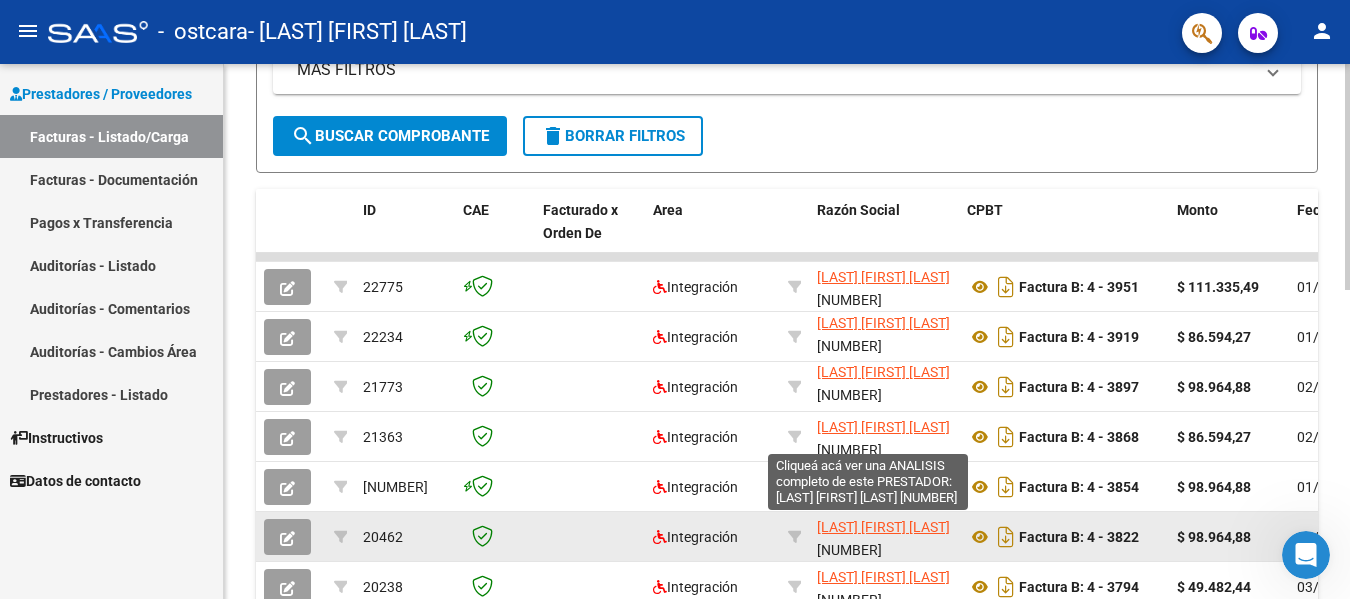 scroll, scrollTop: 26, scrollLeft: 0, axis: vertical 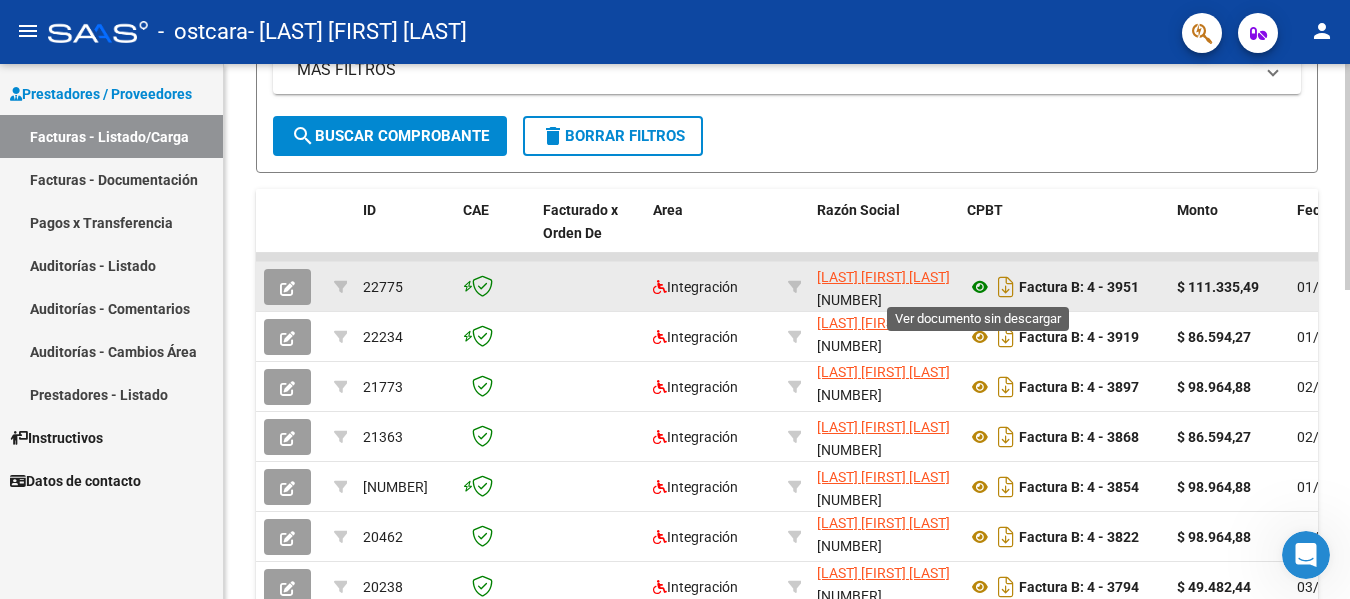 click 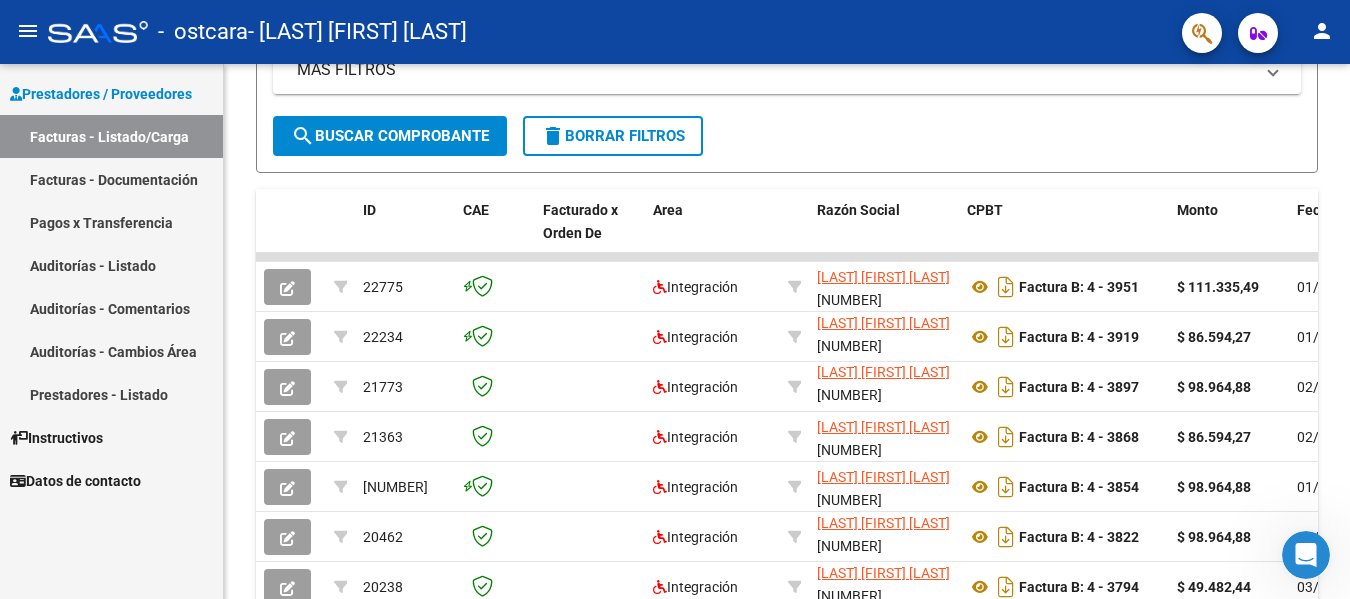 click at bounding box center [1306, 555] 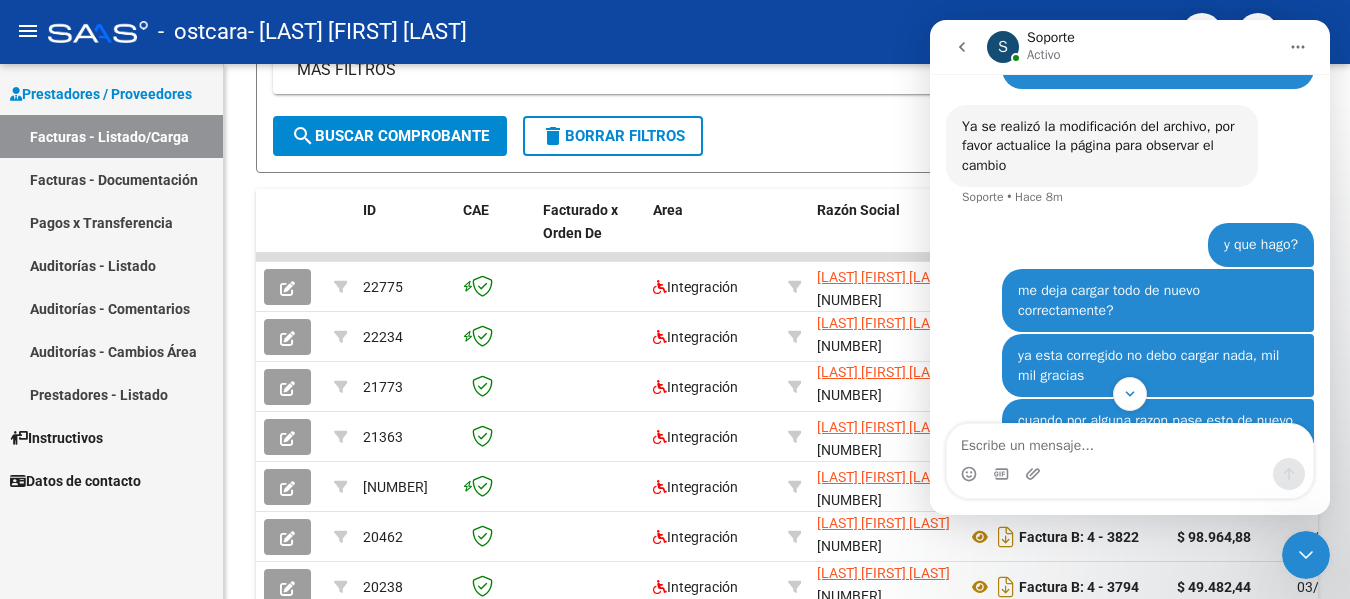 scroll, scrollTop: 4095, scrollLeft: 0, axis: vertical 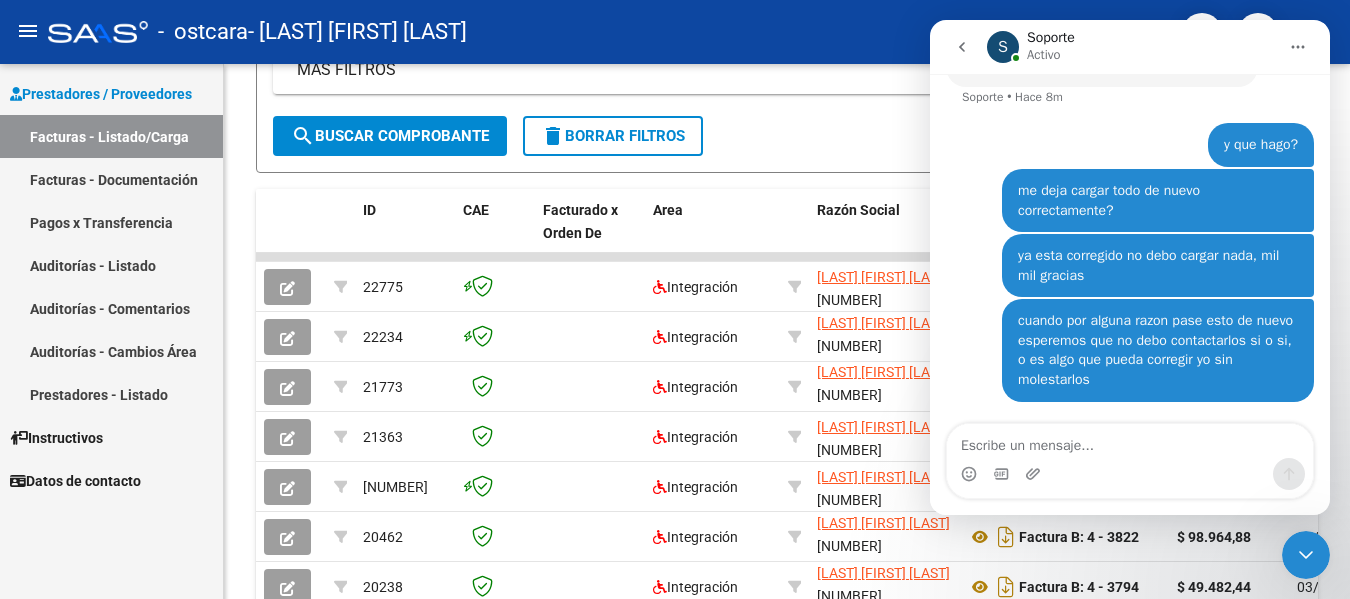 click at bounding box center [1130, 441] 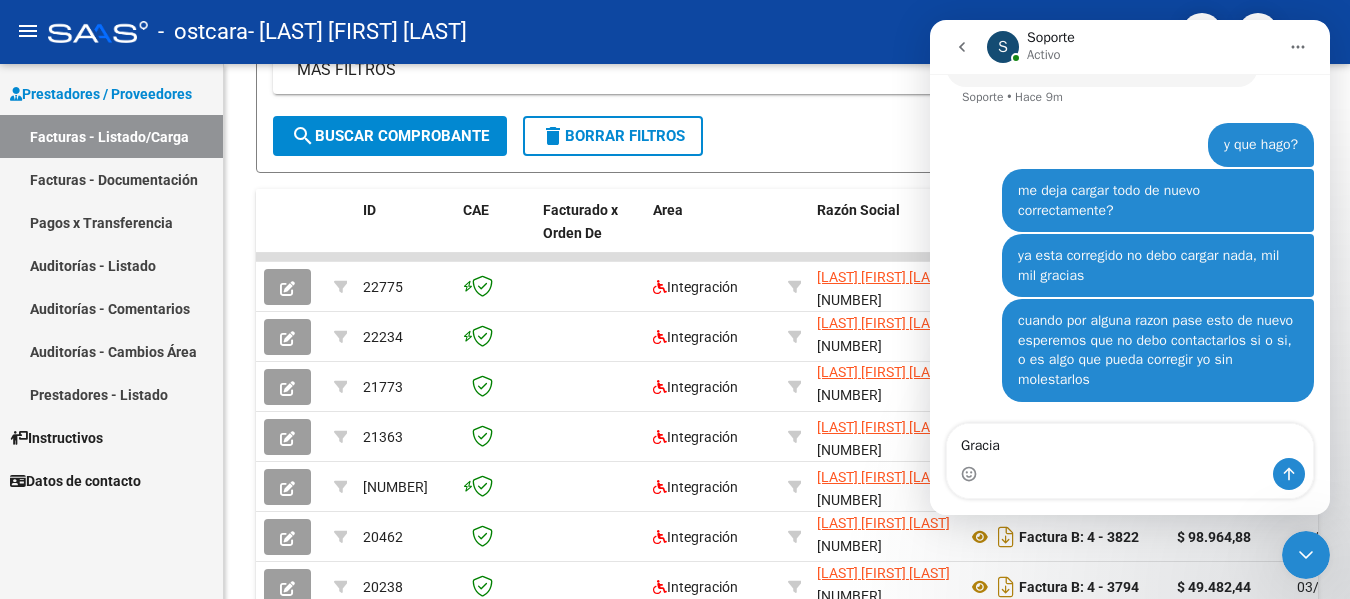 type on "Gracias" 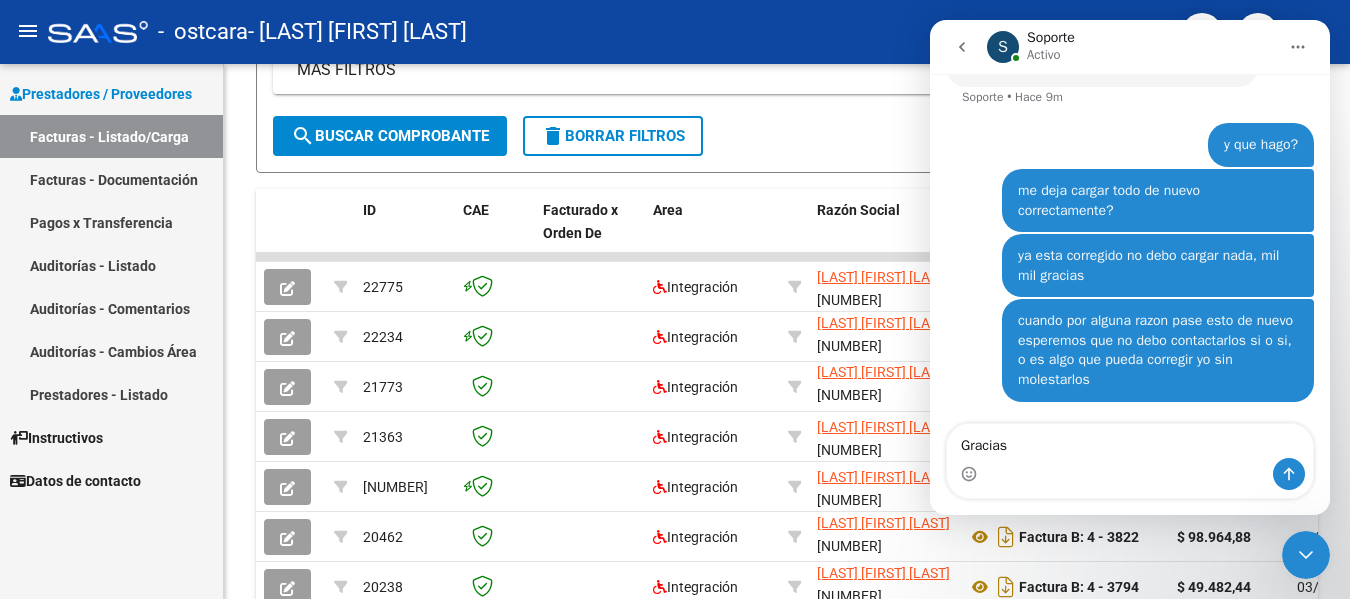 type 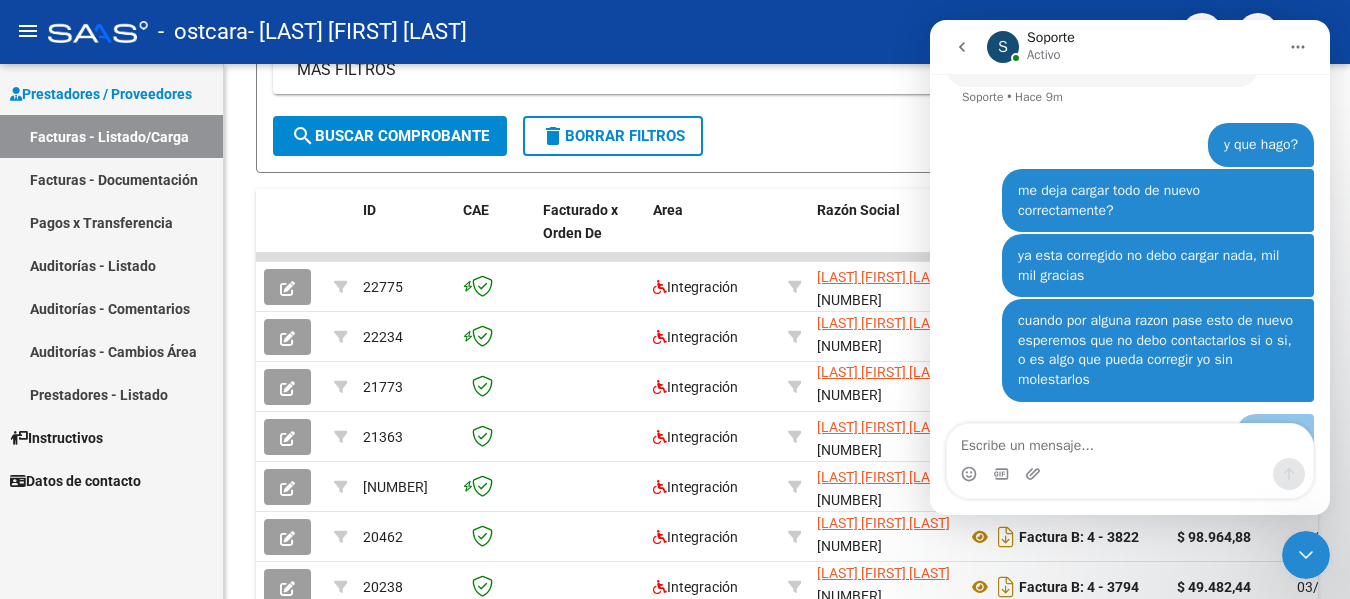 scroll, scrollTop: 4140, scrollLeft: 0, axis: vertical 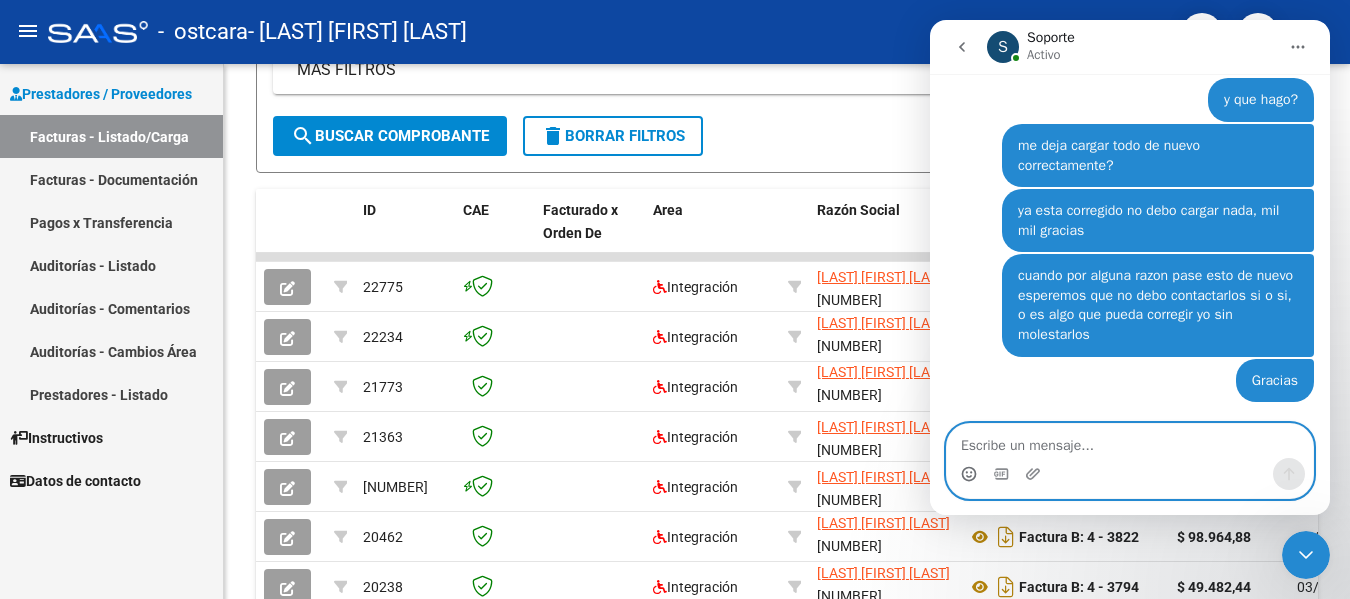 click 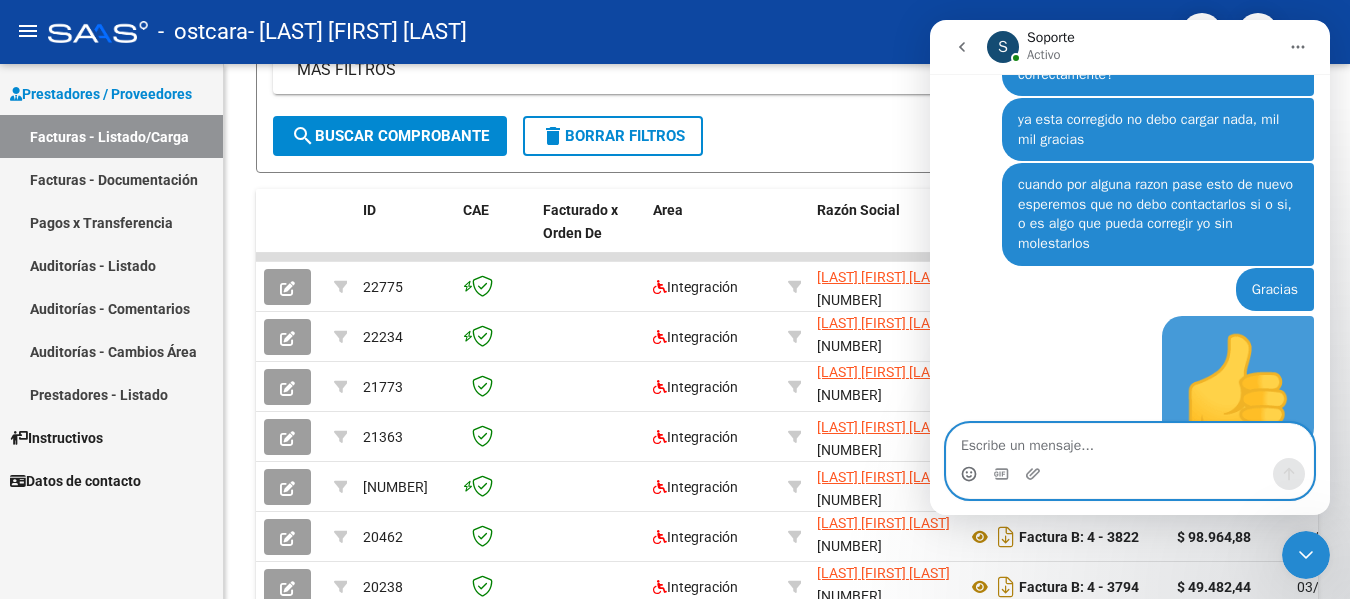 scroll, scrollTop: 4274, scrollLeft: 0, axis: vertical 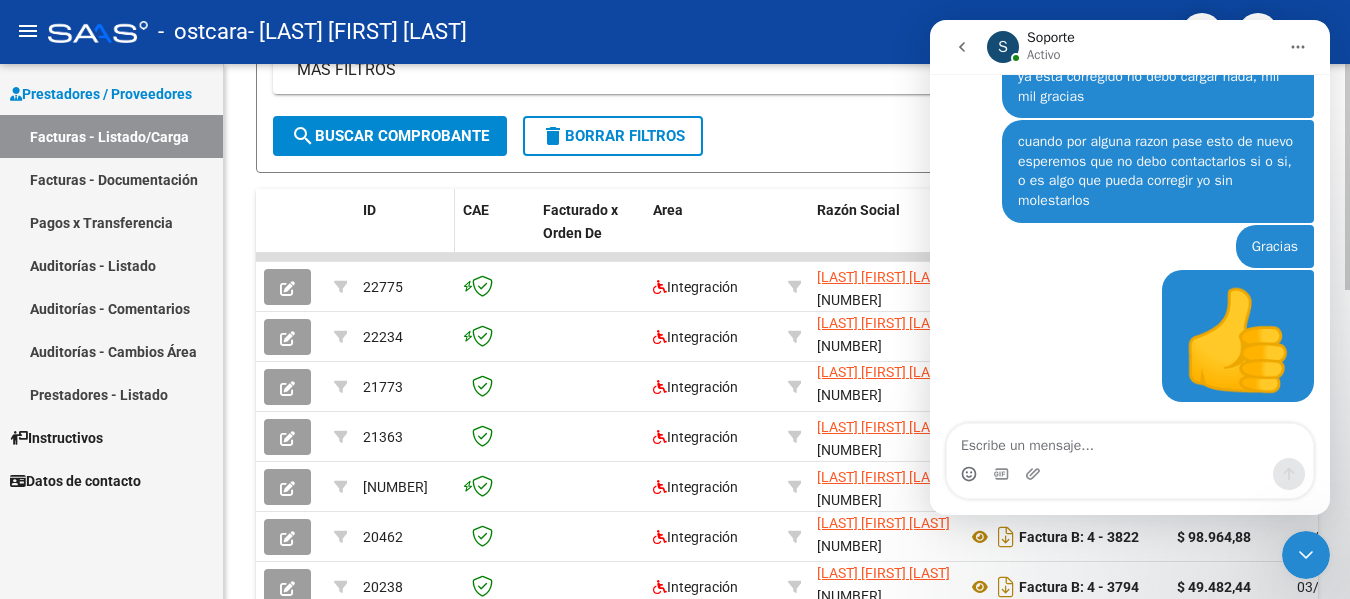 click on "ID" 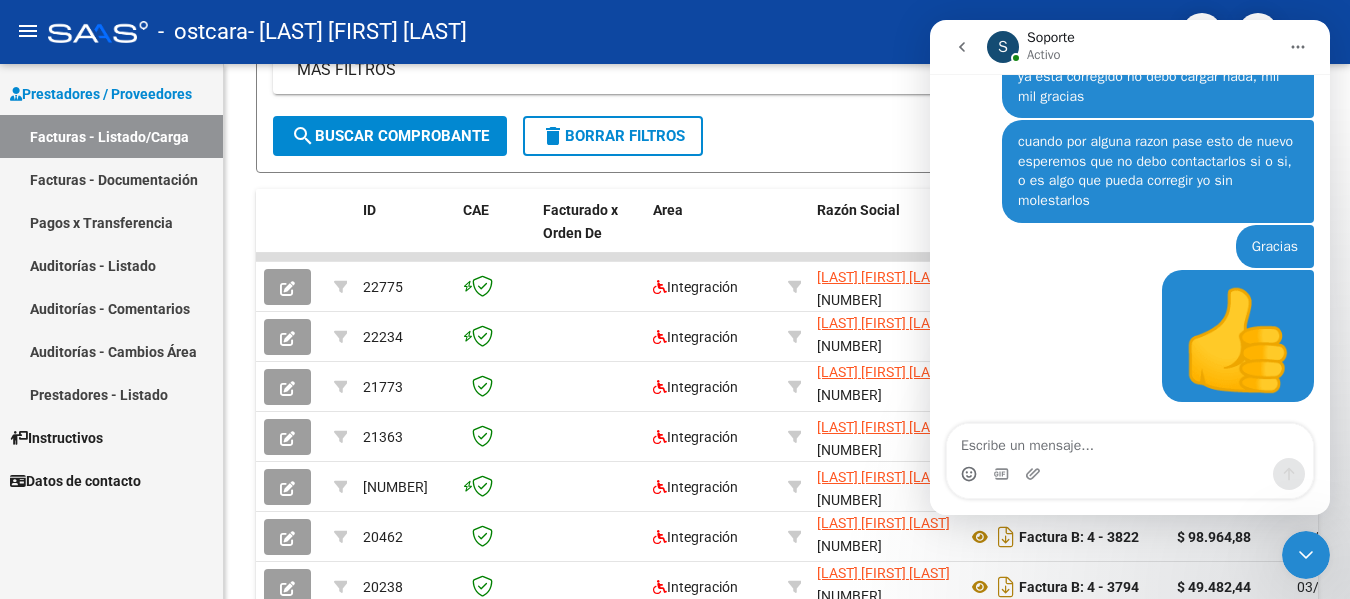 click on "Prestadores / Proveedores" at bounding box center (101, 94) 